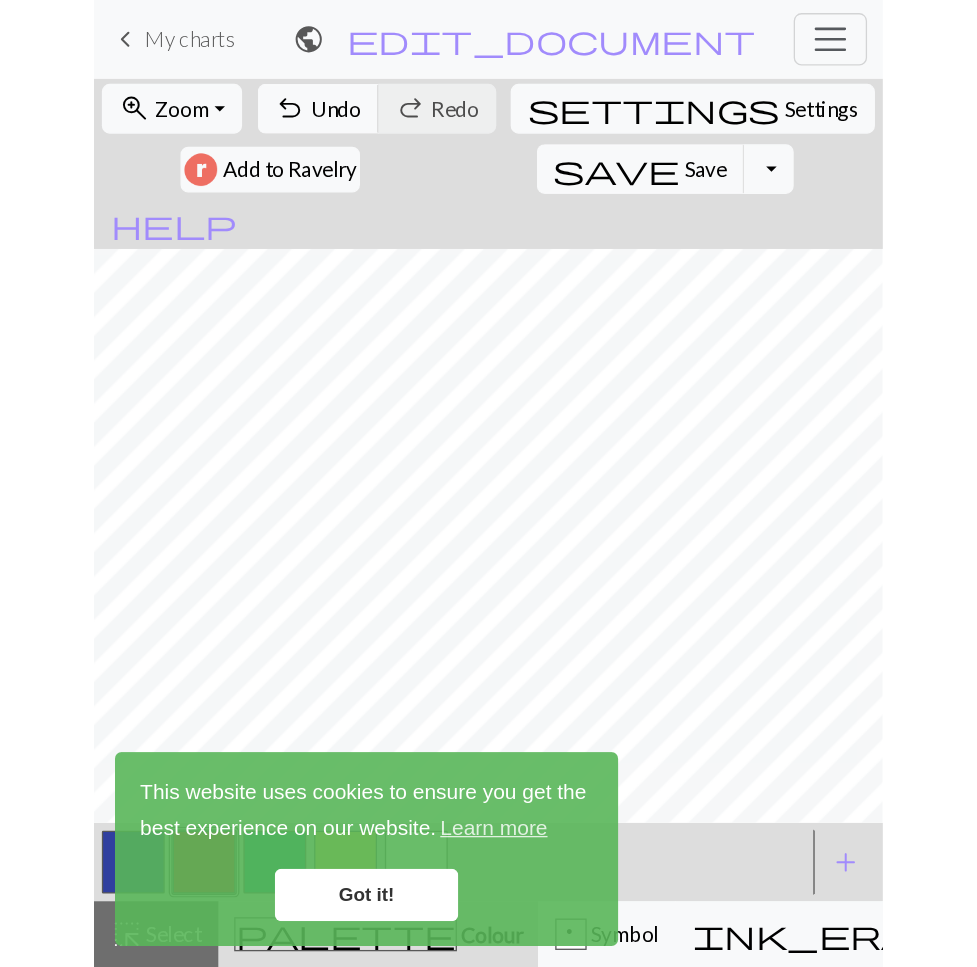 scroll, scrollTop: 0, scrollLeft: 0, axis: both 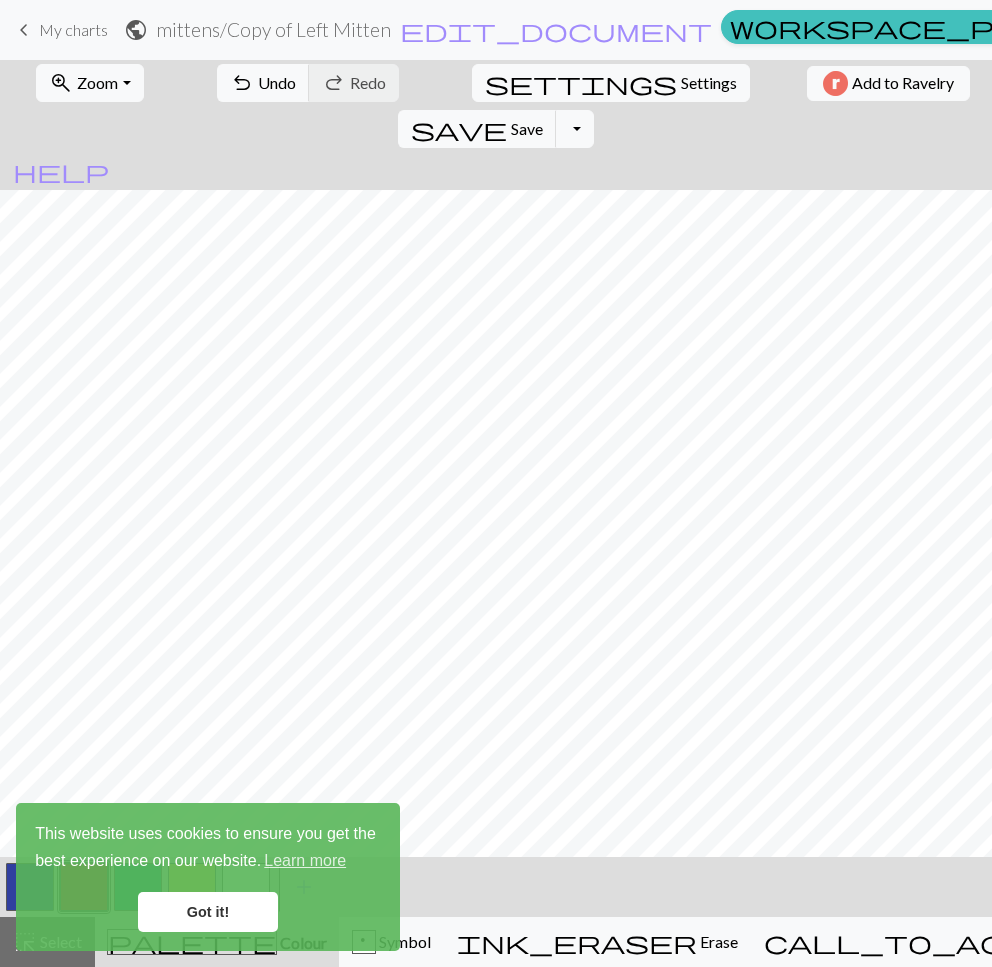 click on "mittens  /  Copy of Left Mitten" at bounding box center [273, 29] 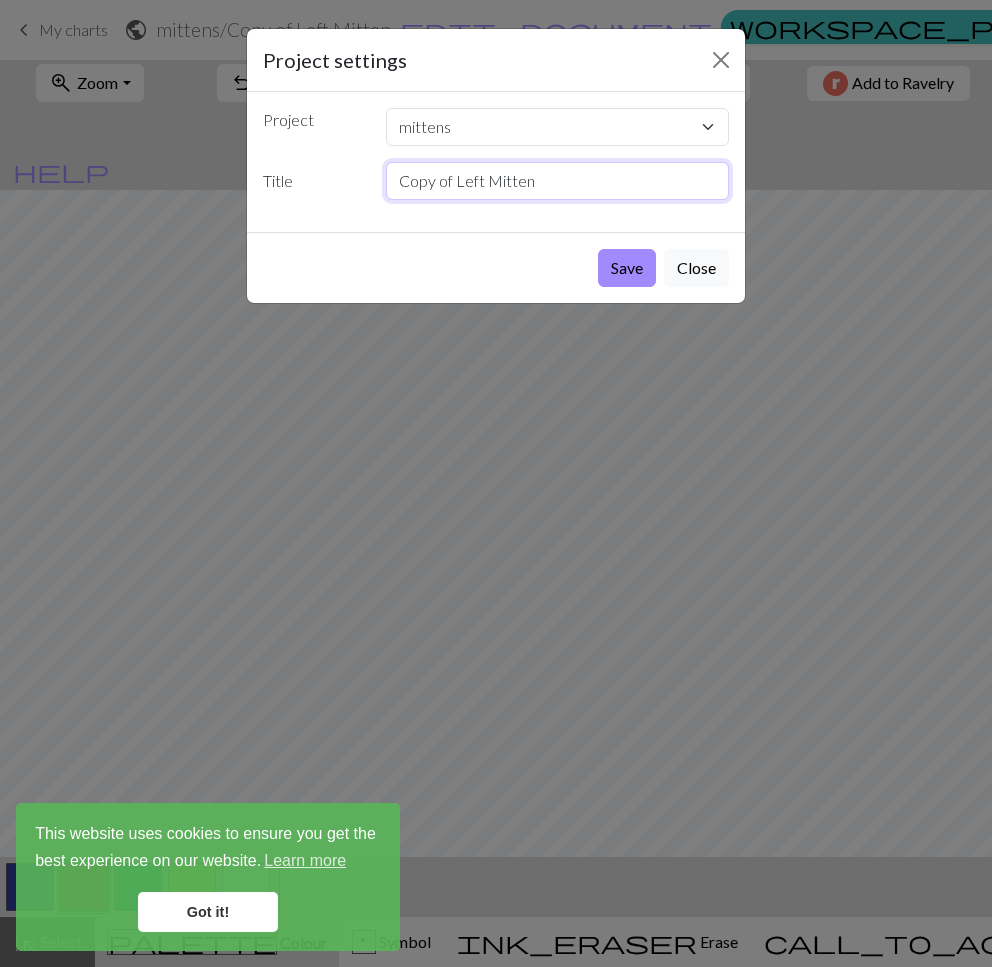 click on "Copy of Left Mitten" at bounding box center (558, 181) 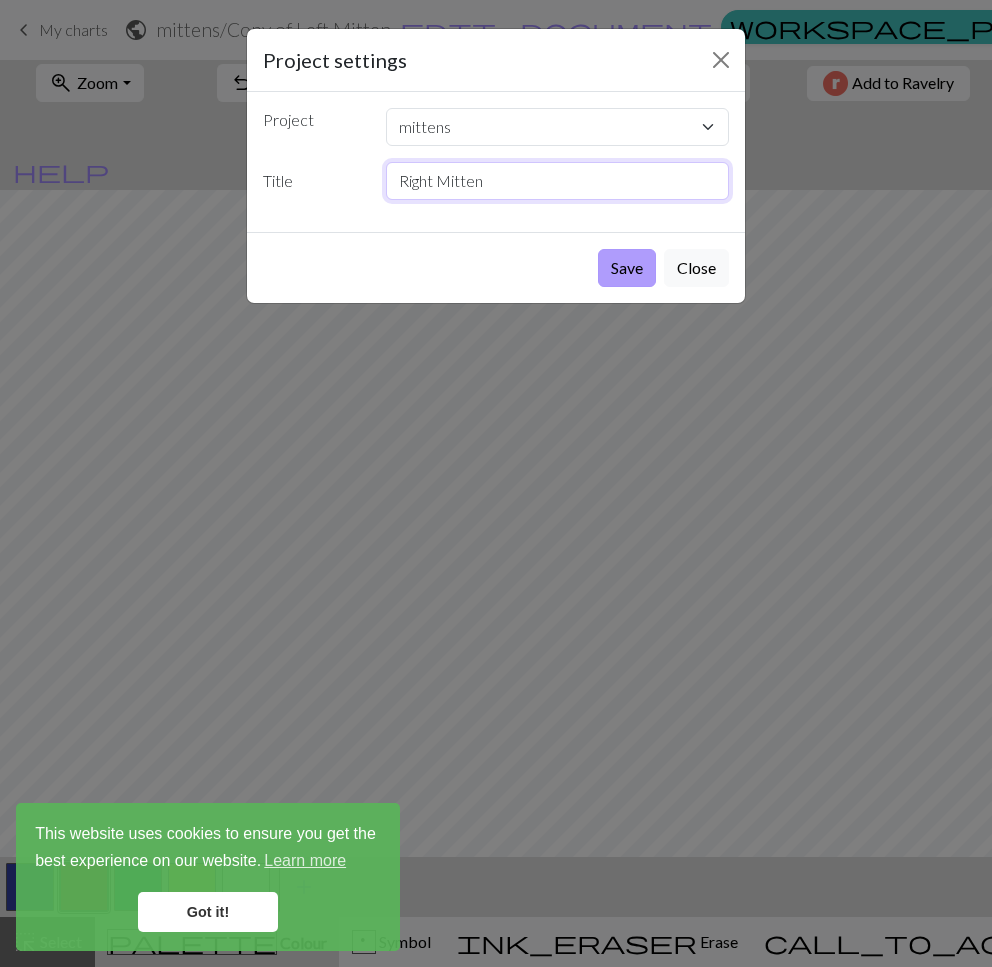 type on "Right Mitten" 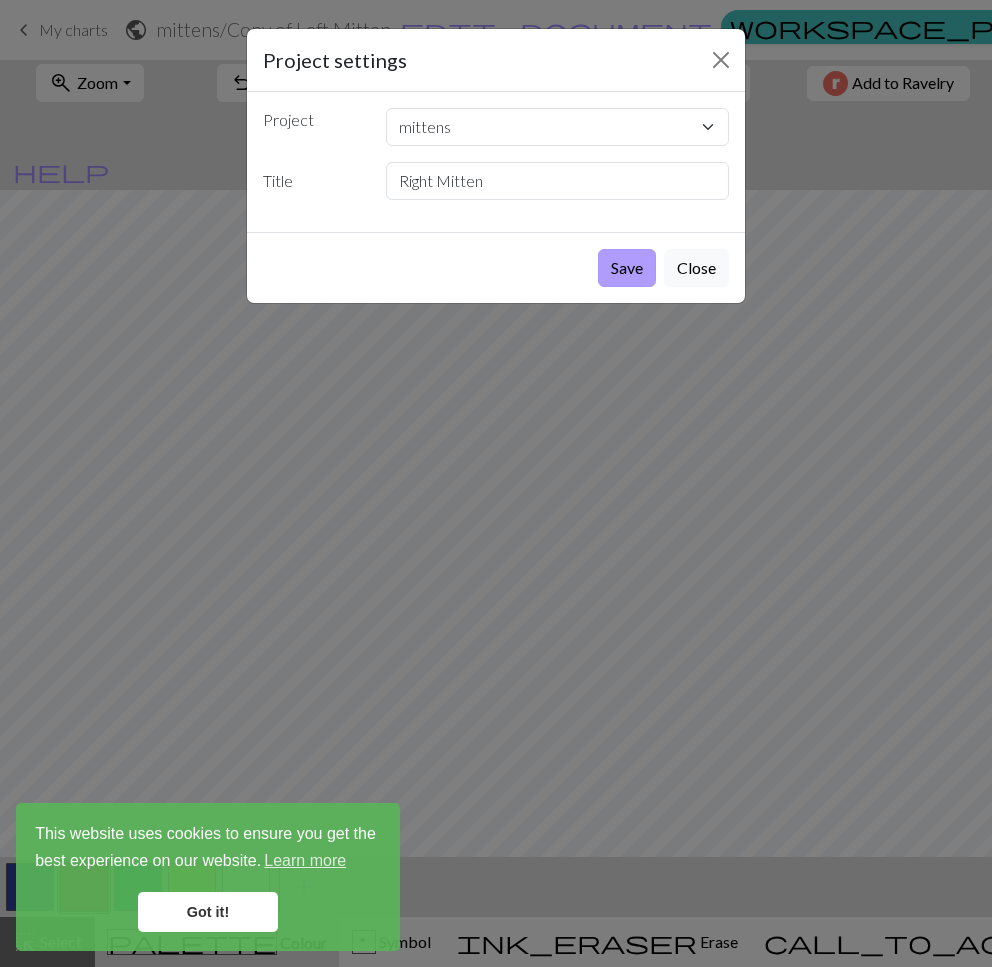 click on "Save" at bounding box center (627, 268) 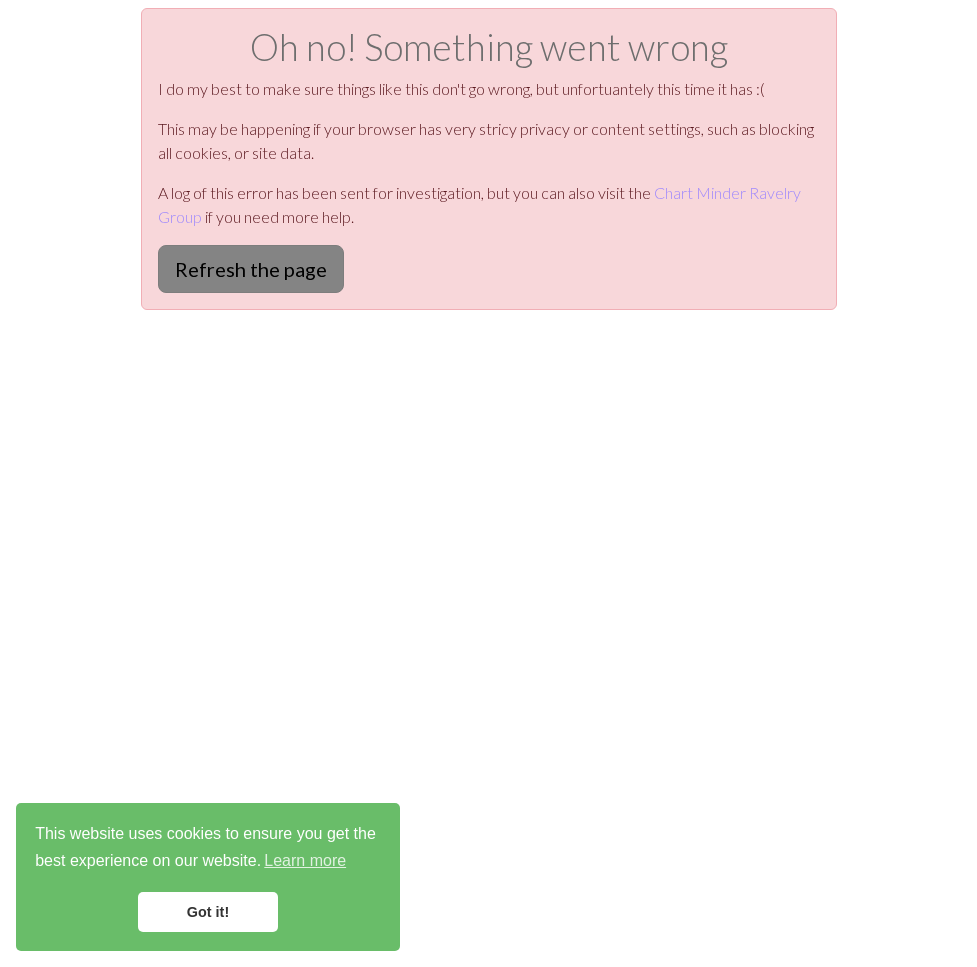 click on "Refresh the page" at bounding box center (251, 269) 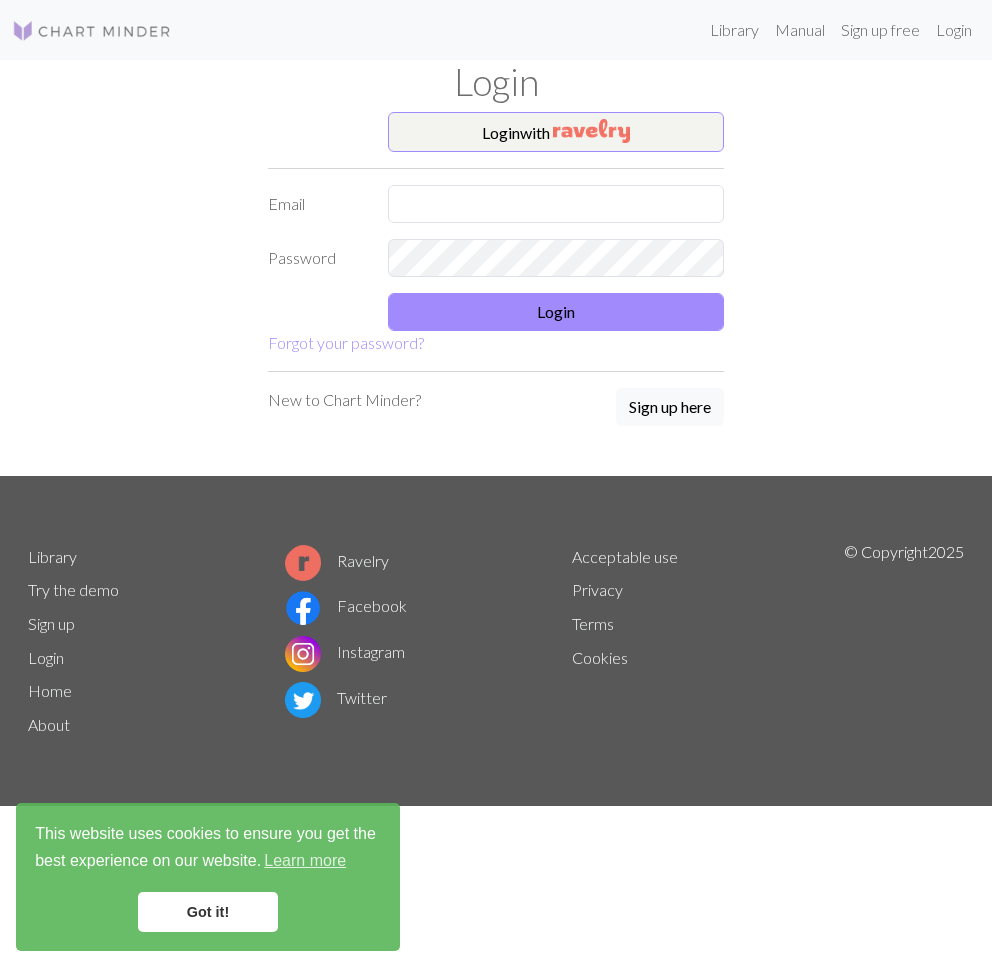 scroll, scrollTop: 0, scrollLeft: 0, axis: both 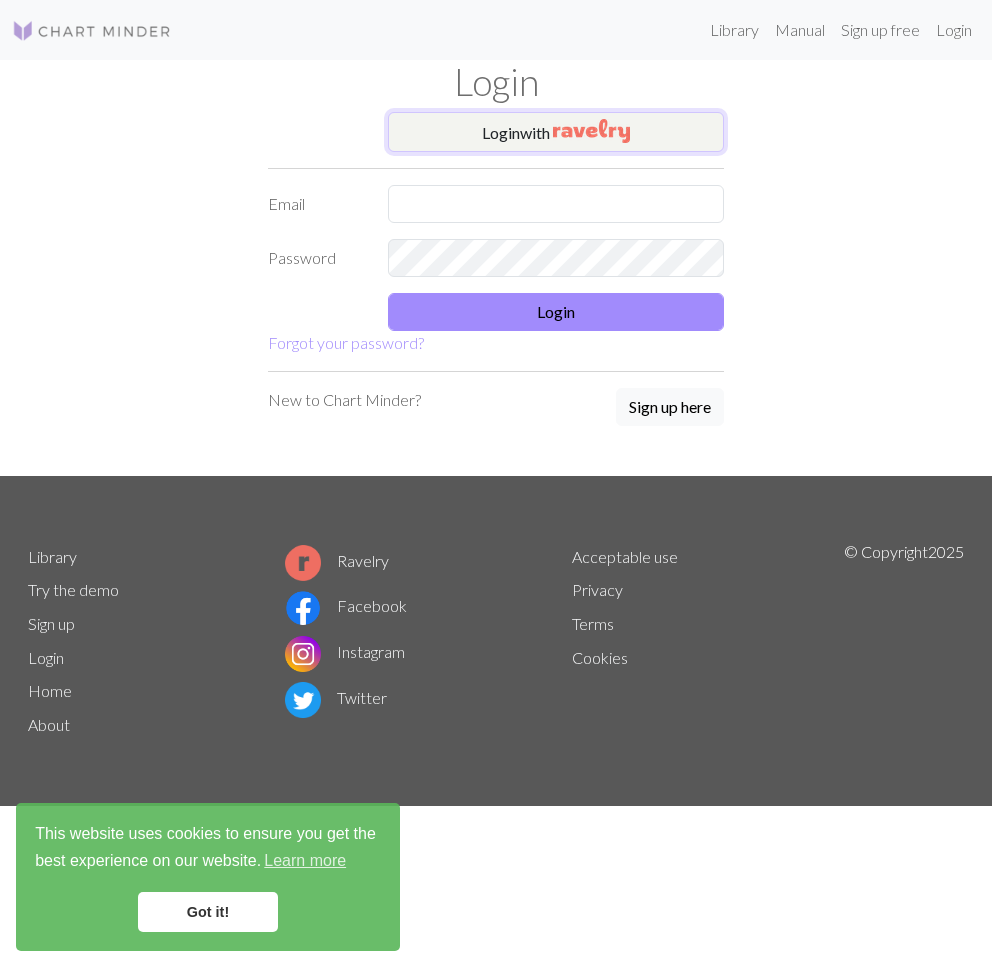 click on "Login  with" at bounding box center [556, 132] 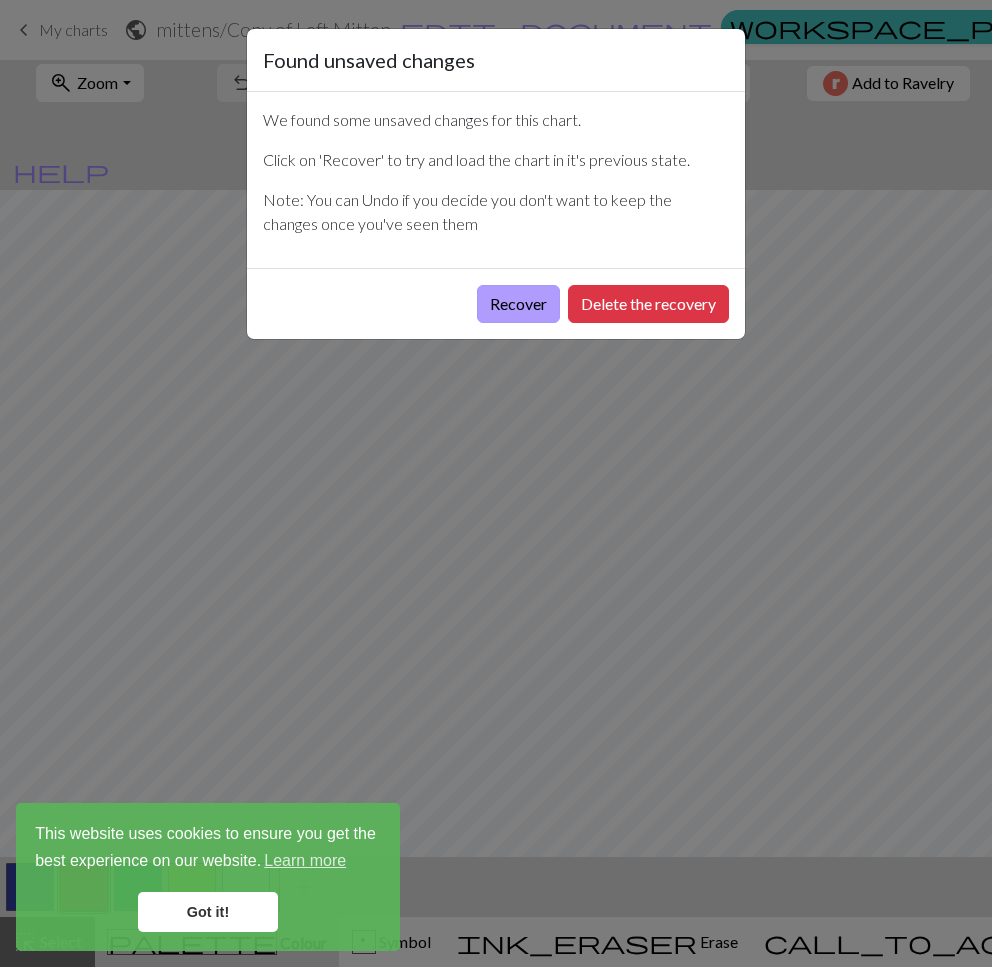 click on "Recover" at bounding box center [518, 304] 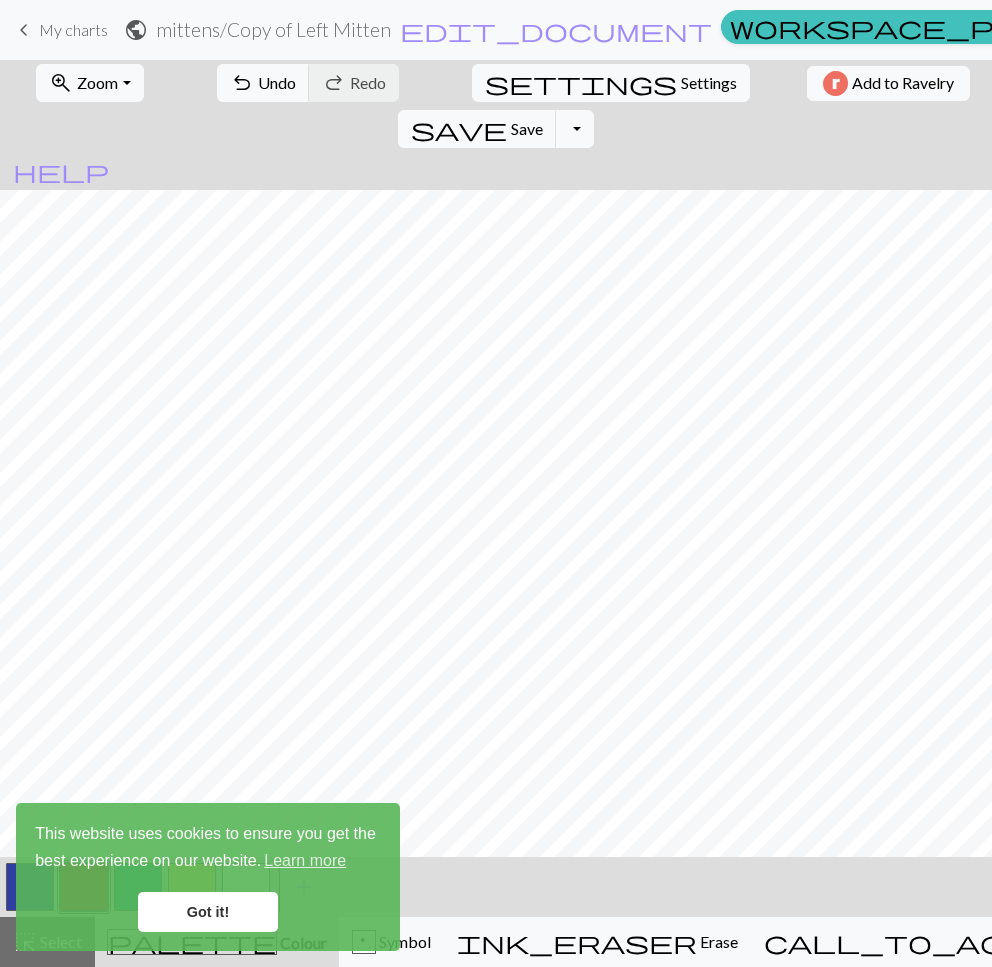 click on "mittens  /  Copy of Left Mitten" at bounding box center [273, 29] 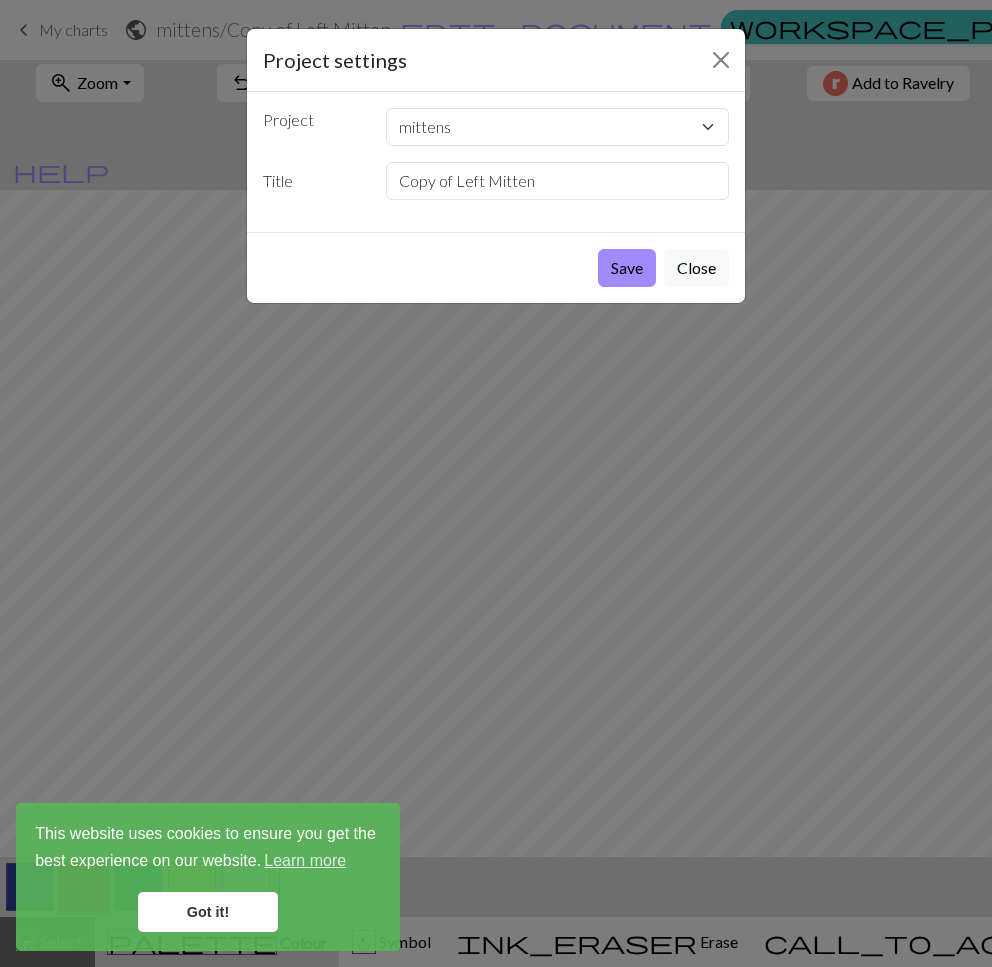 scroll, scrollTop: 0, scrollLeft: 0, axis: both 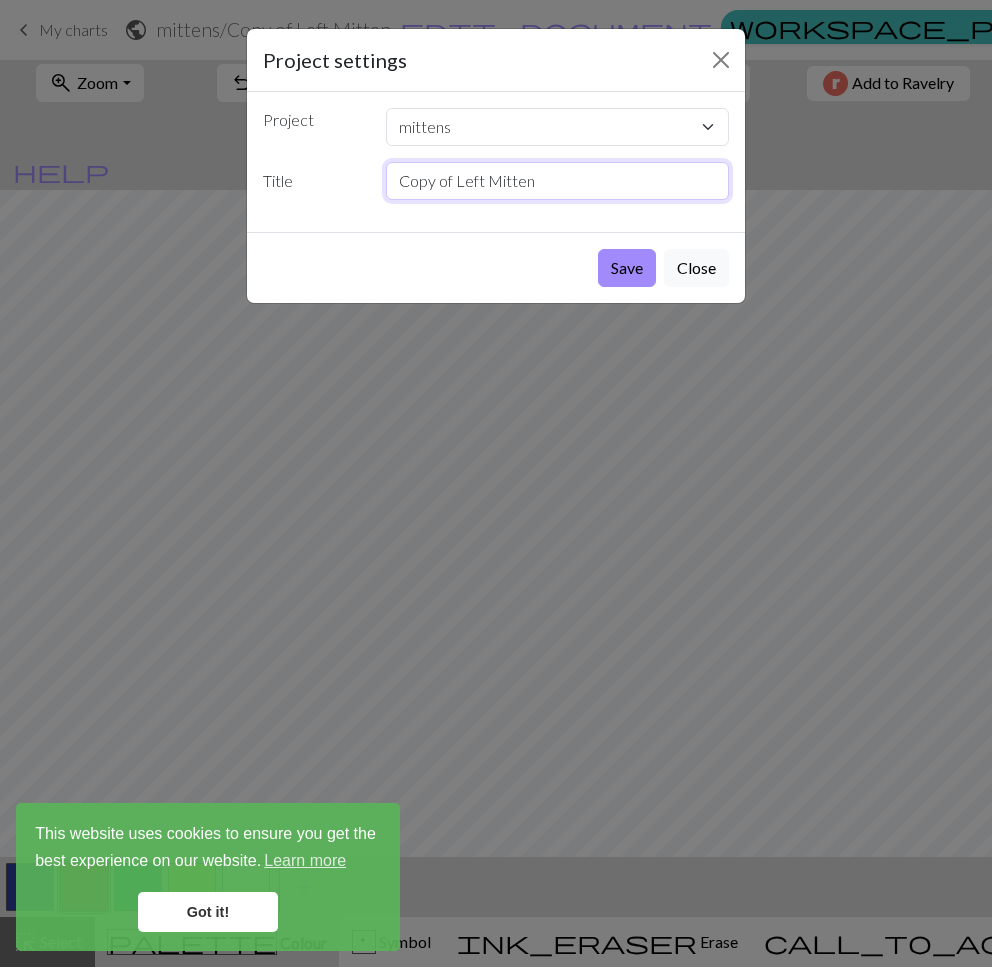 click on "Copy of Left Mitten" at bounding box center [558, 181] 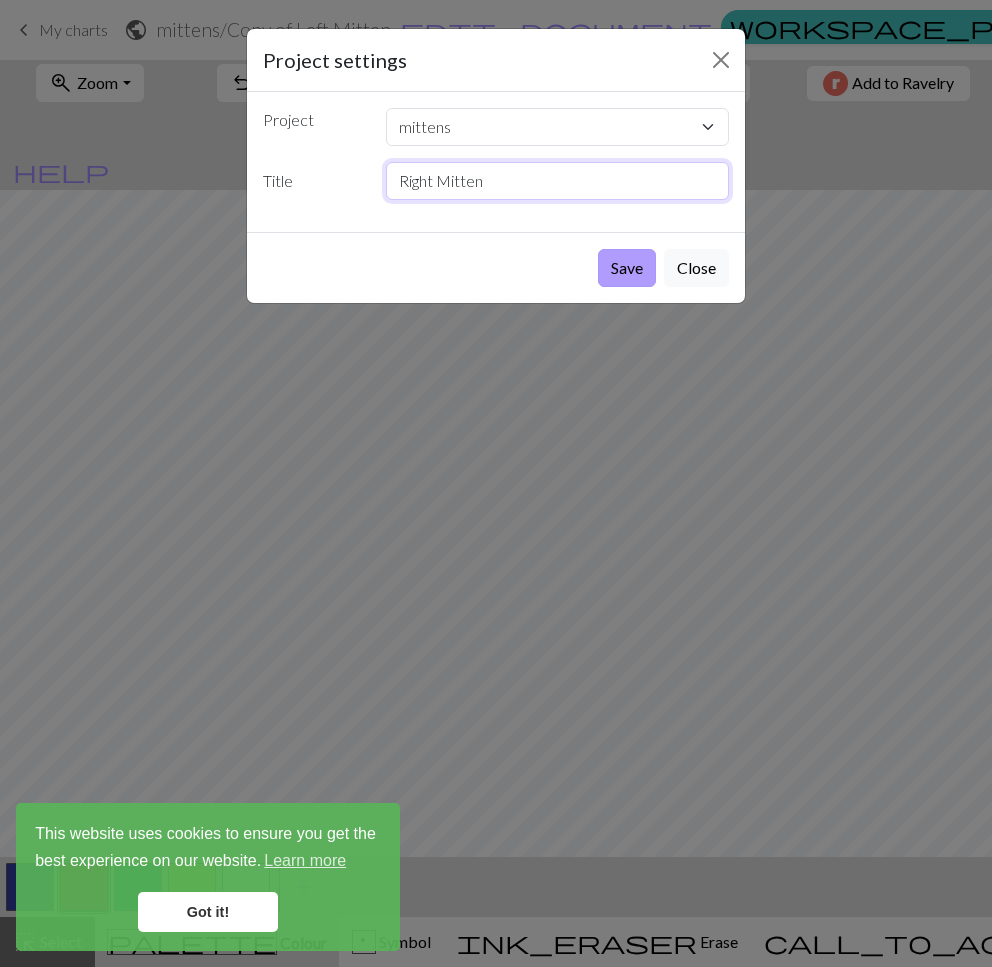 type on "Right Mitten" 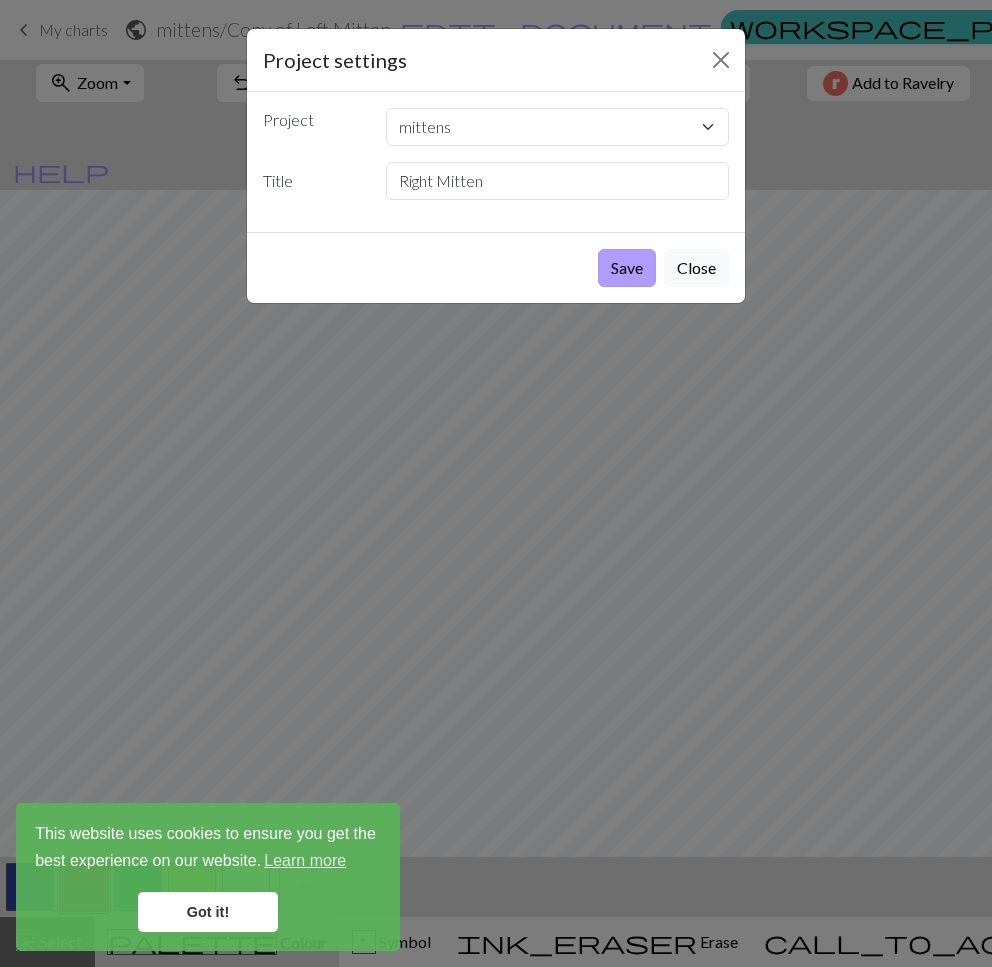 click on "Save" at bounding box center [627, 268] 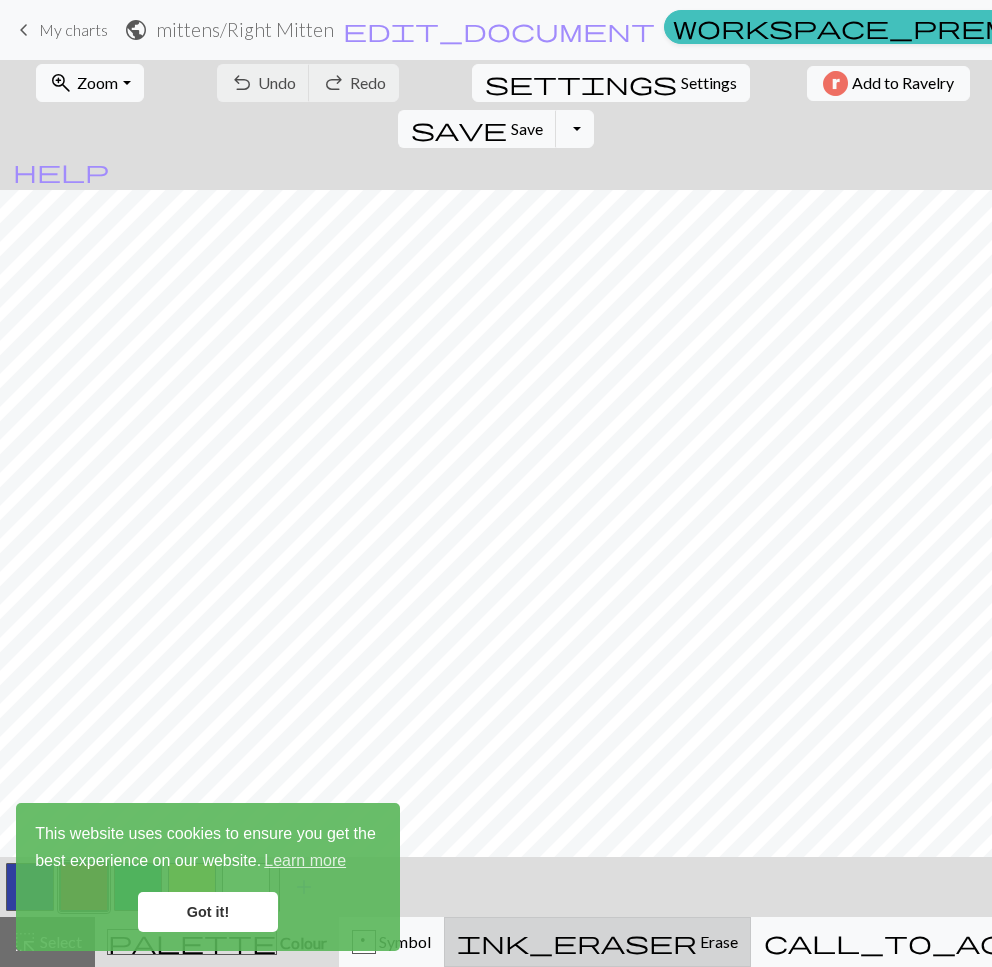 scroll, scrollTop: 874, scrollLeft: 0, axis: vertical 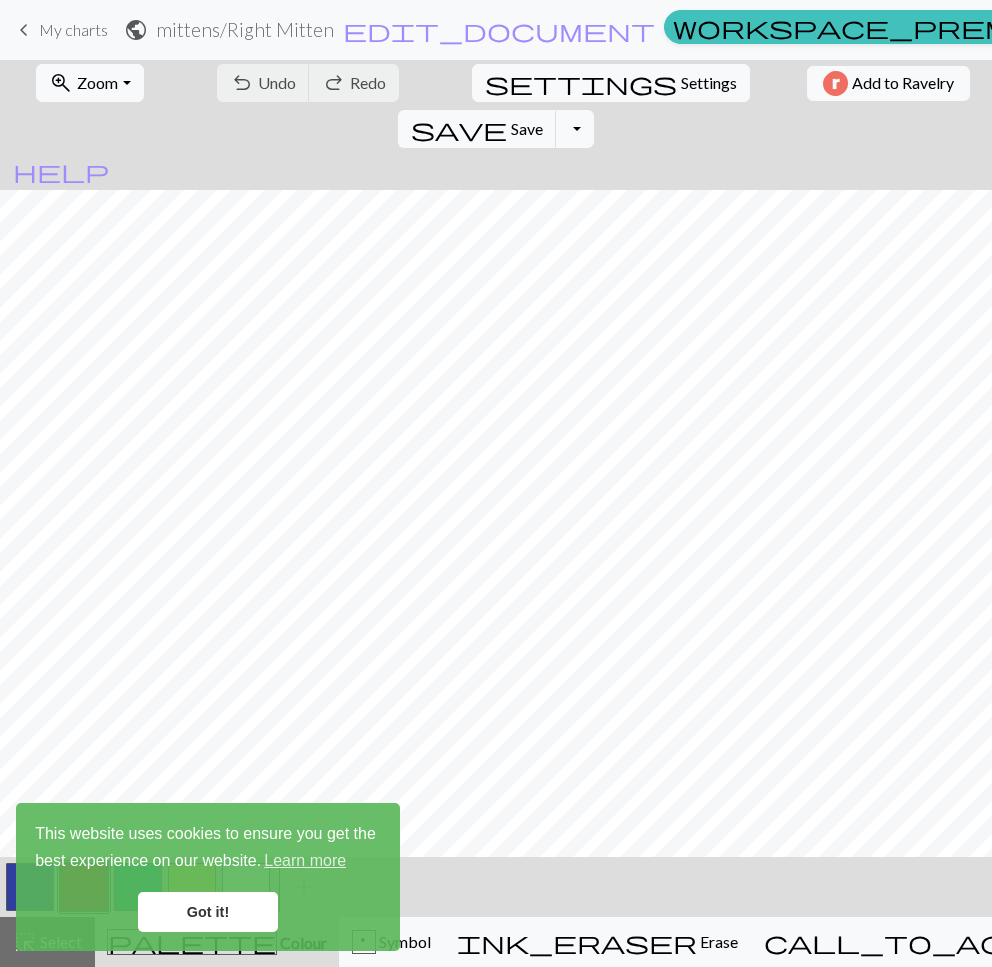 click on "Got it!" at bounding box center [208, 912] 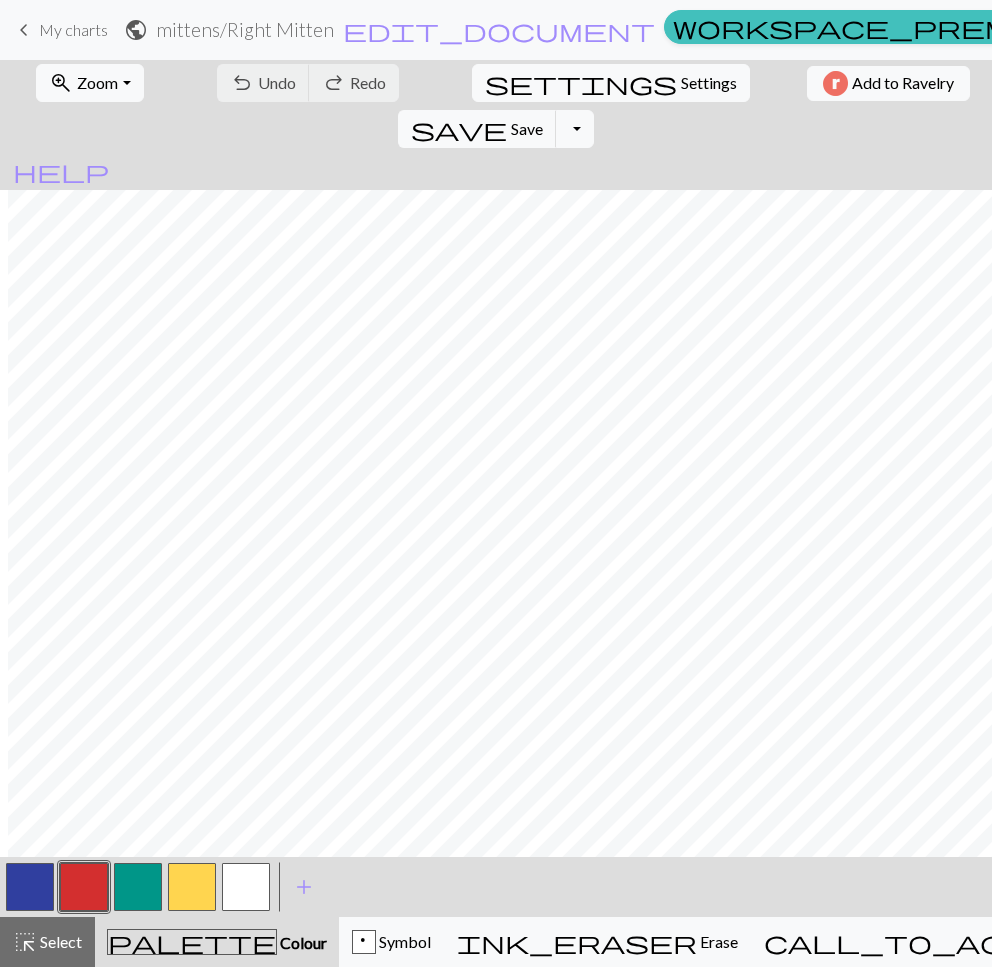 scroll, scrollTop: 874, scrollLeft: 736, axis: both 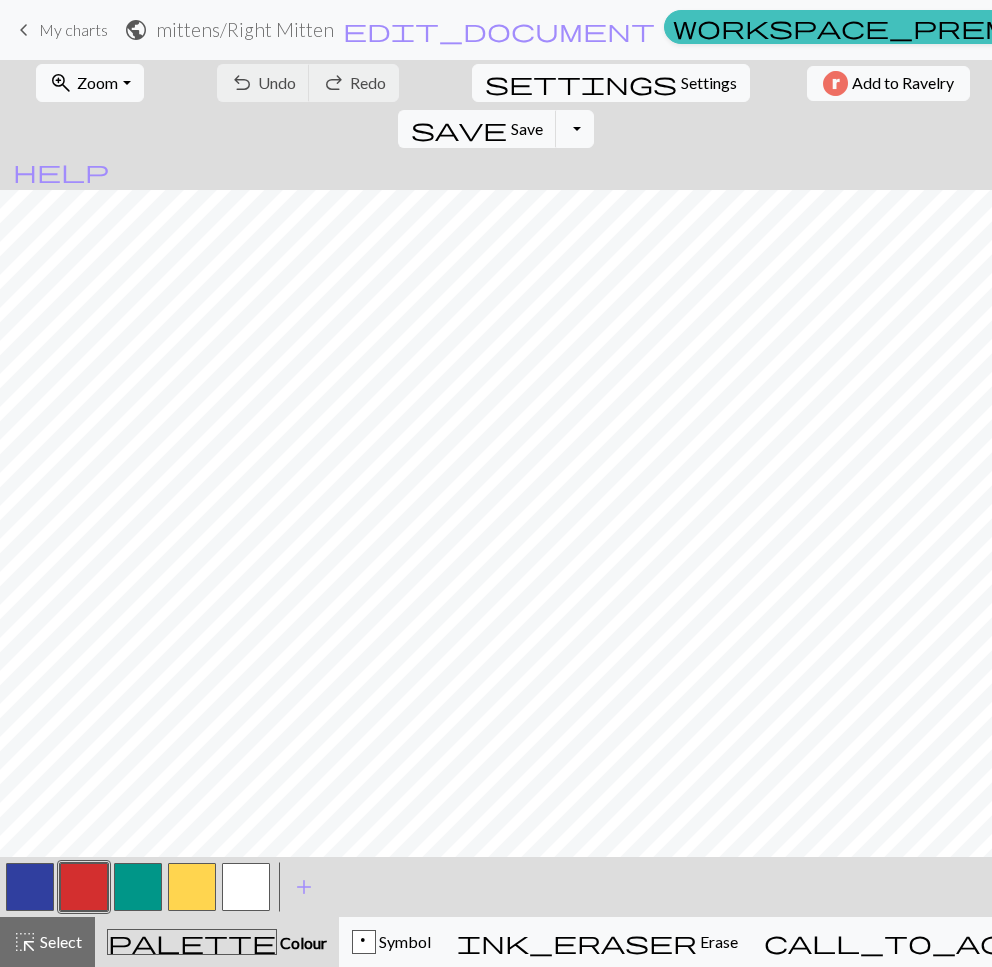 drag, startPoint x: 19, startPoint y: 893, endPoint x: 74, endPoint y: 886, distance: 55.443665 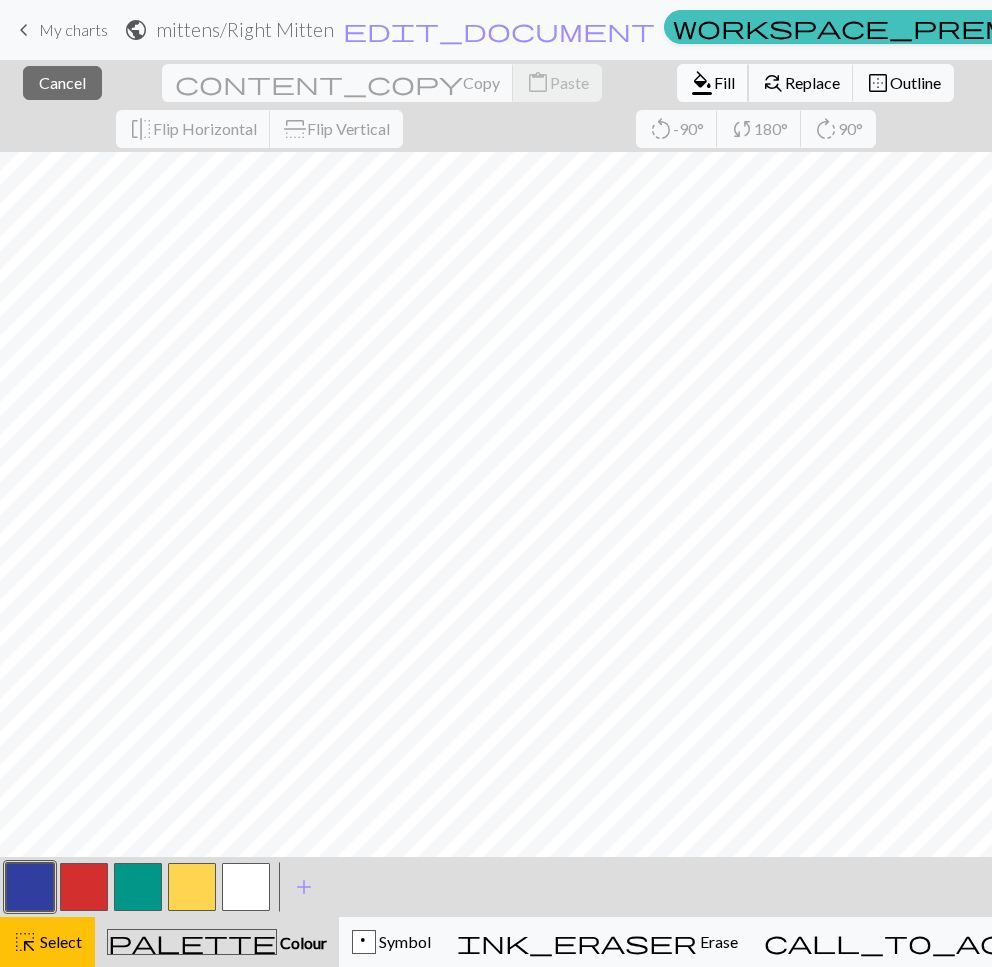 click on "Fill" at bounding box center (724, 82) 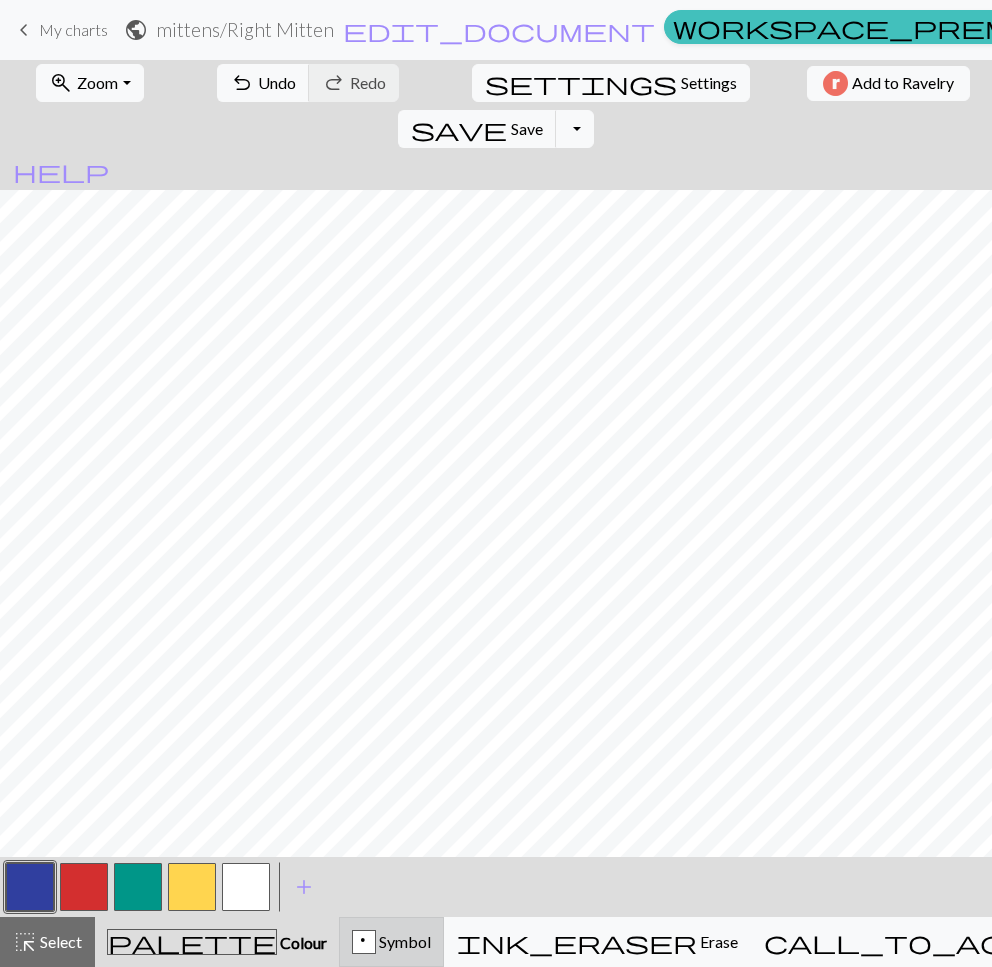 click on "p" at bounding box center [364, 943] 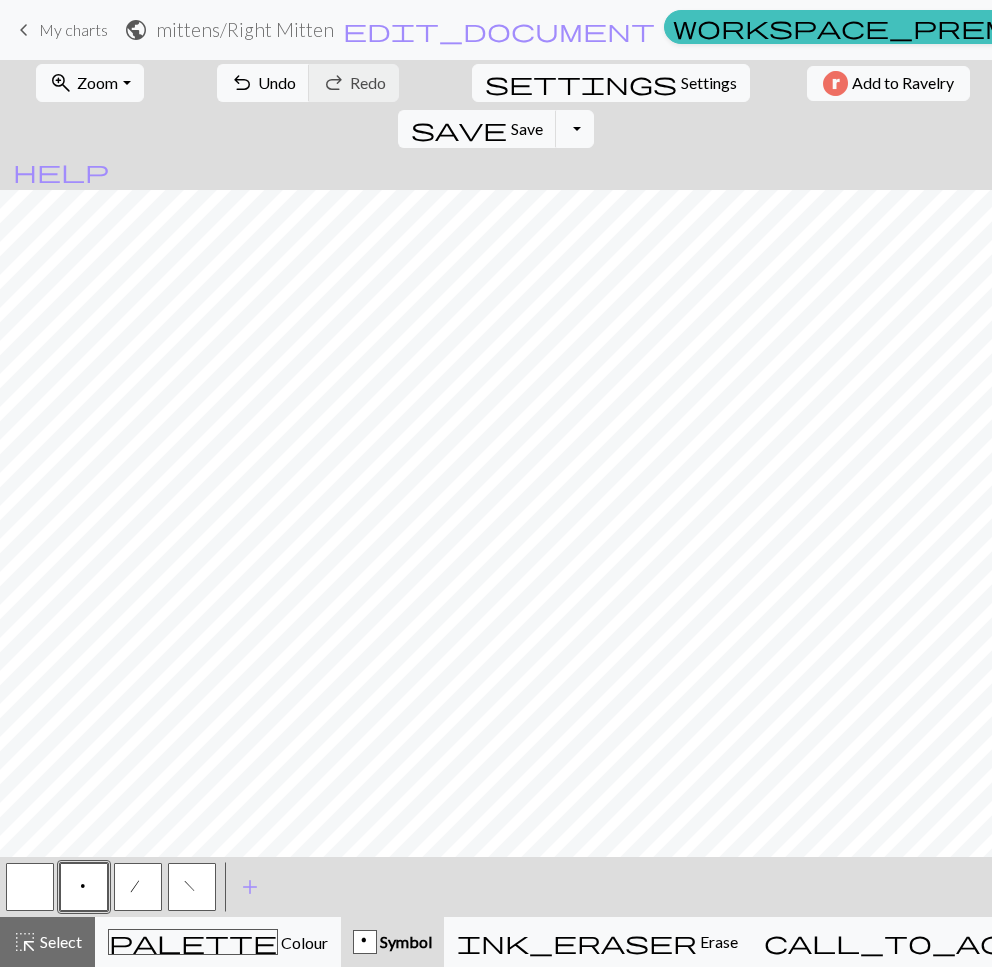 click at bounding box center [30, 887] 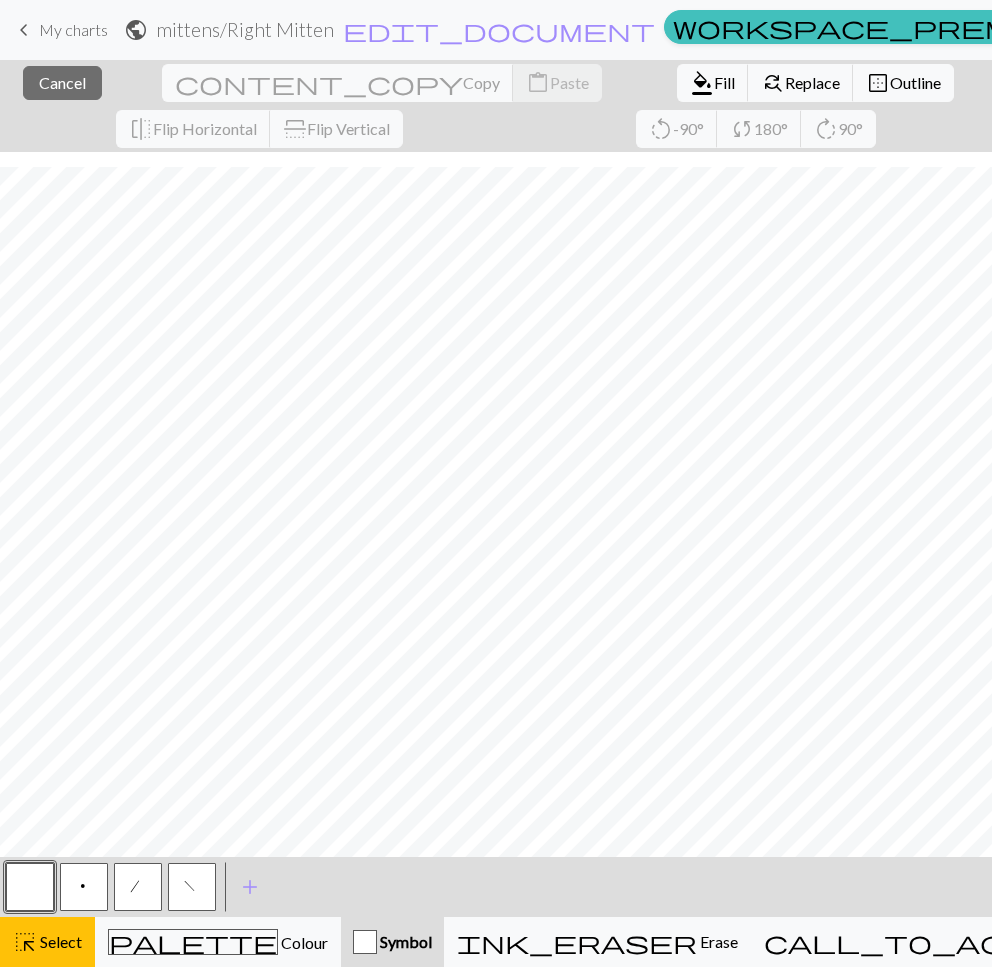 scroll, scrollTop: 920, scrollLeft: 736, axis: both 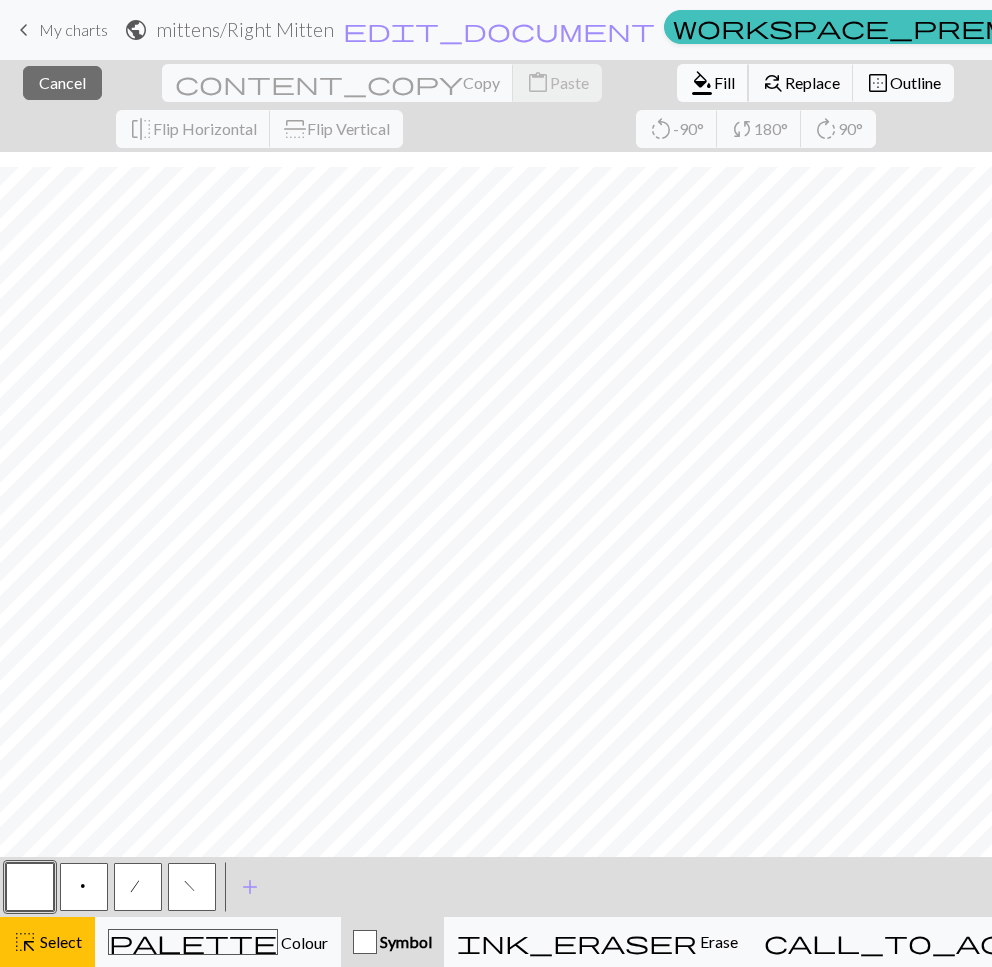 click on "format_color_fill" at bounding box center (702, 83) 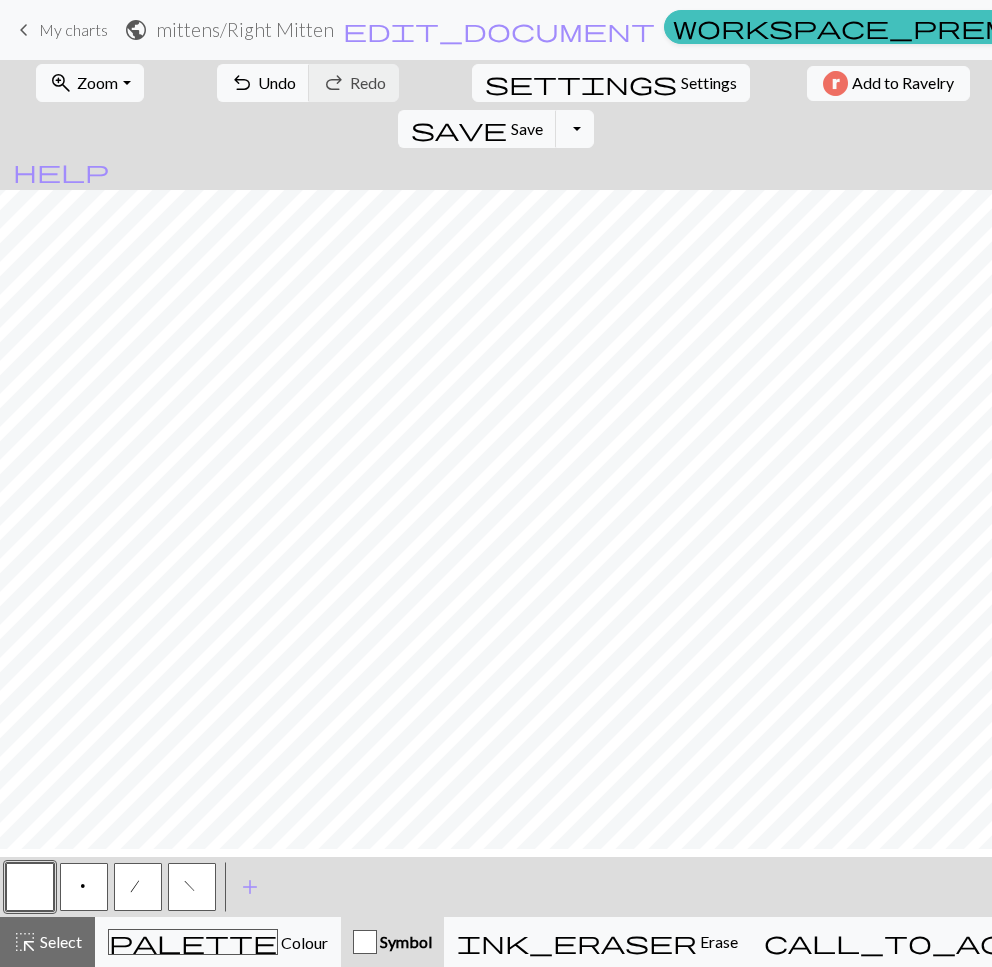 scroll, scrollTop: 874, scrollLeft: 736, axis: both 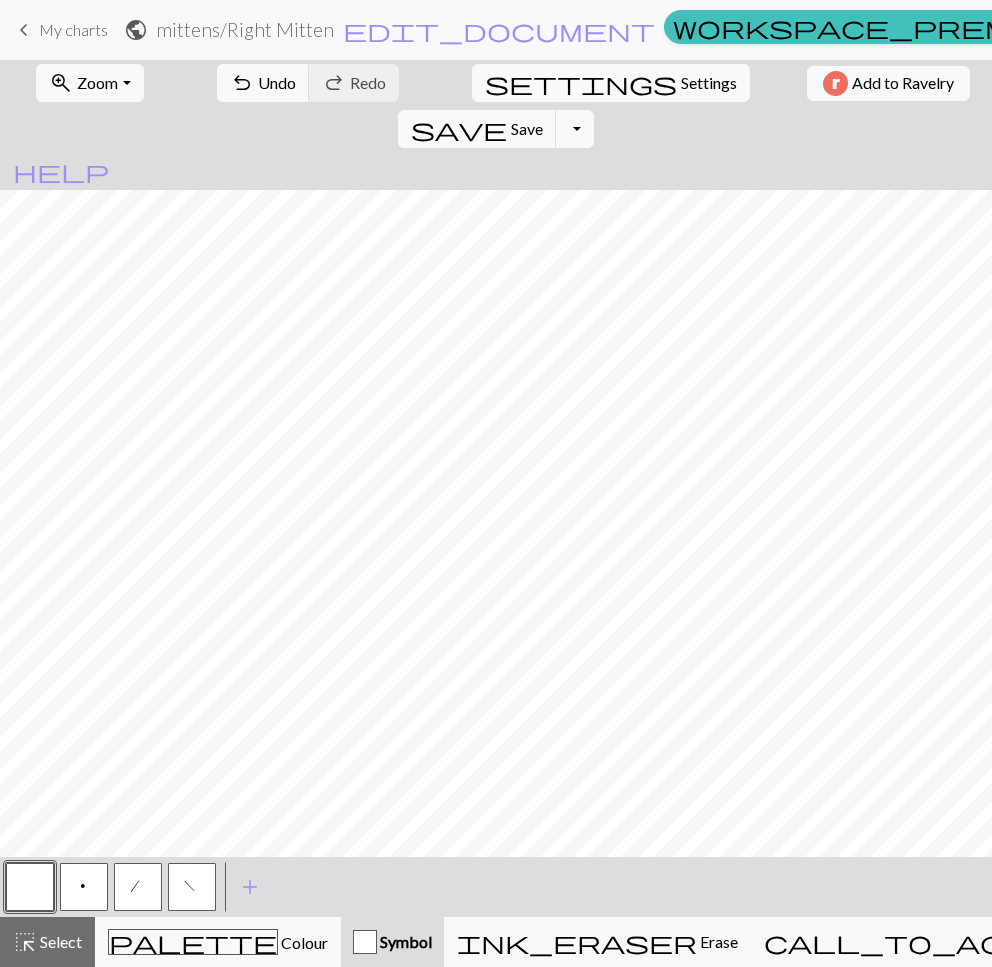 click on "p" at bounding box center (84, 887) 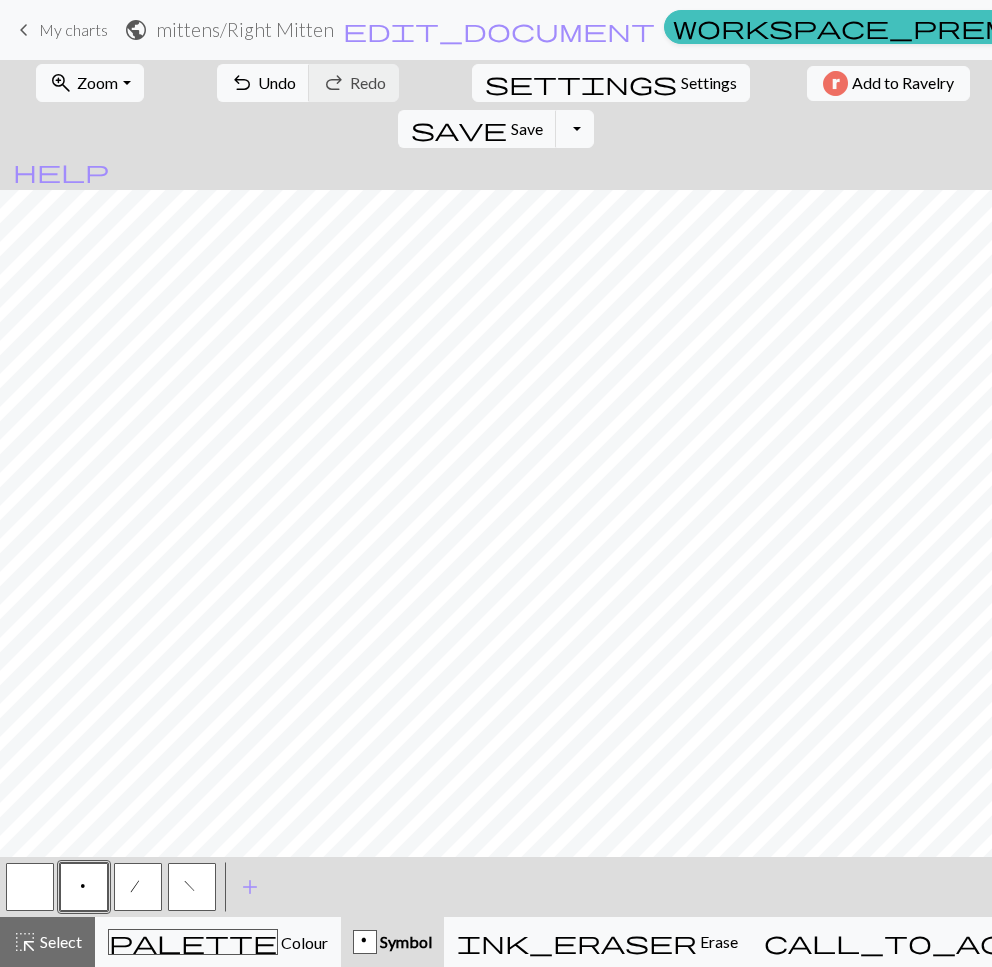 click at bounding box center [30, 887] 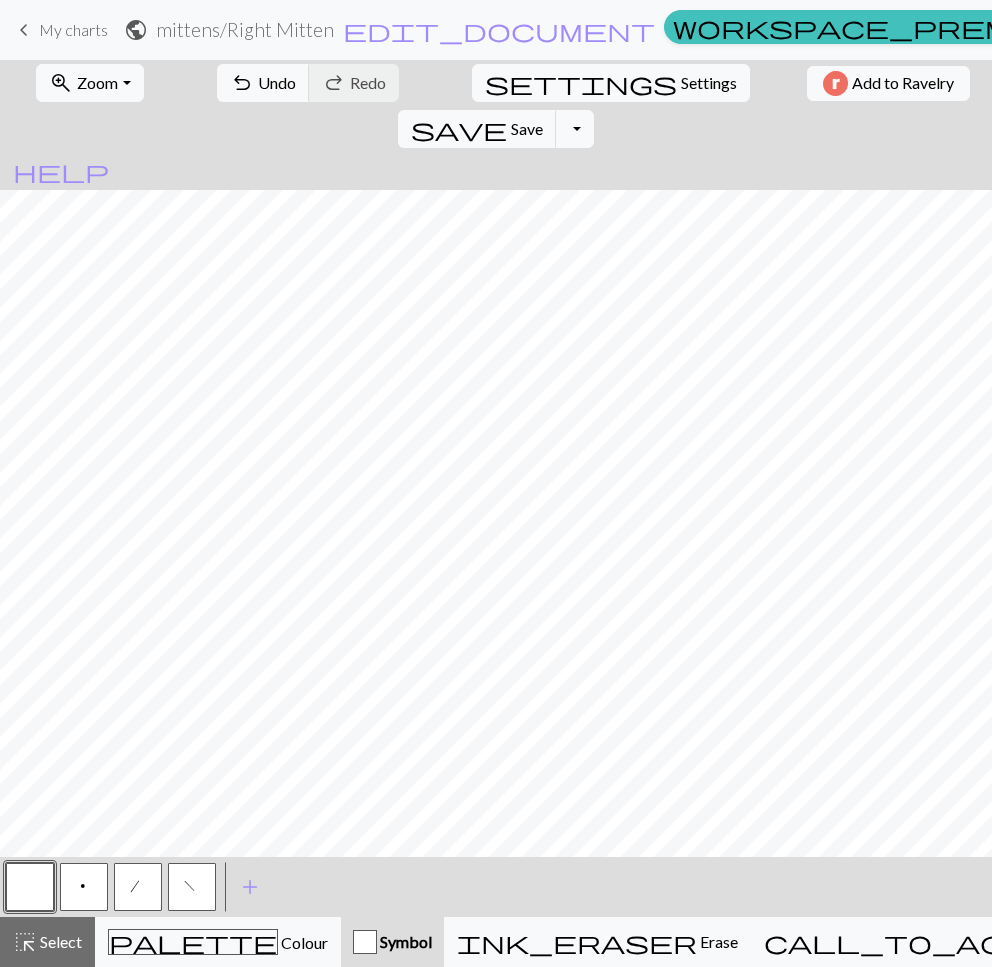 click on "p" at bounding box center (84, 887) 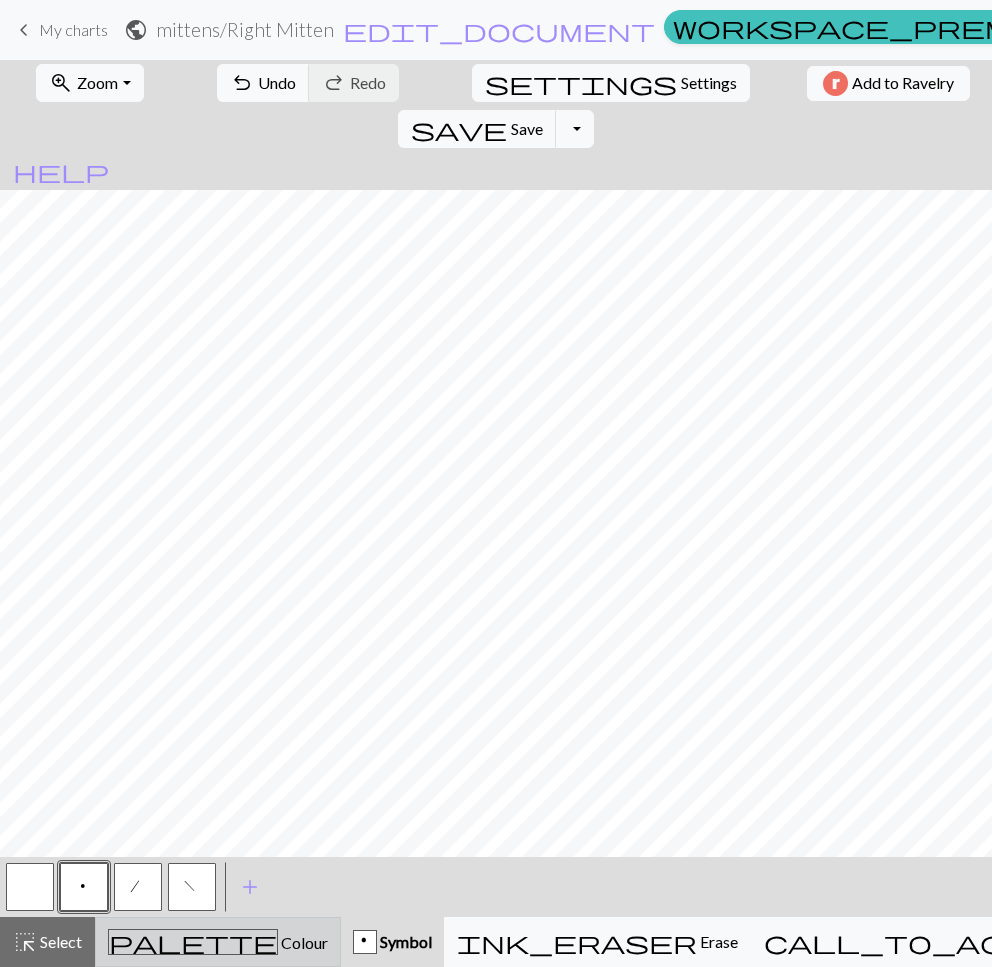 click on "Colour" at bounding box center (303, 942) 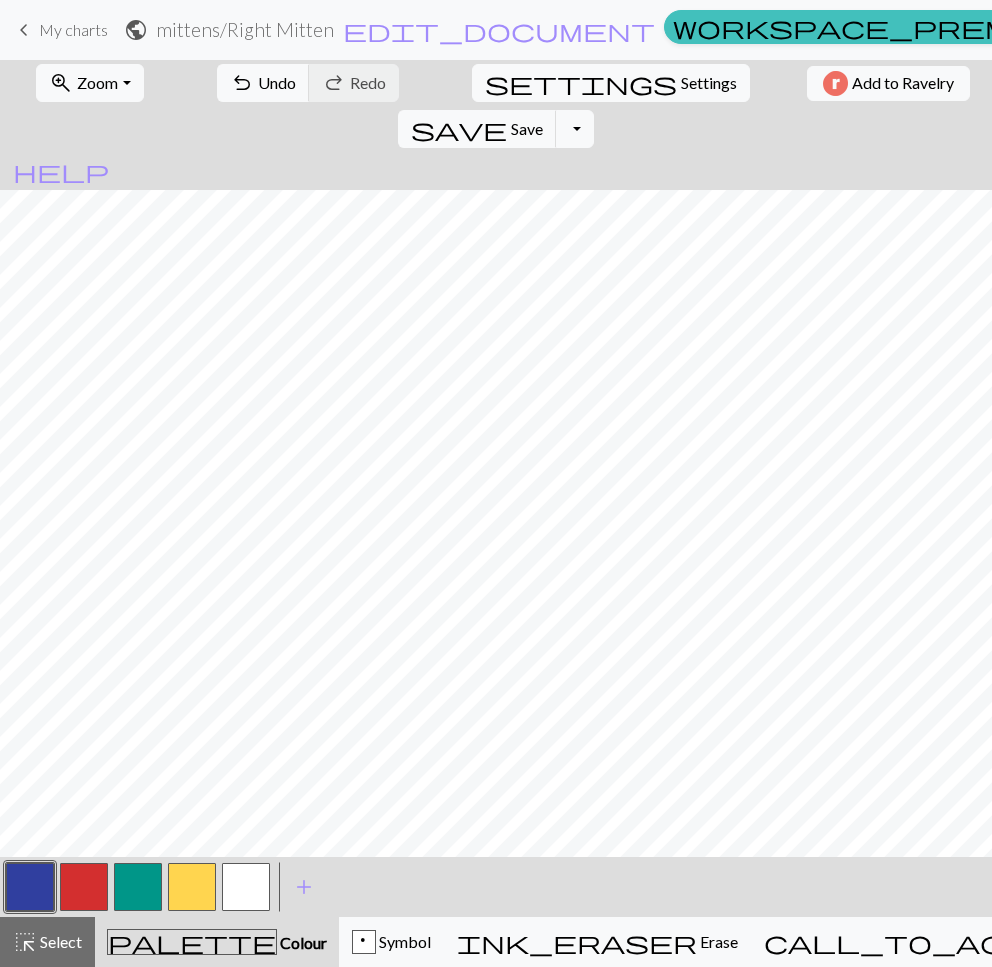 click at bounding box center (246, 887) 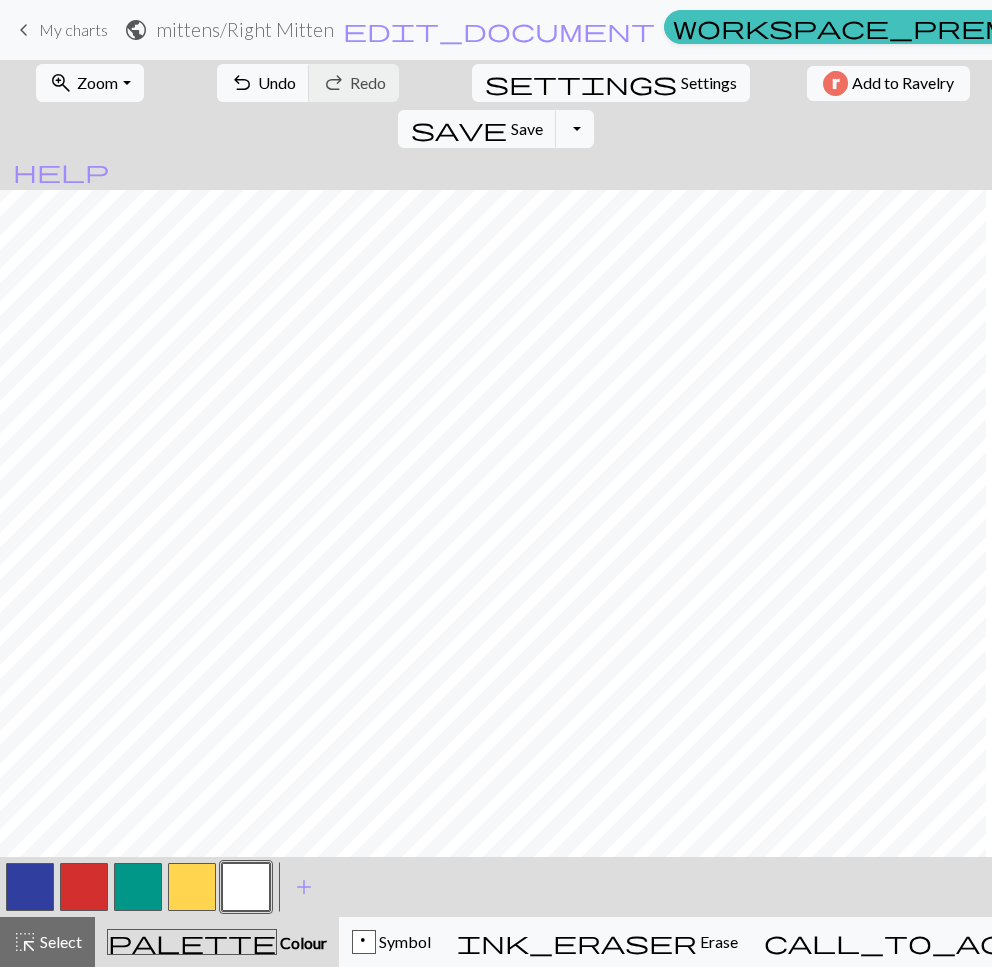 scroll, scrollTop: 874, scrollLeft: 698, axis: both 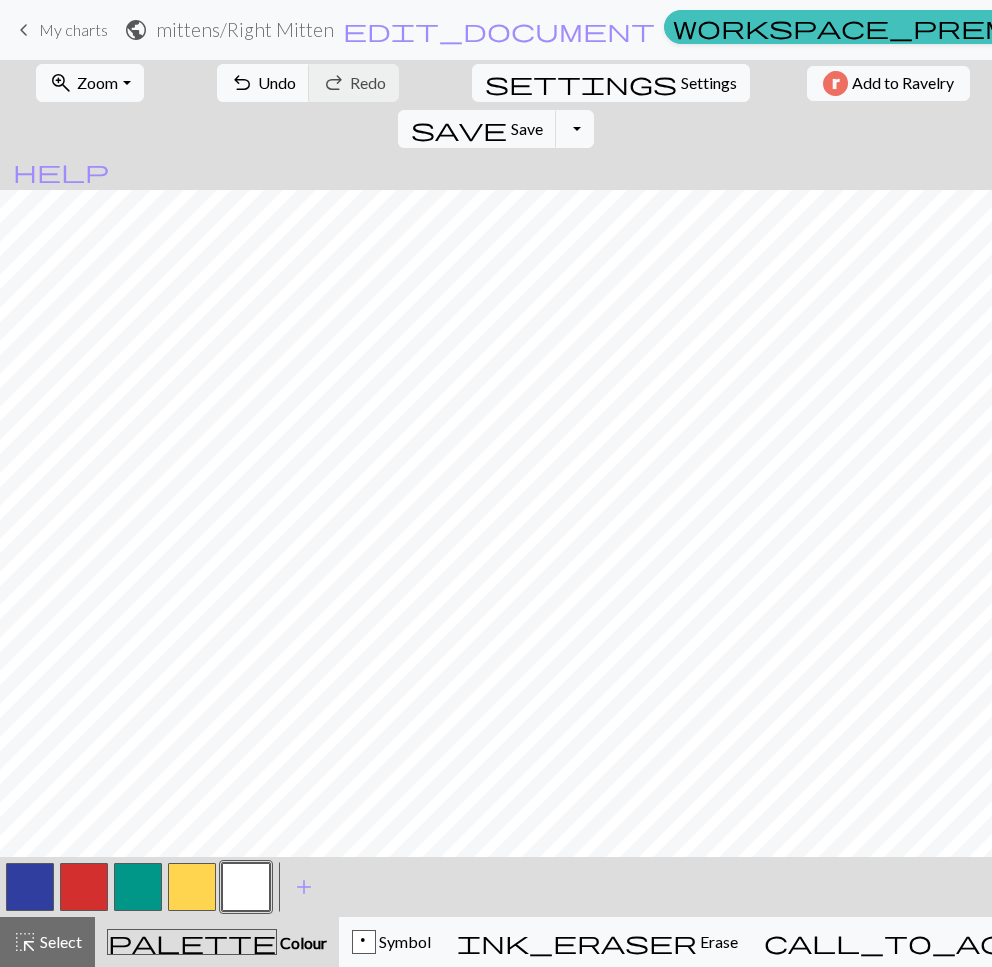 click at bounding box center [138, 887] 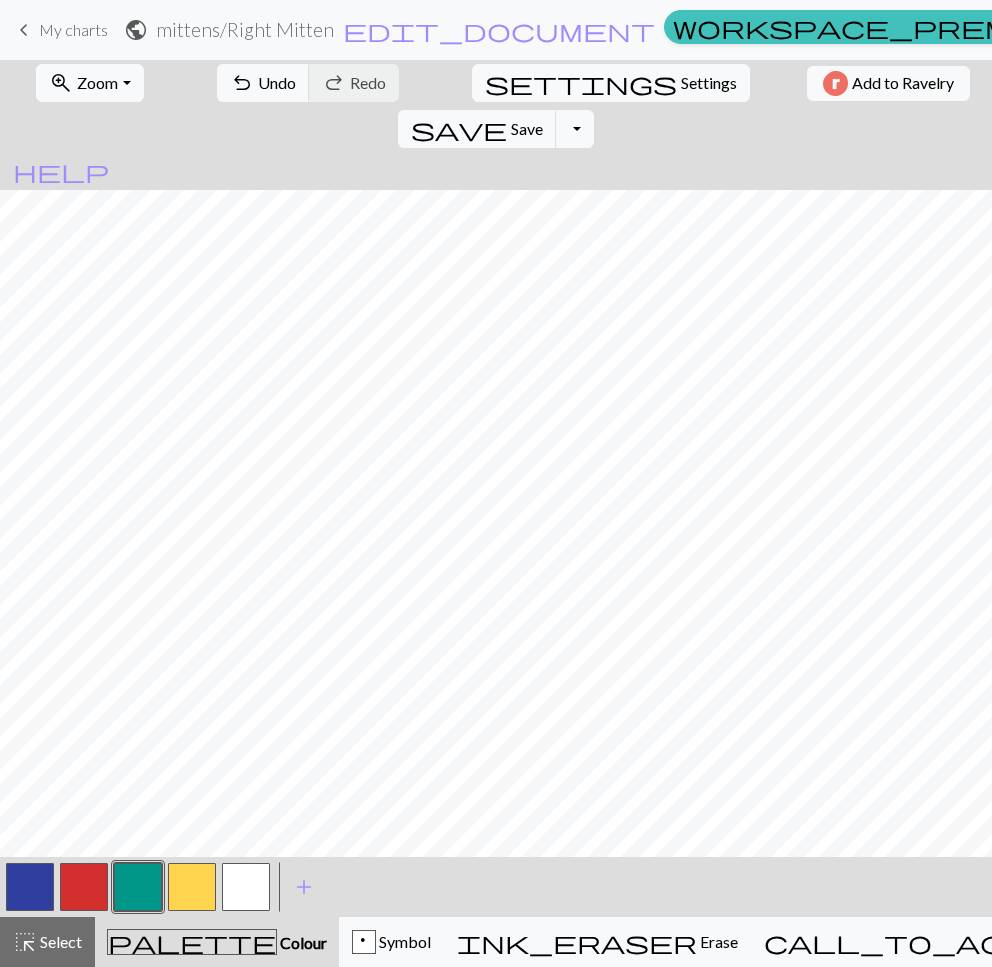 click at bounding box center [192, 887] 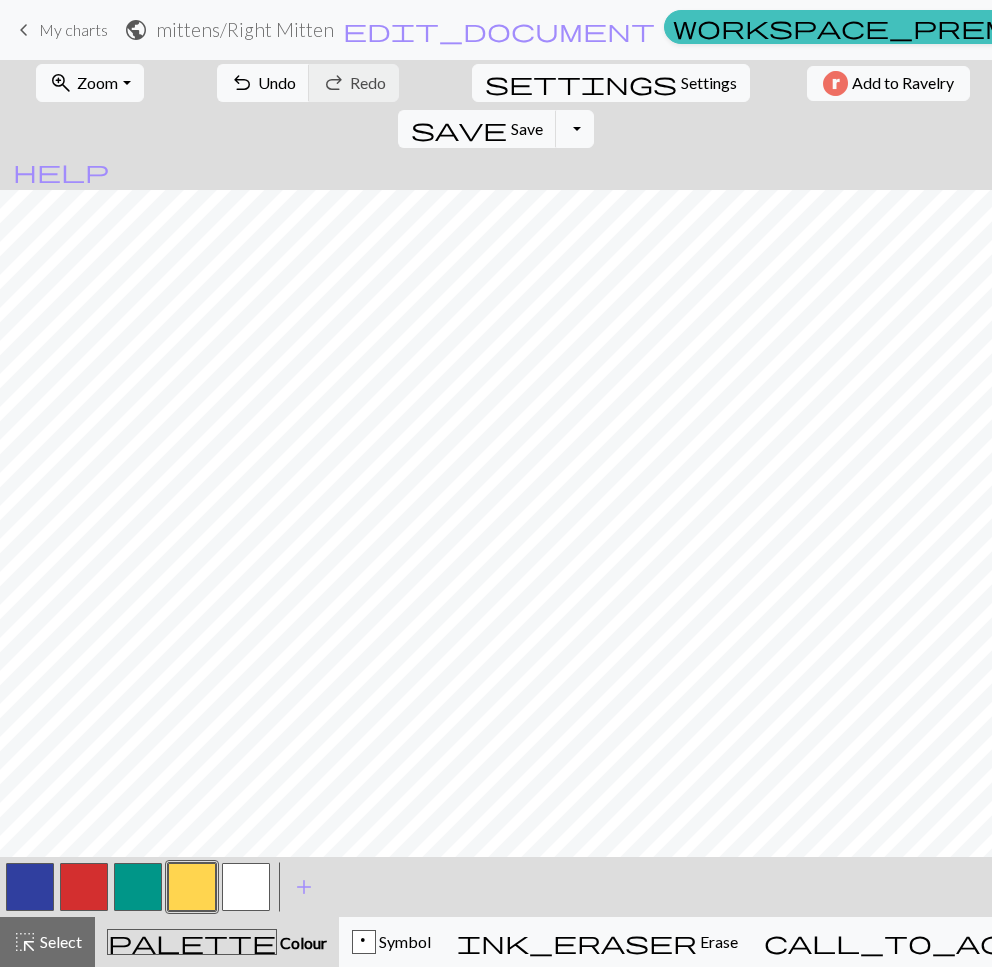 click at bounding box center (138, 887) 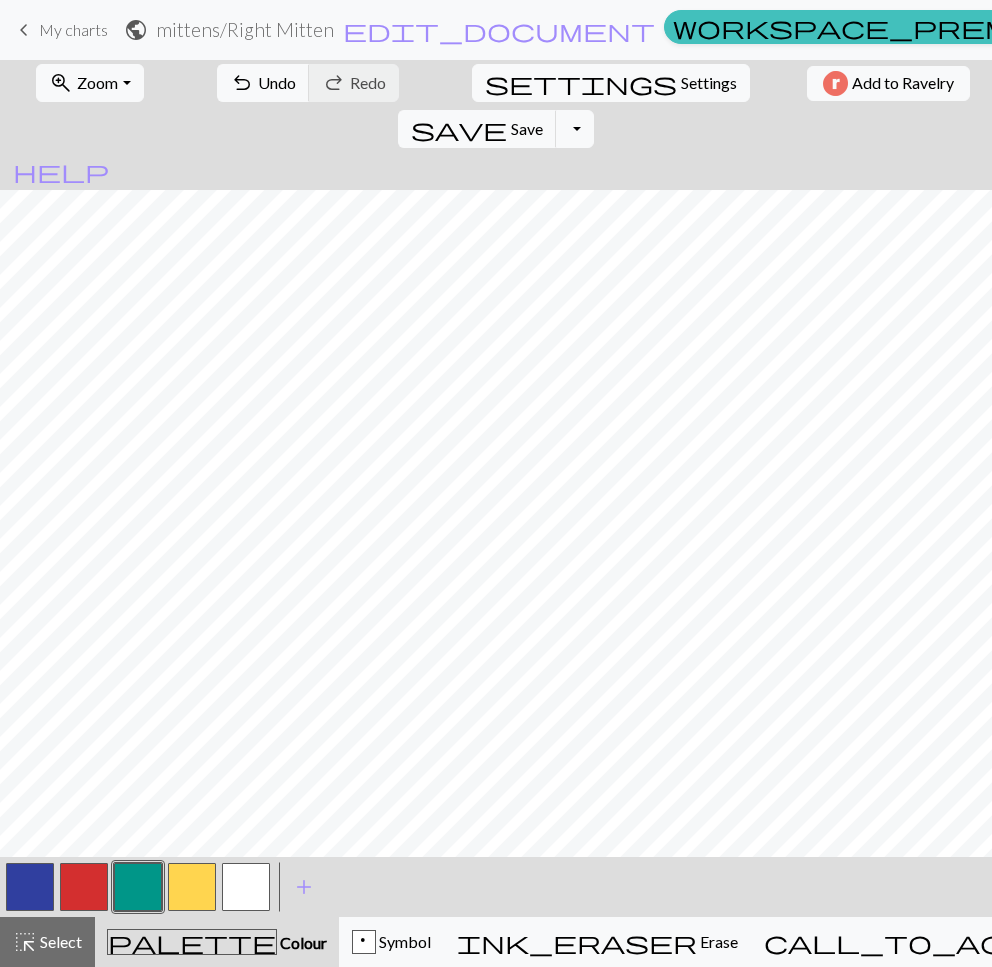 click at bounding box center (84, 887) 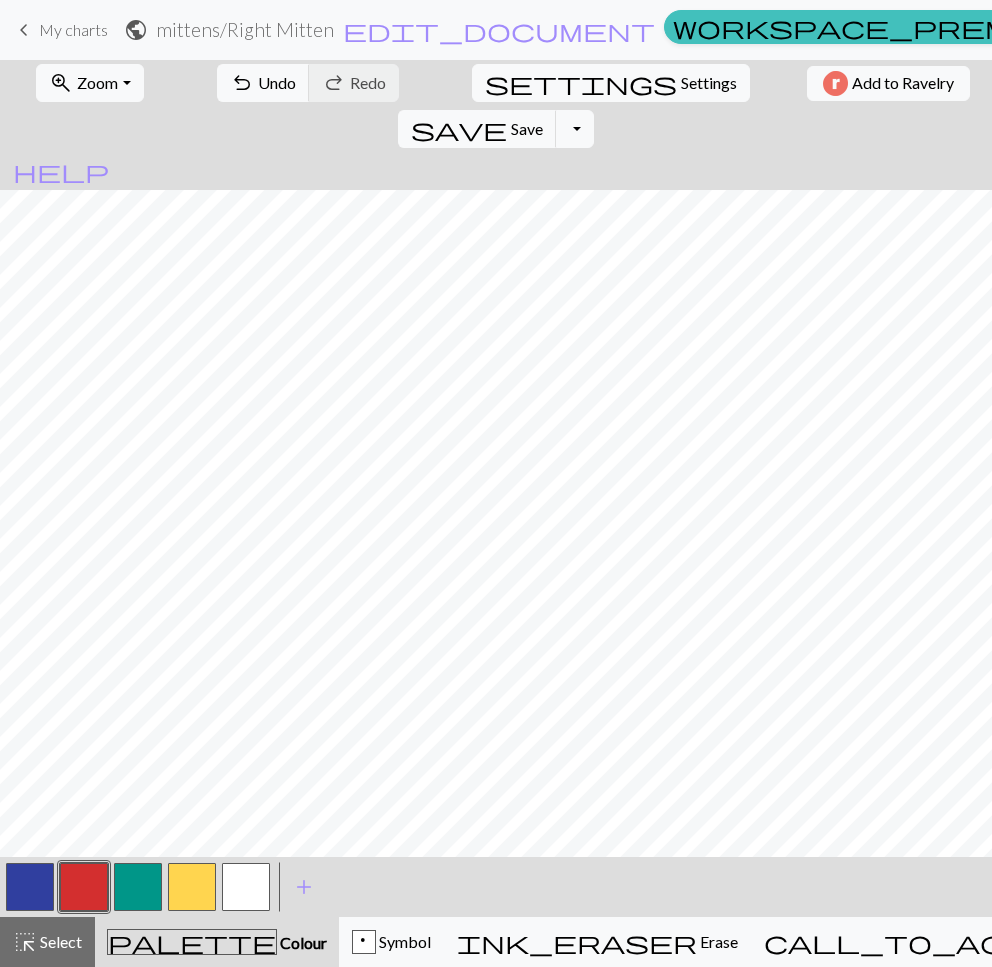 click at bounding box center (192, 887) 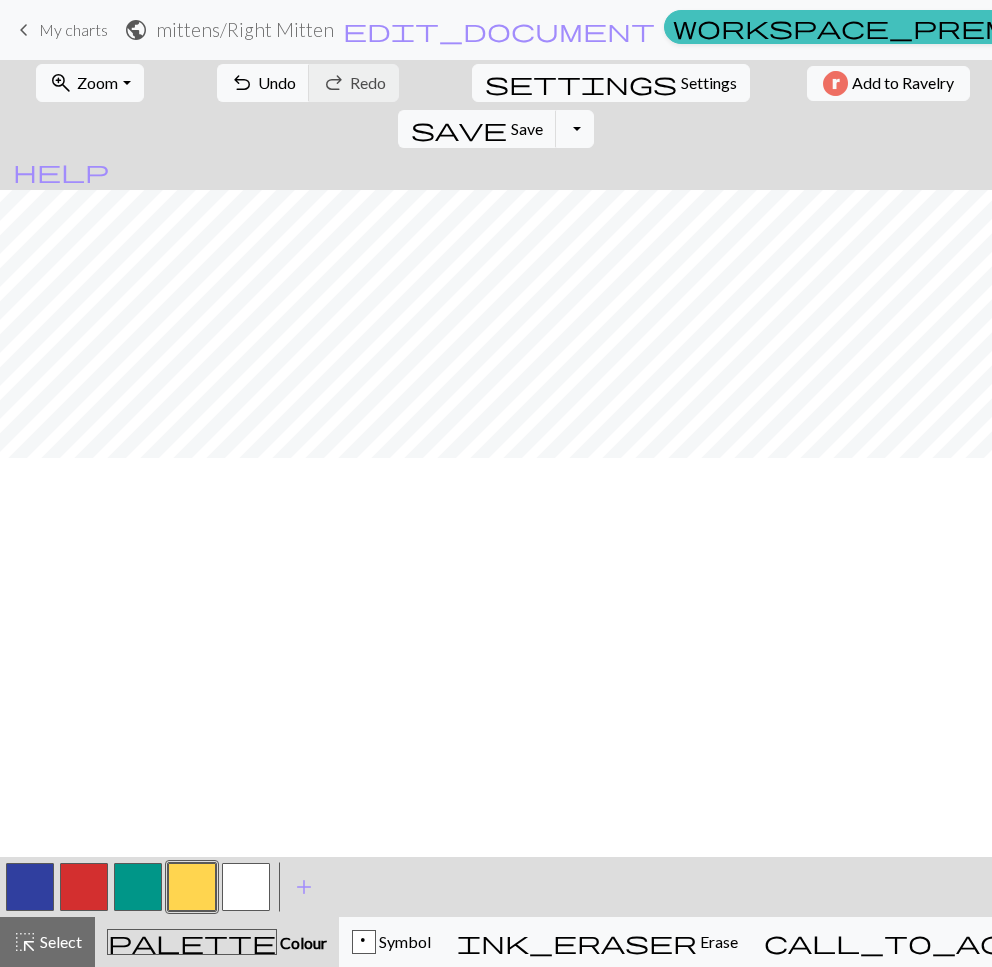 scroll, scrollTop: 0, scrollLeft: 698, axis: horizontal 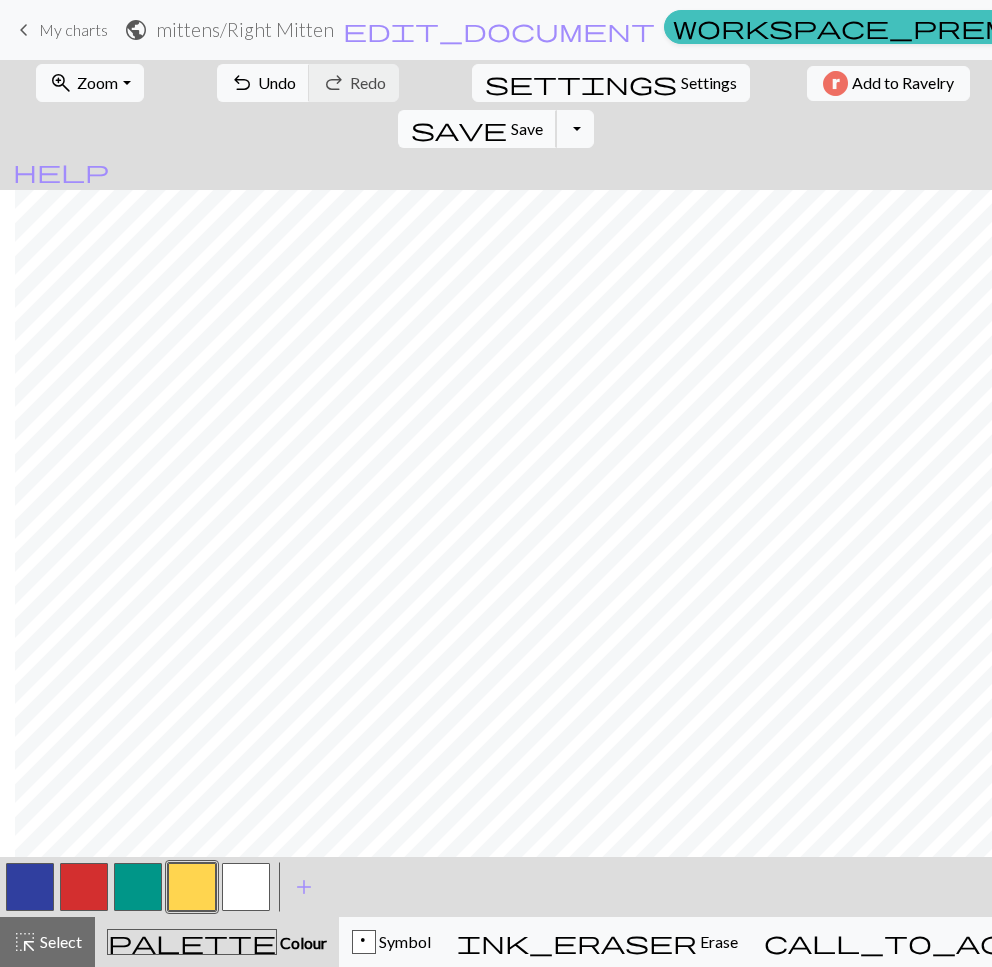 click on "save" at bounding box center (459, 129) 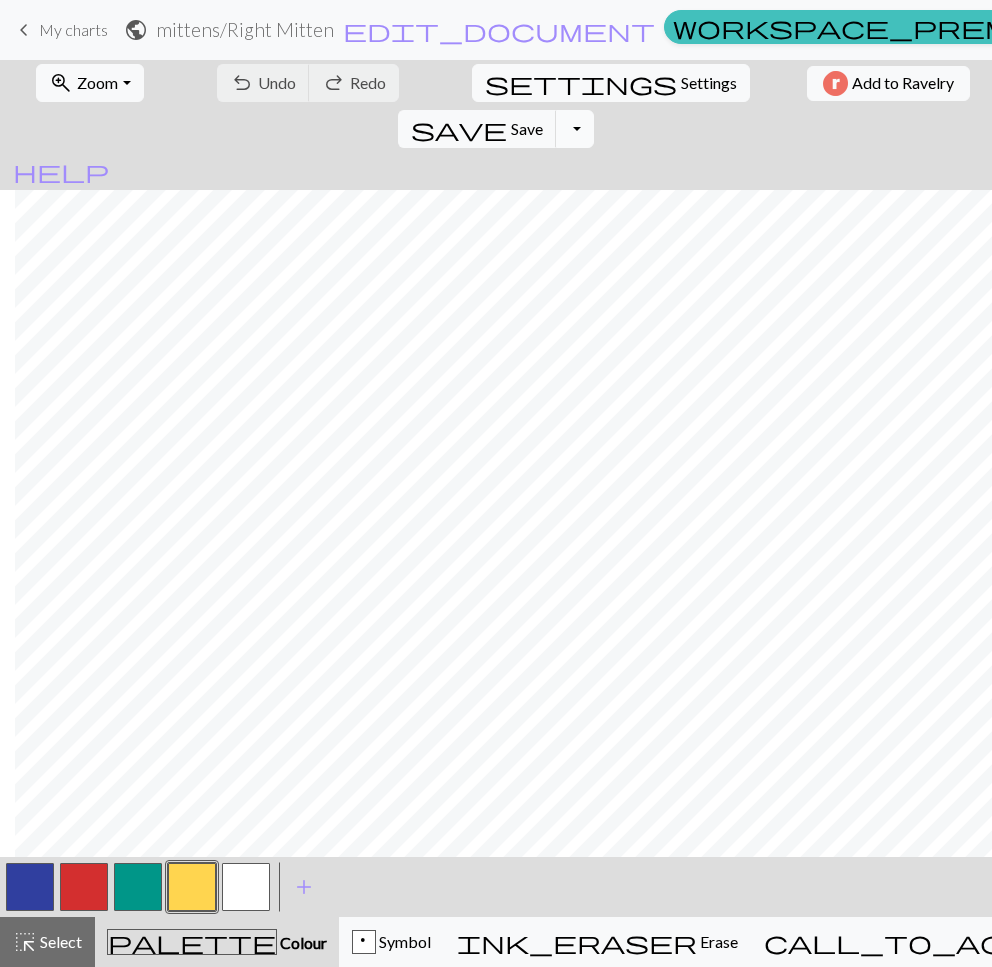 click on "Toggle Dropdown" at bounding box center [575, 129] 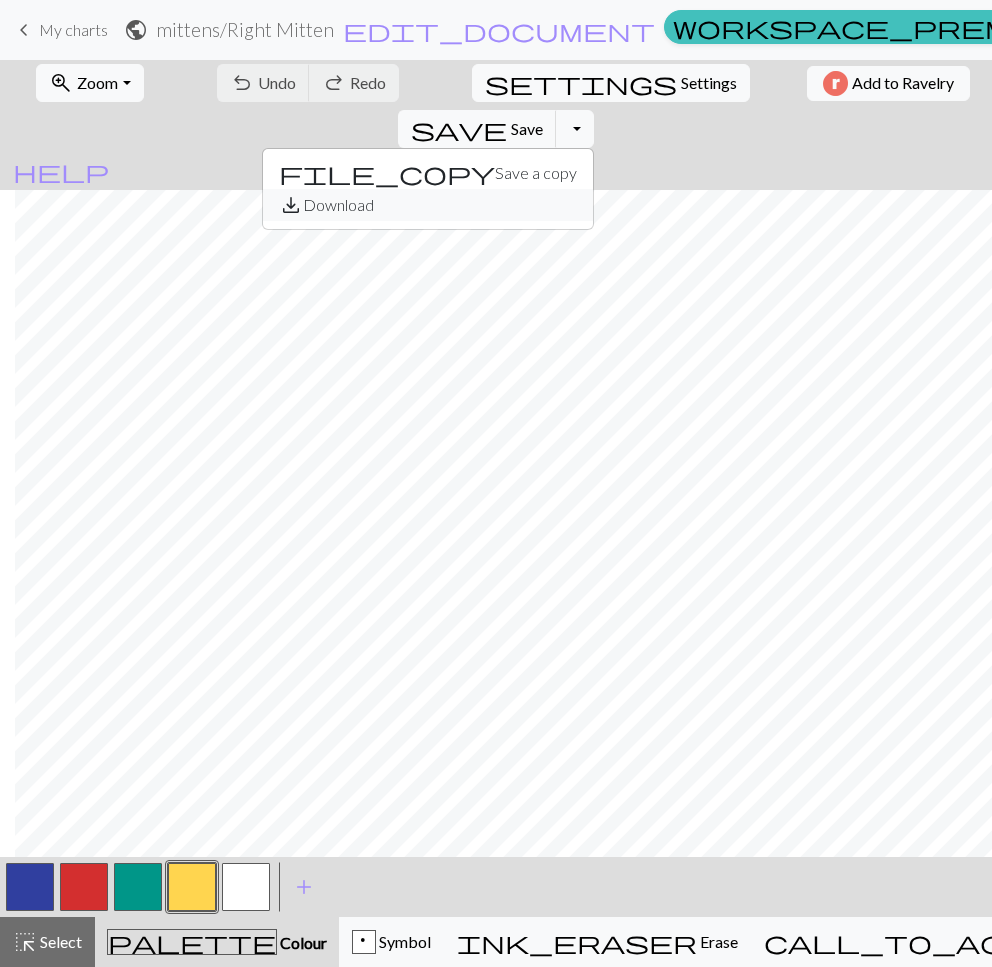 click on "save_alt  Download" at bounding box center [428, 205] 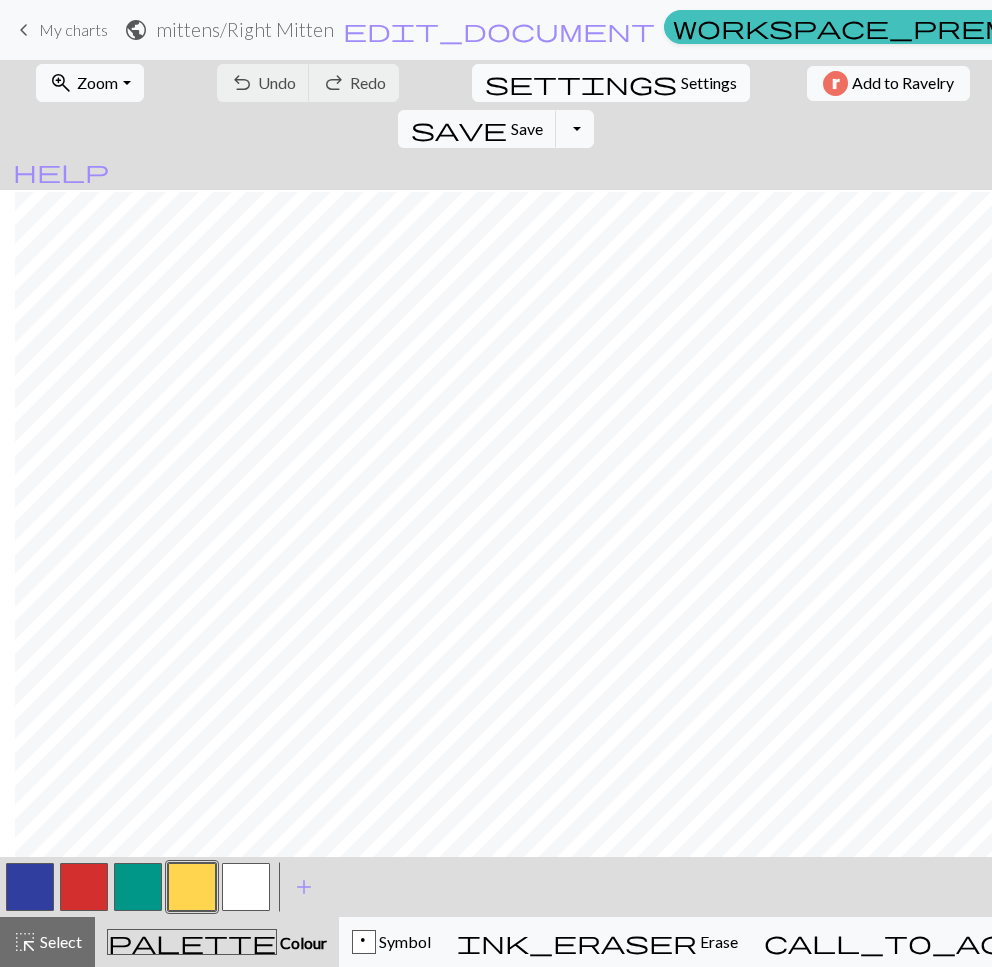scroll, scrollTop: 874, scrollLeft: 1850, axis: both 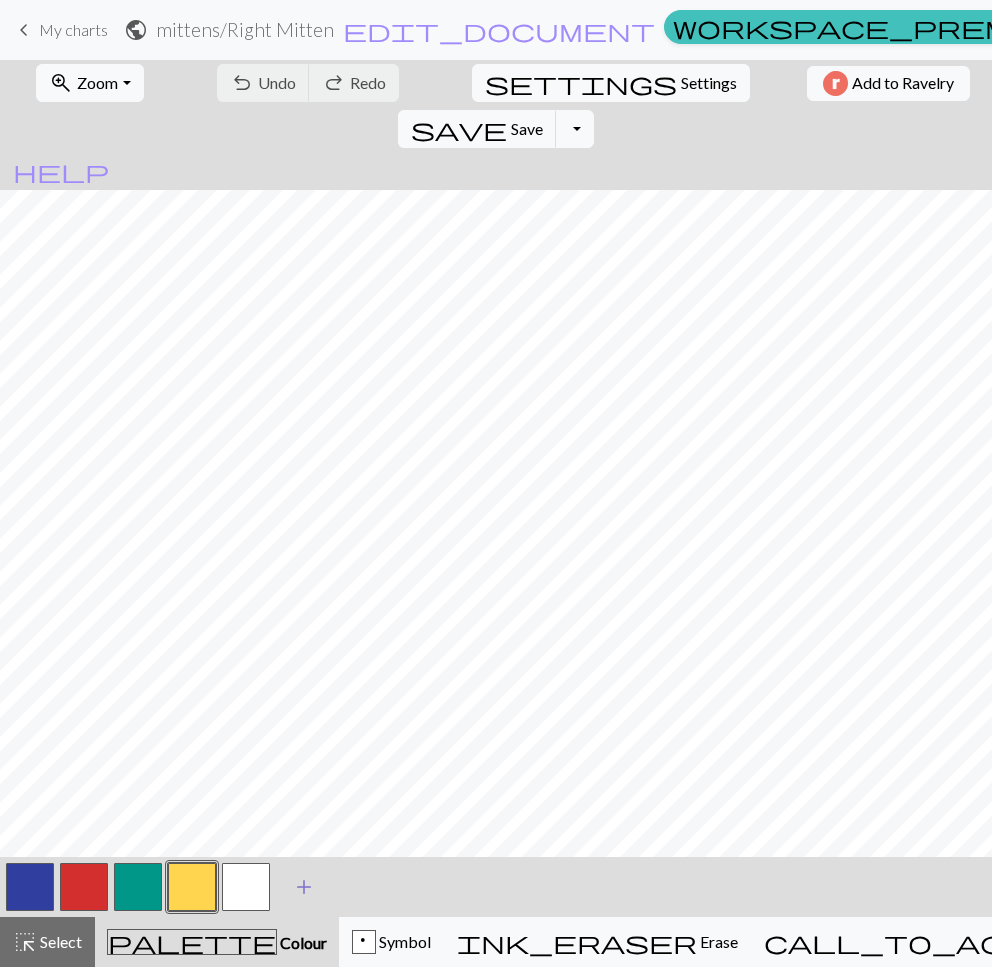 click on "add" at bounding box center [304, 887] 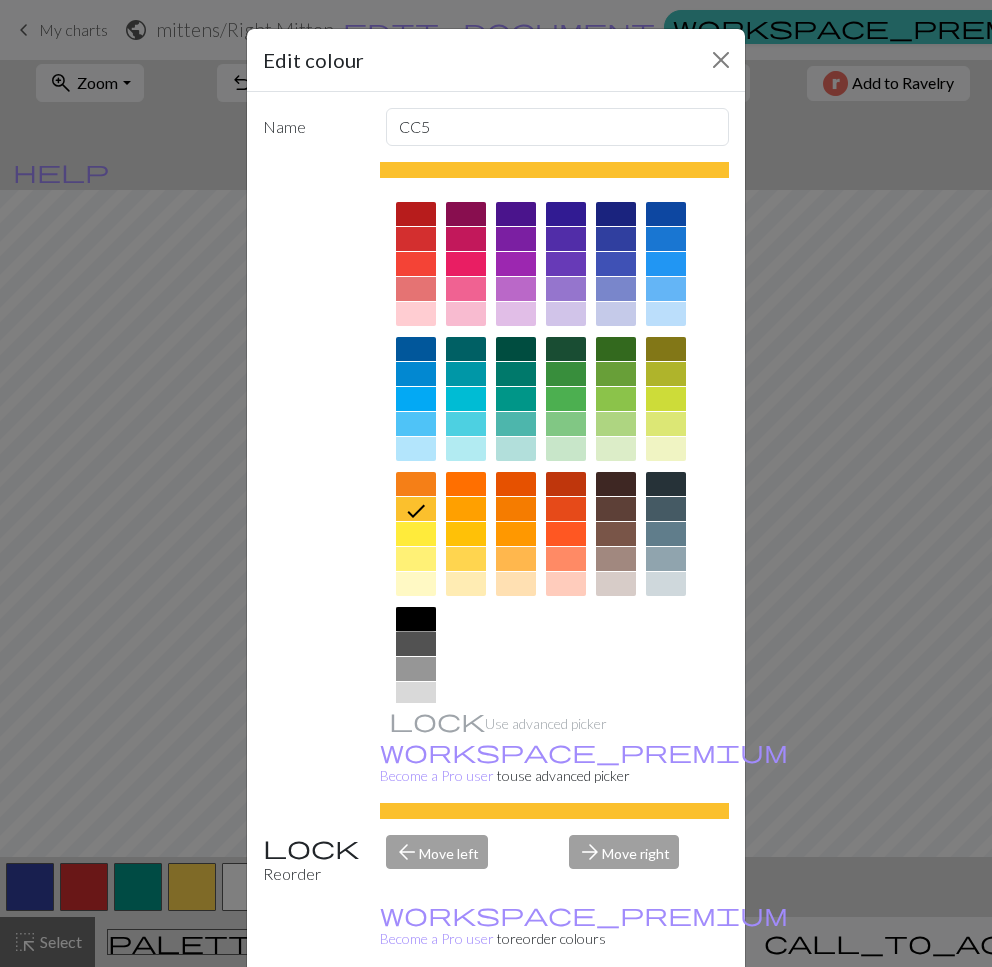 click at bounding box center [416, 619] 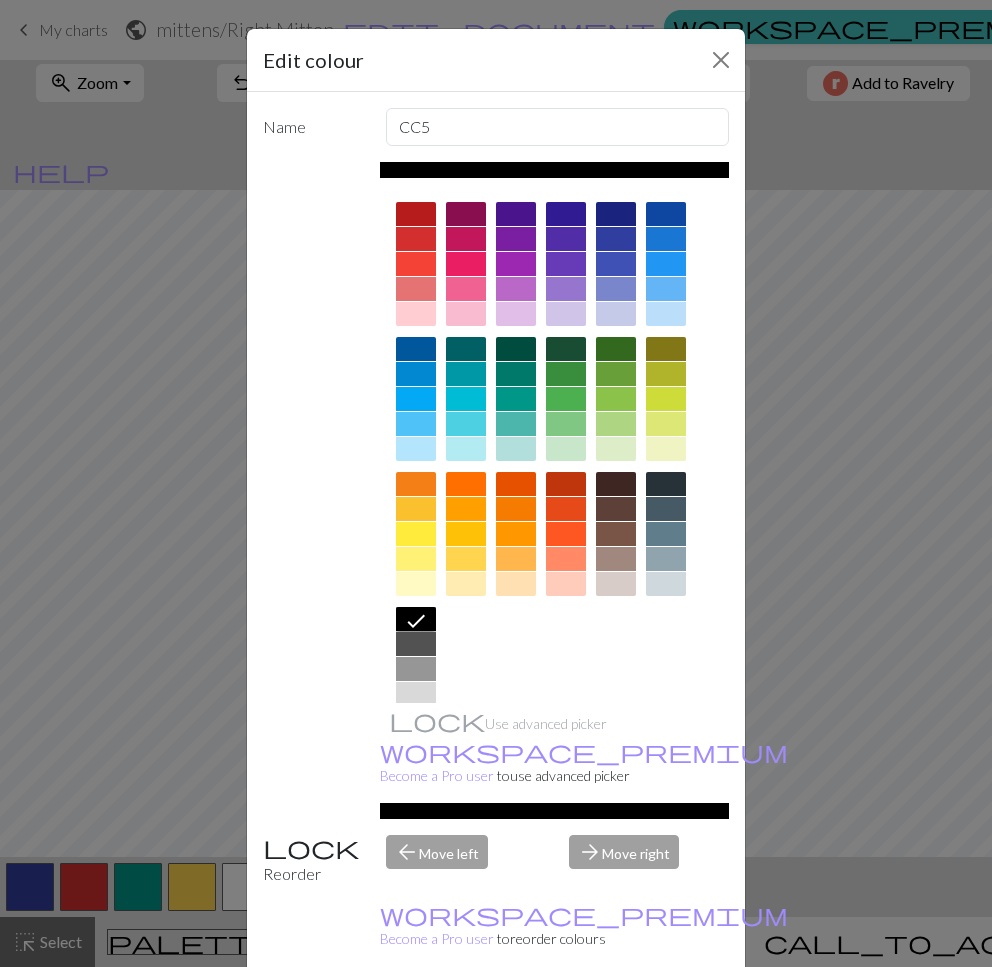 click on "Done" at bounding box center [616, 1018] 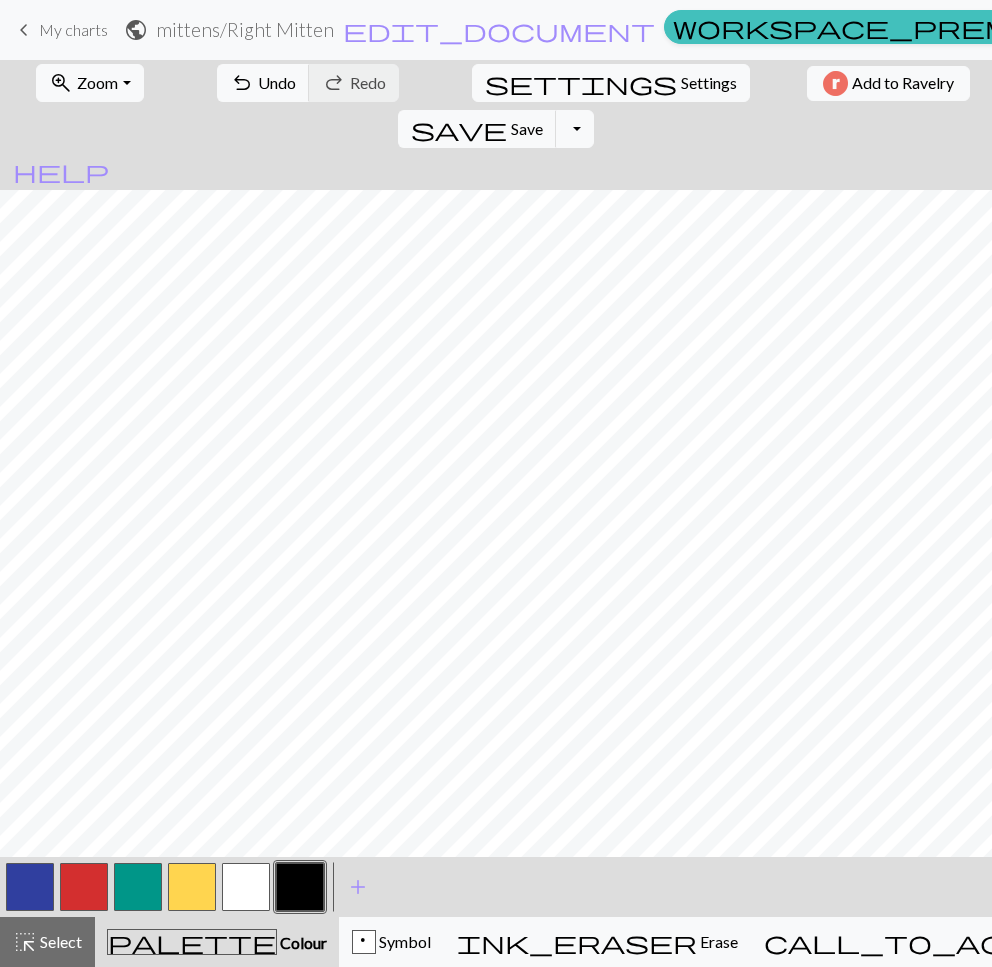 scroll, scrollTop: 0, scrollLeft: 0, axis: both 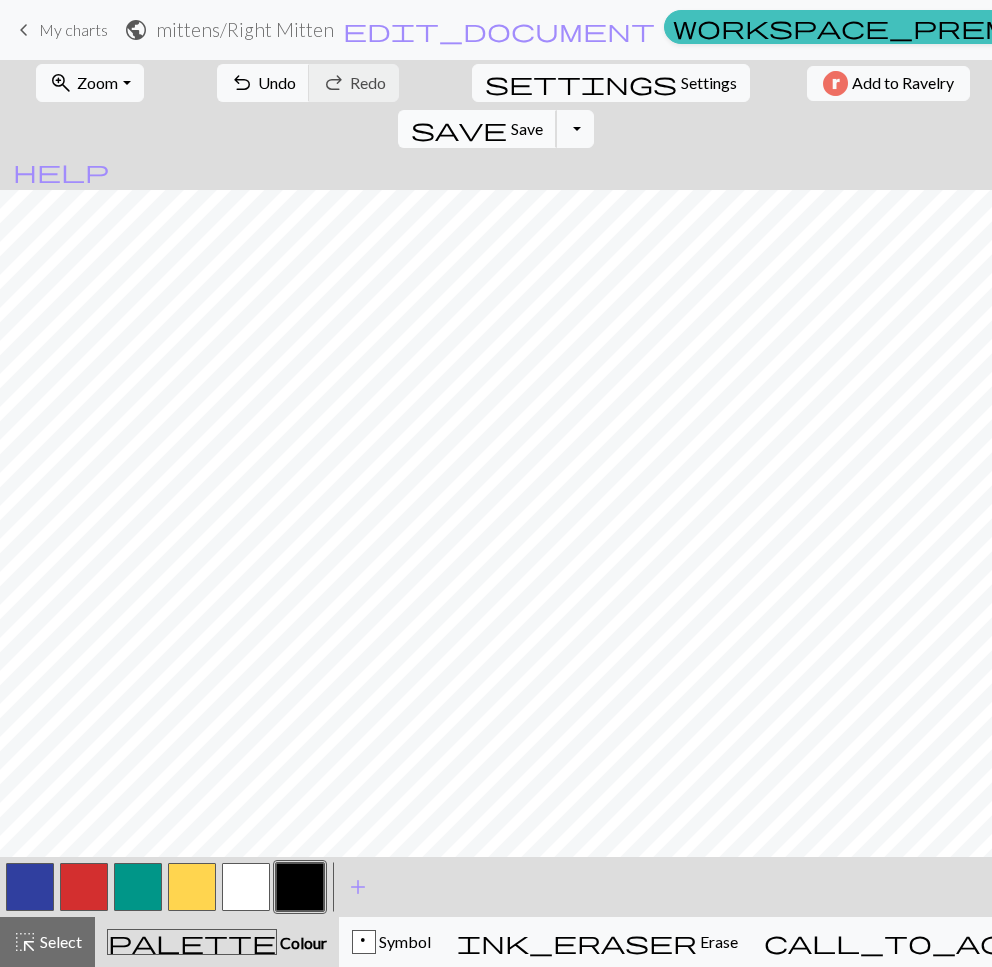 click on "Save" at bounding box center [527, 128] 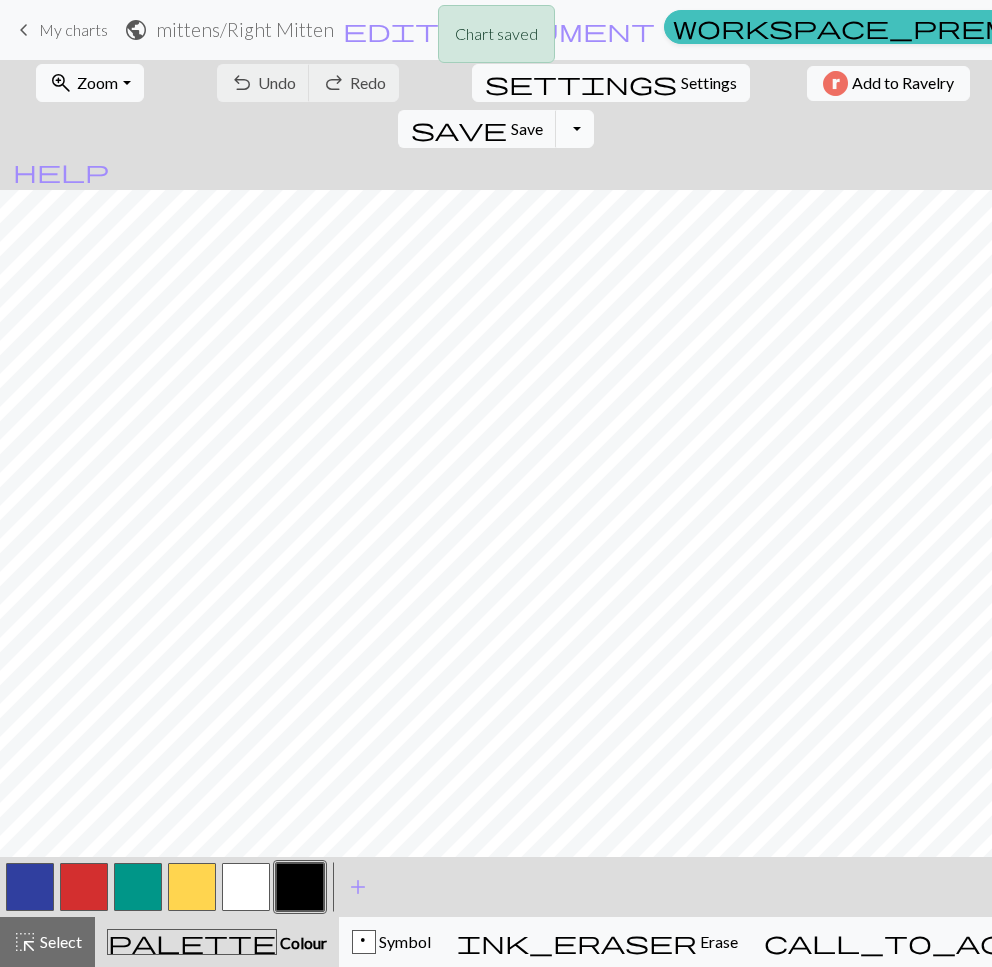 click on "Toggle Dropdown" at bounding box center [575, 129] 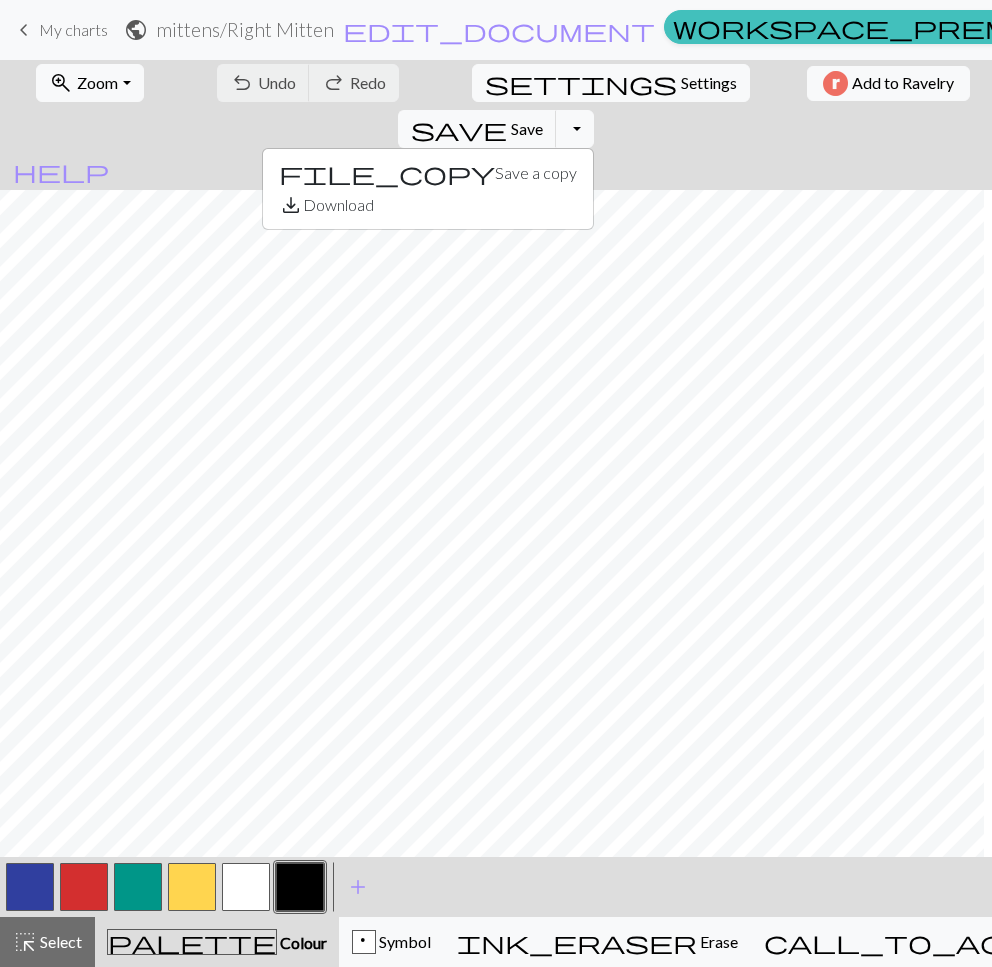 scroll, scrollTop: 0, scrollLeft: 590, axis: horizontal 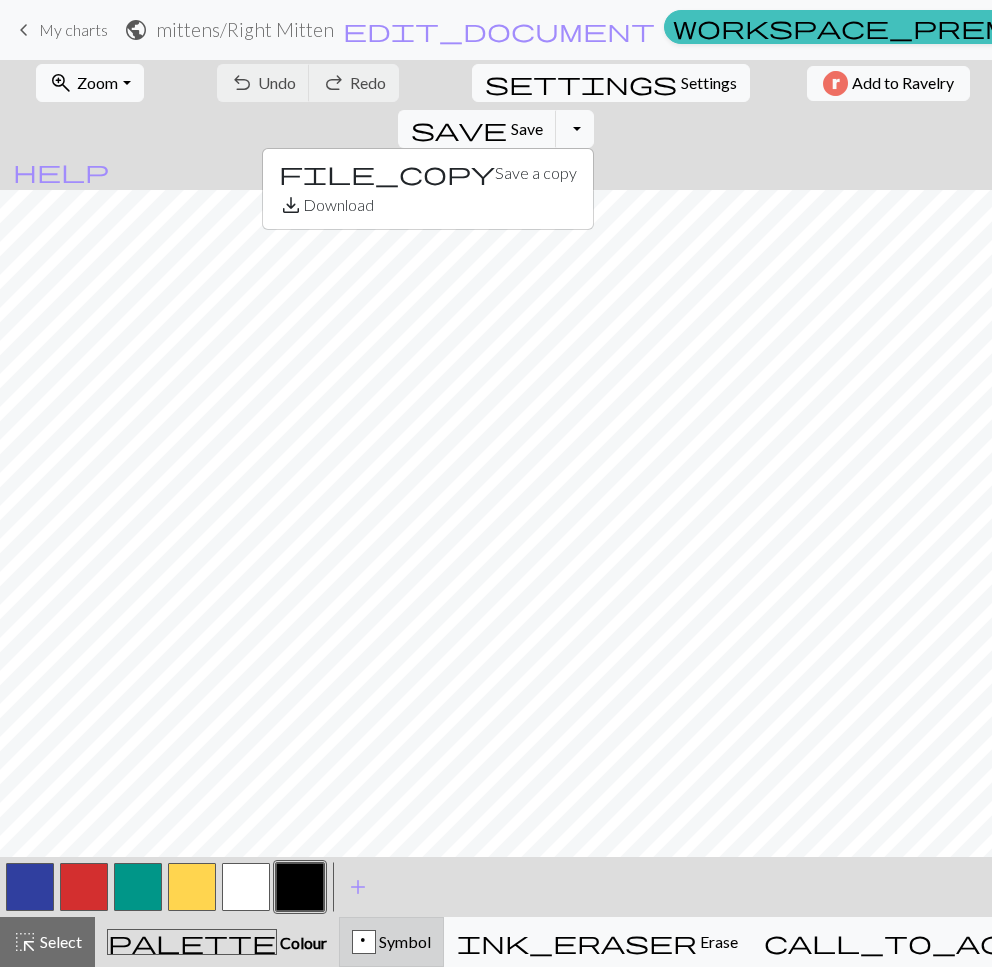 click on "Symbol" at bounding box center (403, 941) 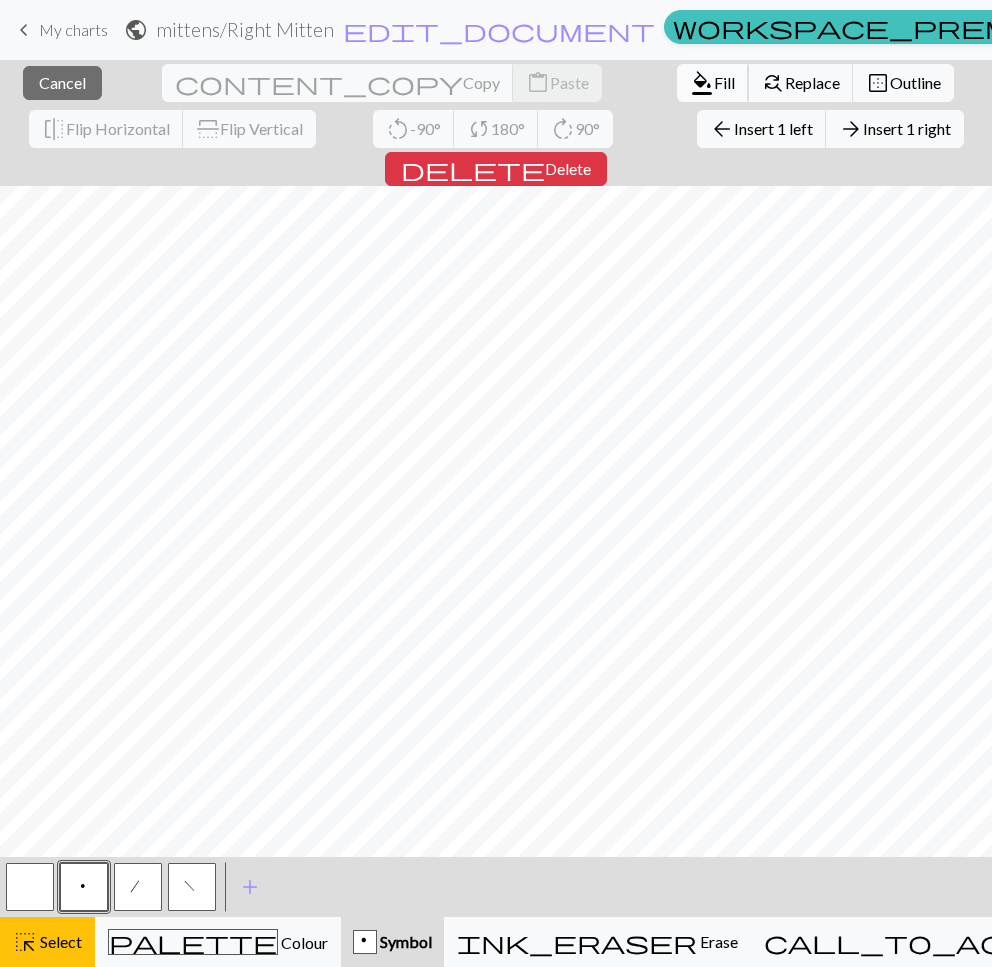 click on "Fill" at bounding box center [724, 82] 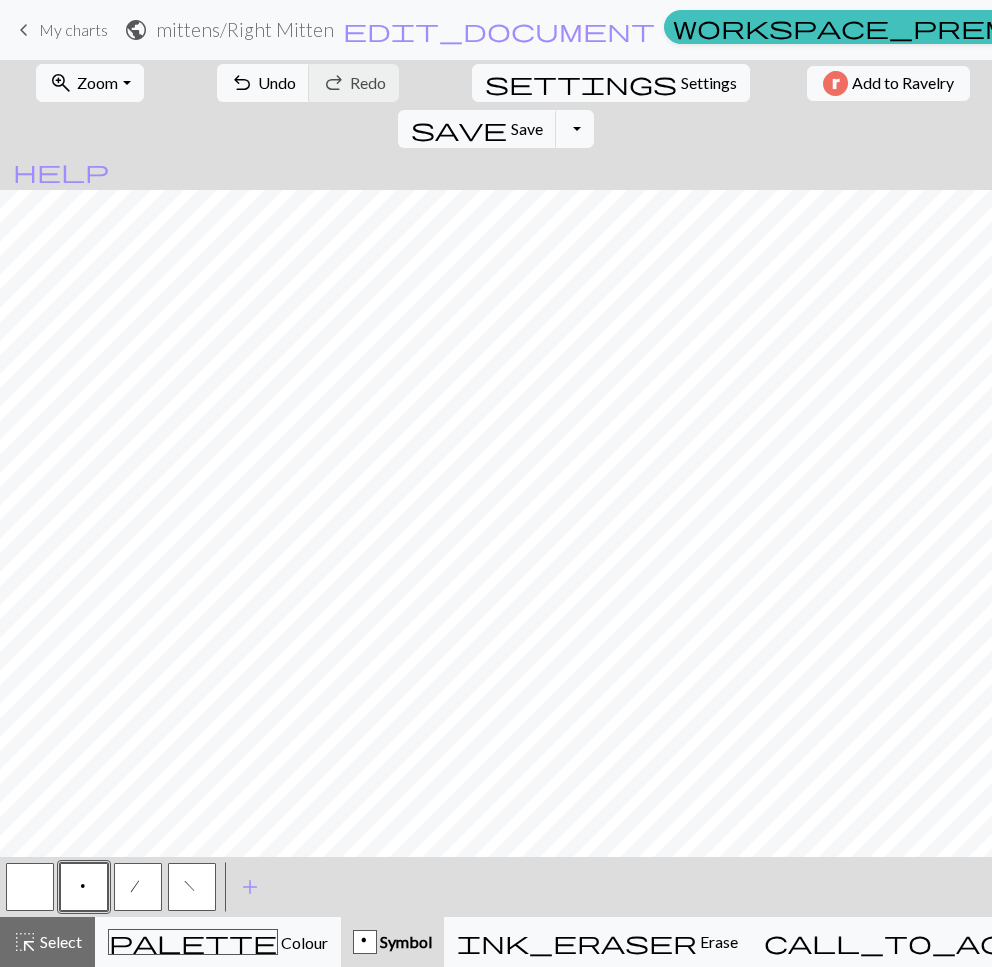 scroll, scrollTop: 0, scrollLeft: 590, axis: horizontal 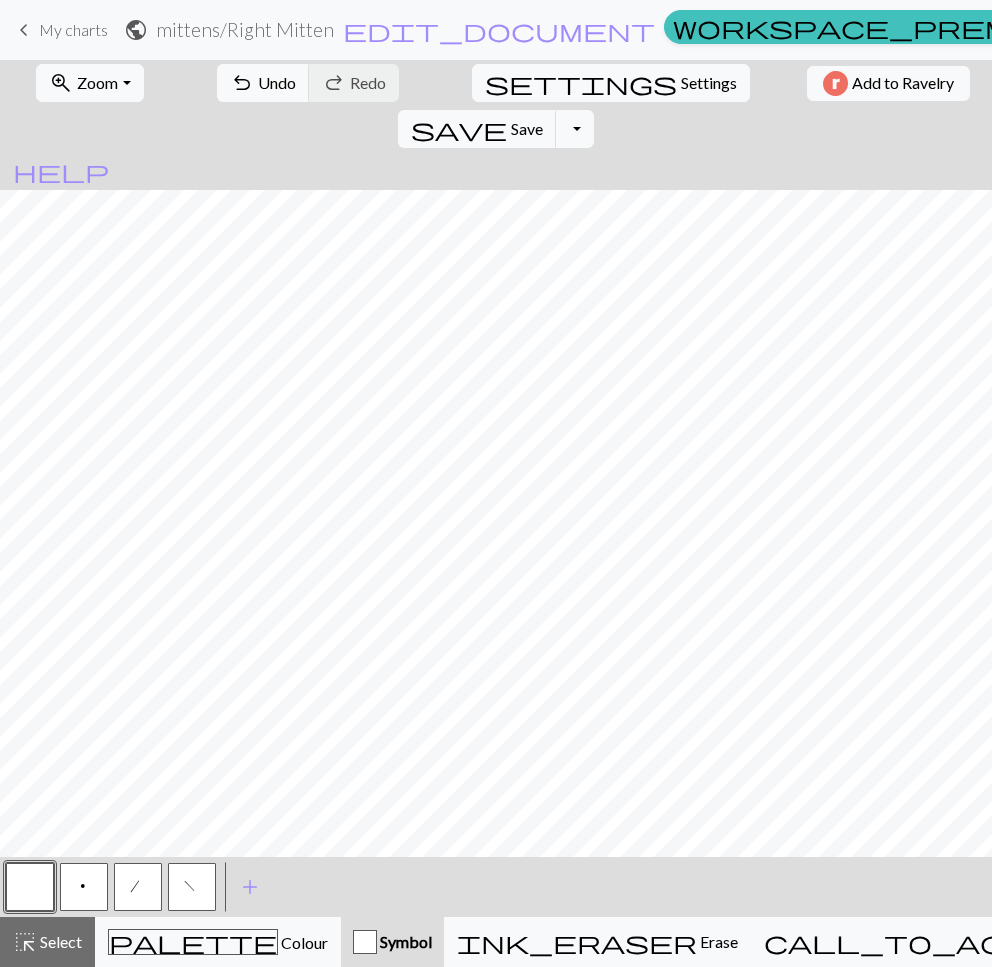 click on "p" at bounding box center (84, 887) 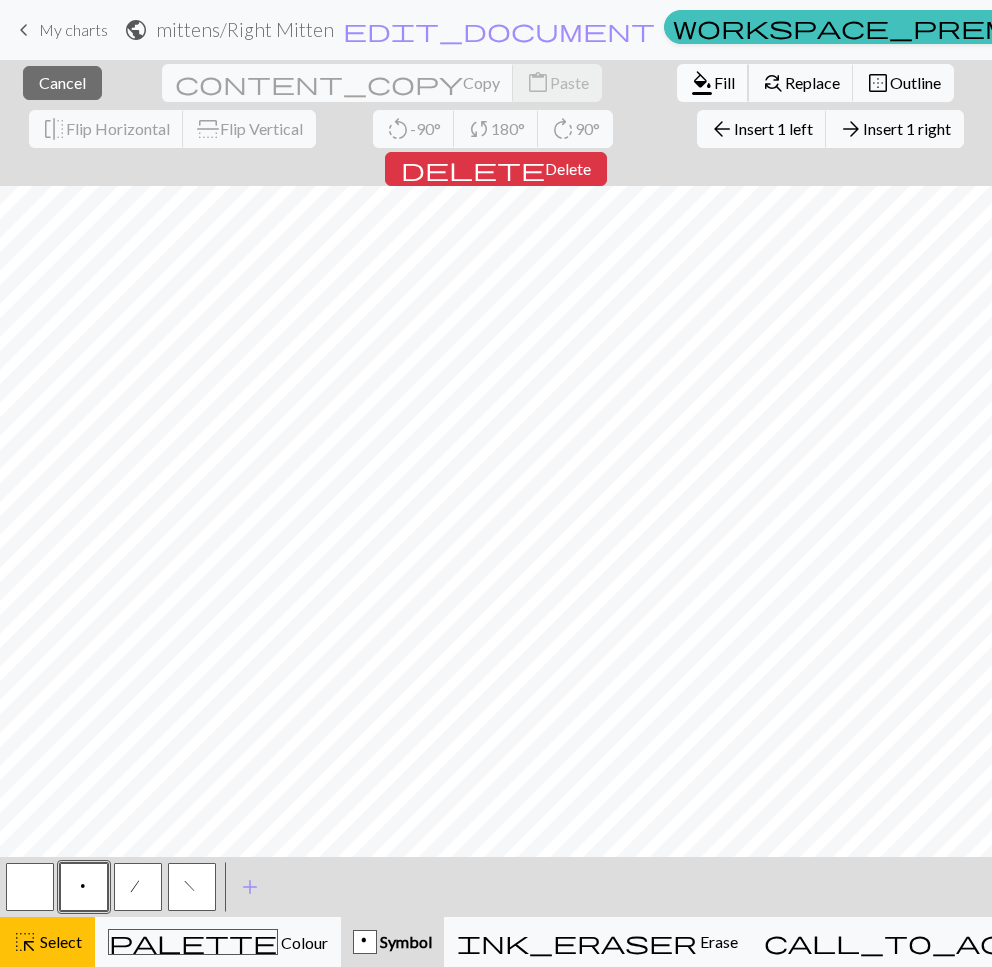 click on "Fill" at bounding box center [724, 82] 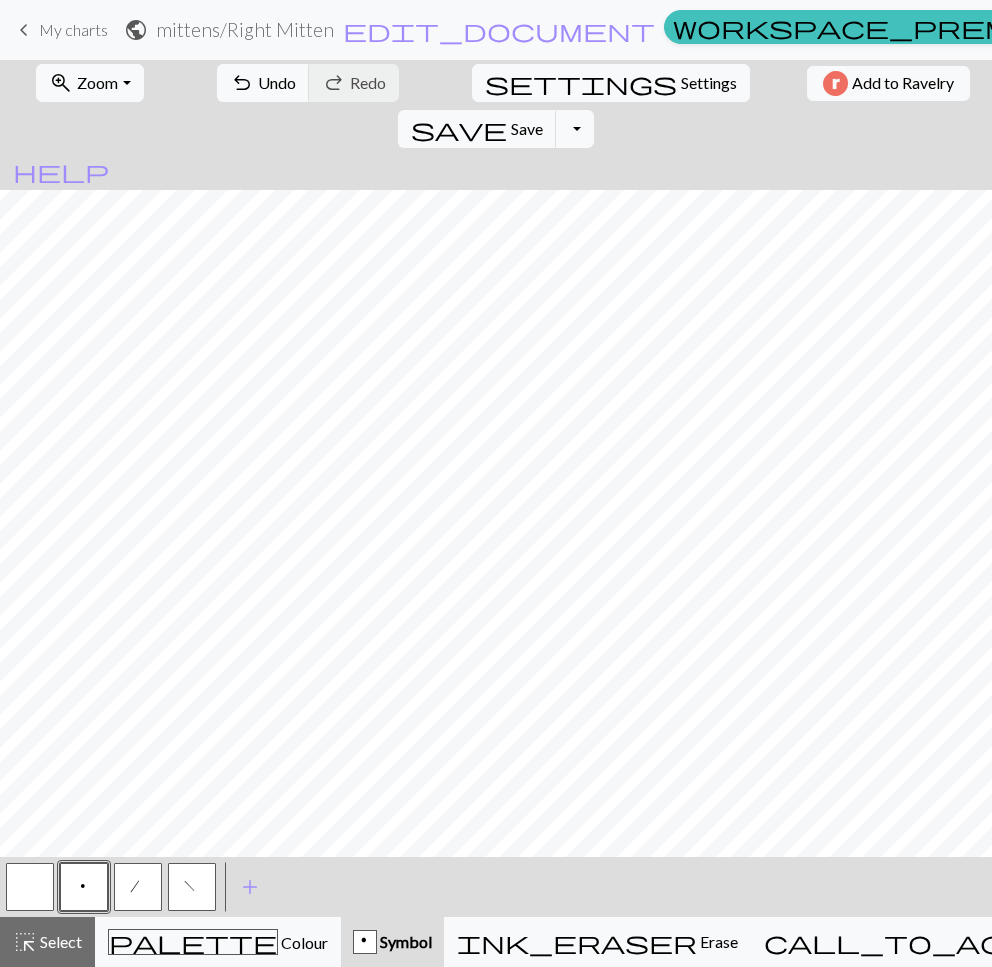 scroll, scrollTop: 0, scrollLeft: 0, axis: both 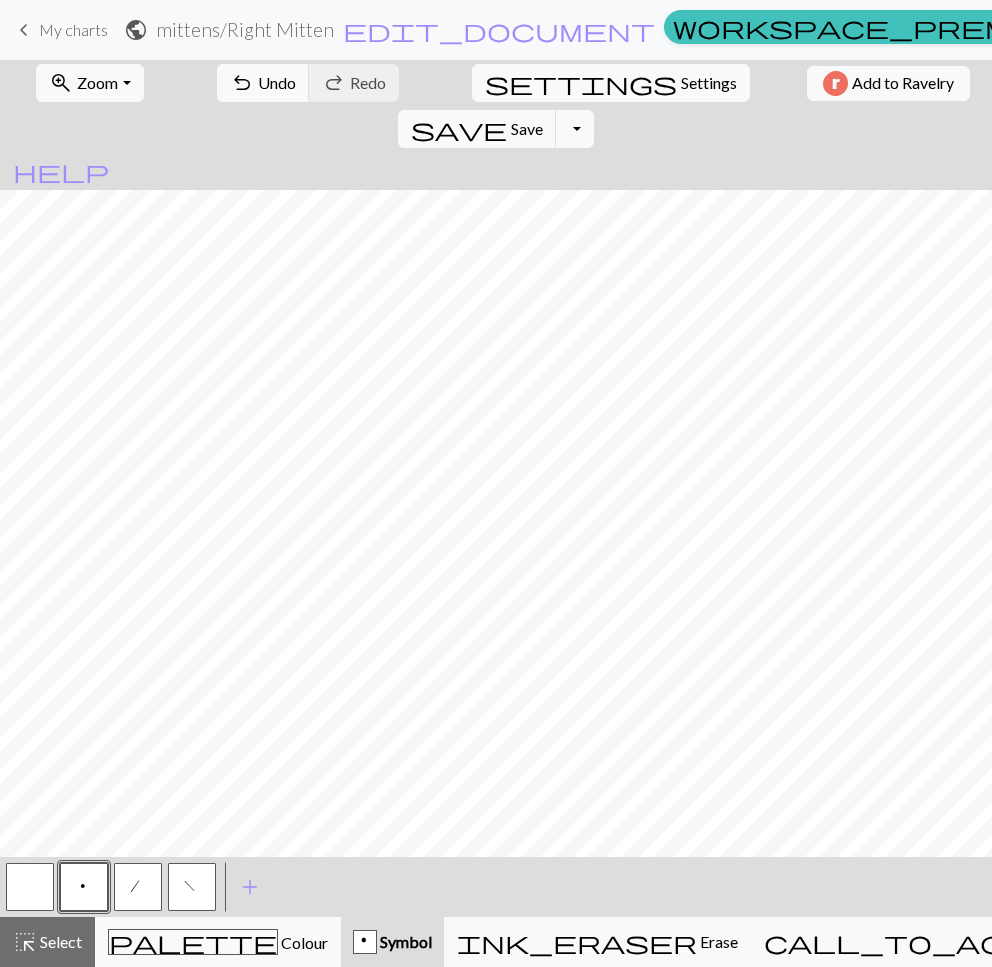 click at bounding box center (30, 887) 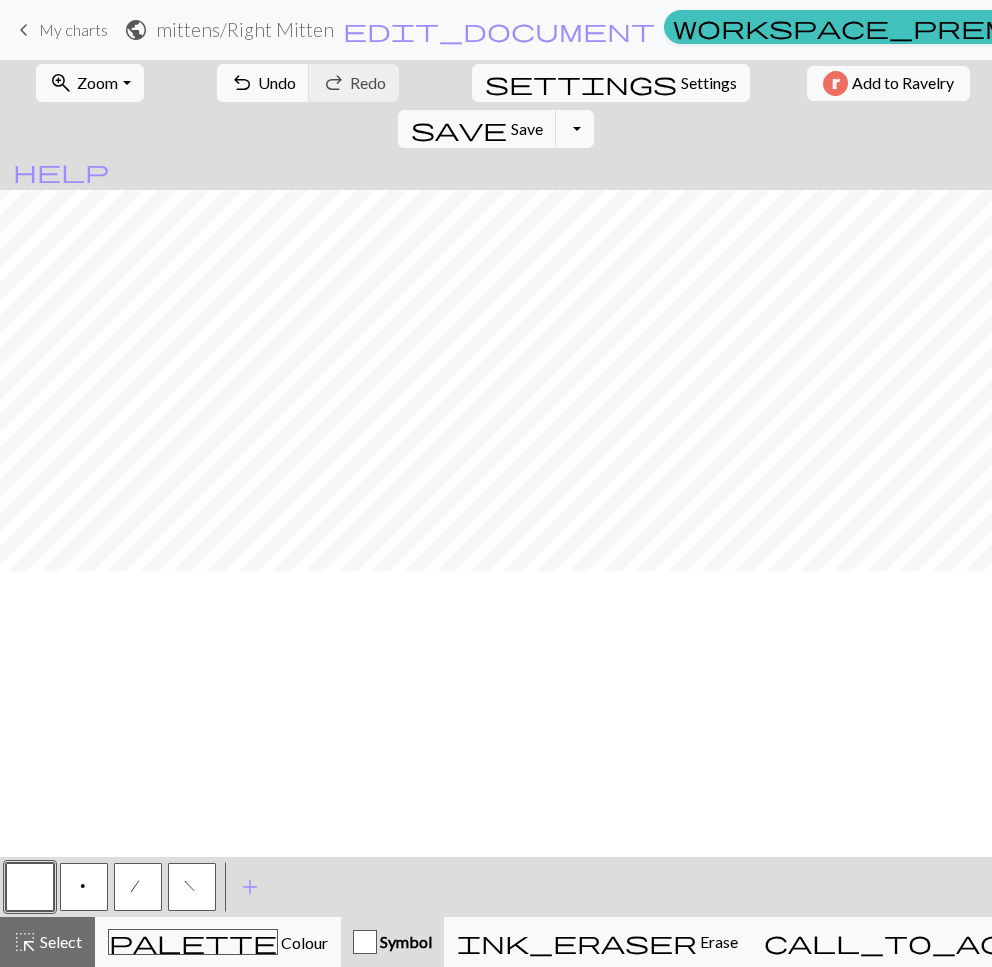 scroll, scrollTop: 0, scrollLeft: 0, axis: both 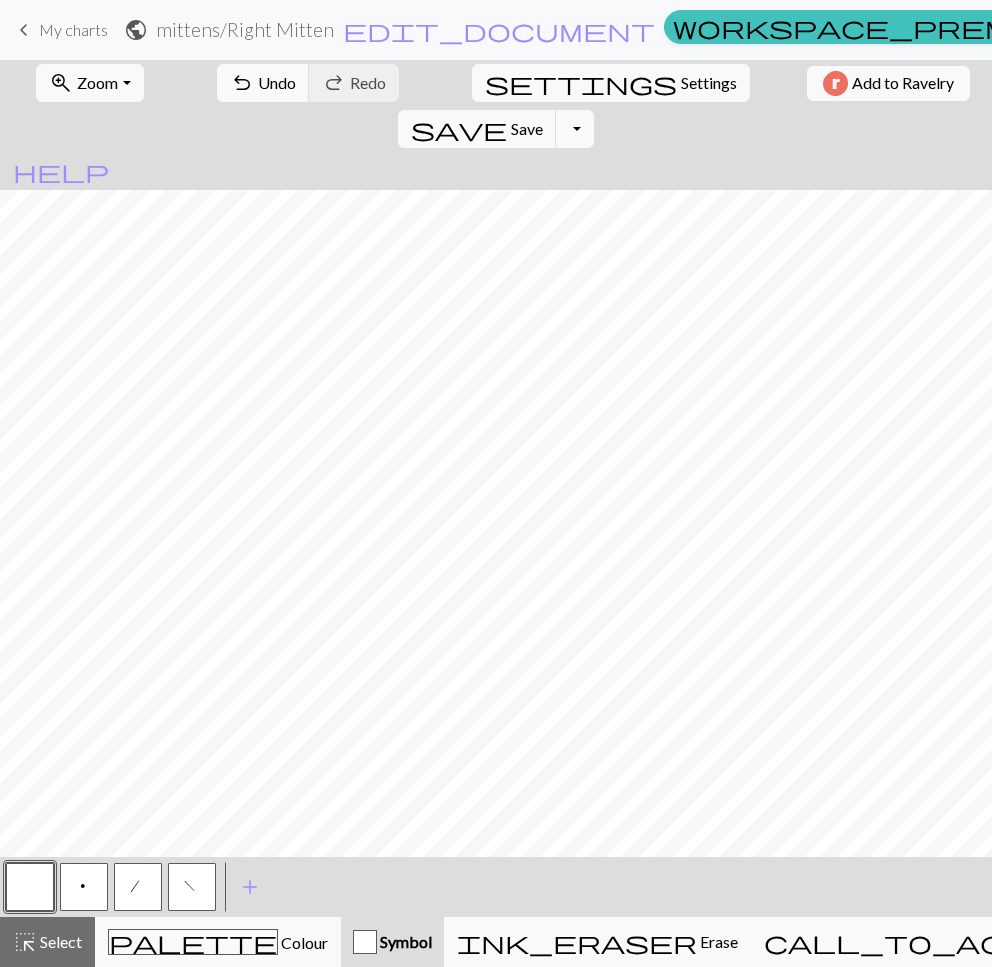 drag, startPoint x: 91, startPoint y: 887, endPoint x: 80, endPoint y: 850, distance: 38.600517 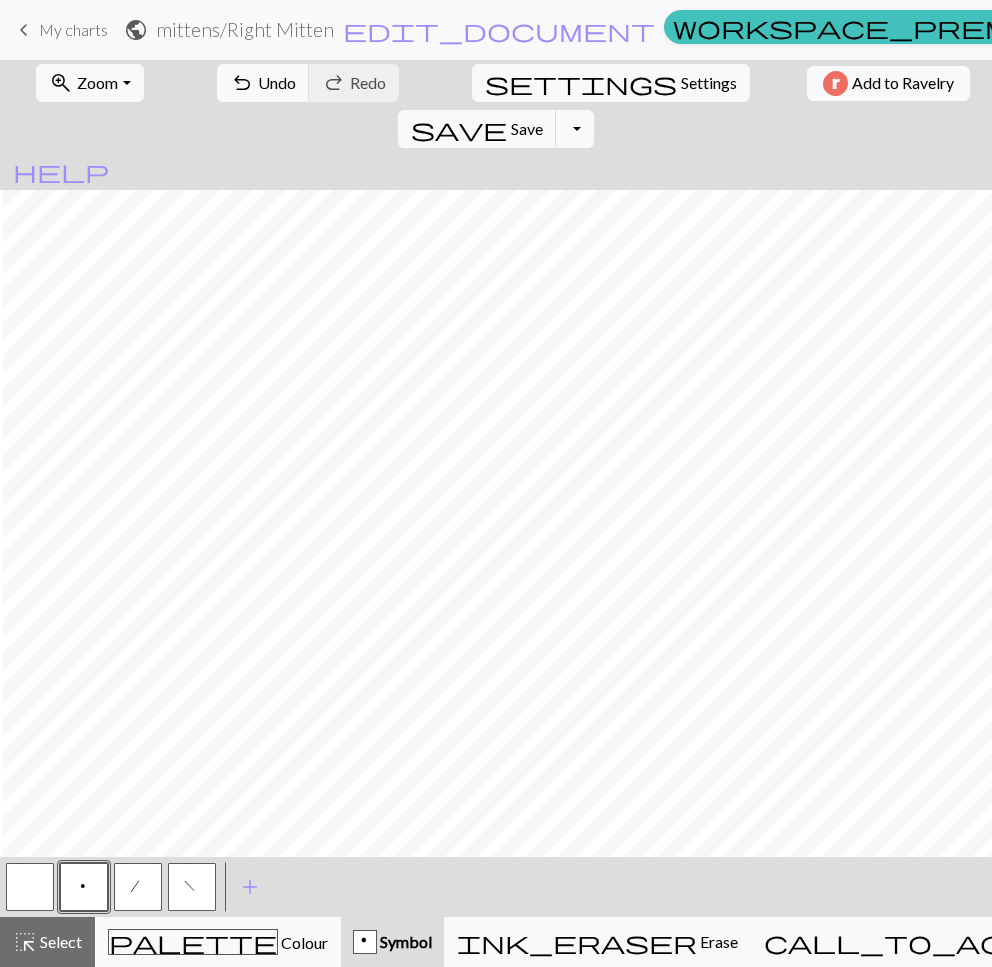 scroll, scrollTop: 0, scrollLeft: 542, axis: horizontal 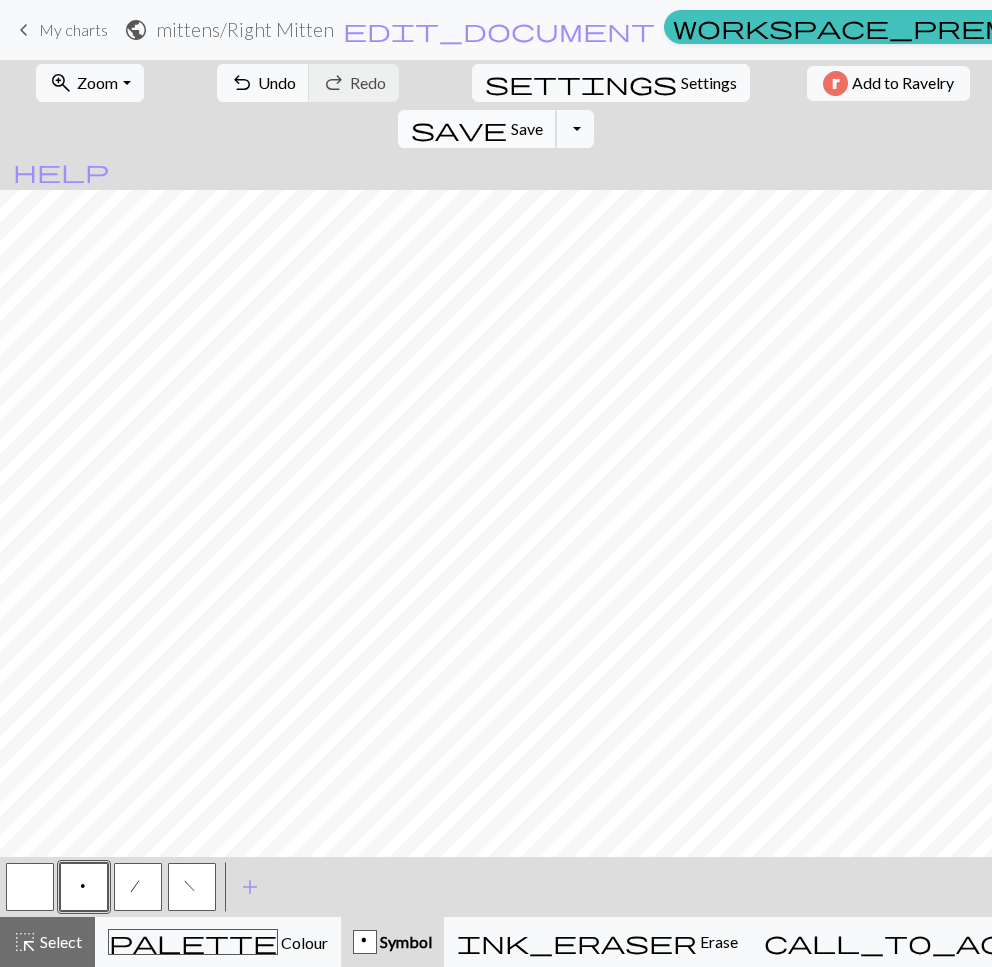 click on "save" at bounding box center [459, 129] 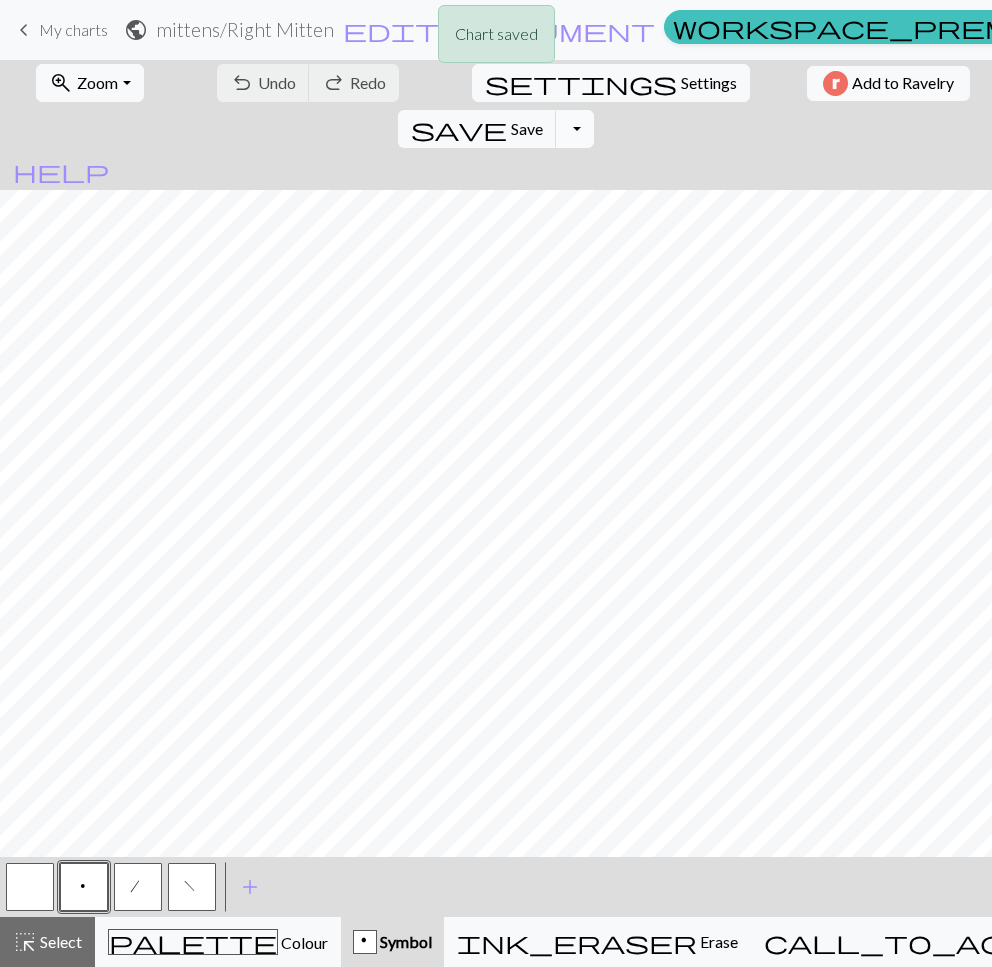 click on "Toggle Dropdown" at bounding box center (575, 129) 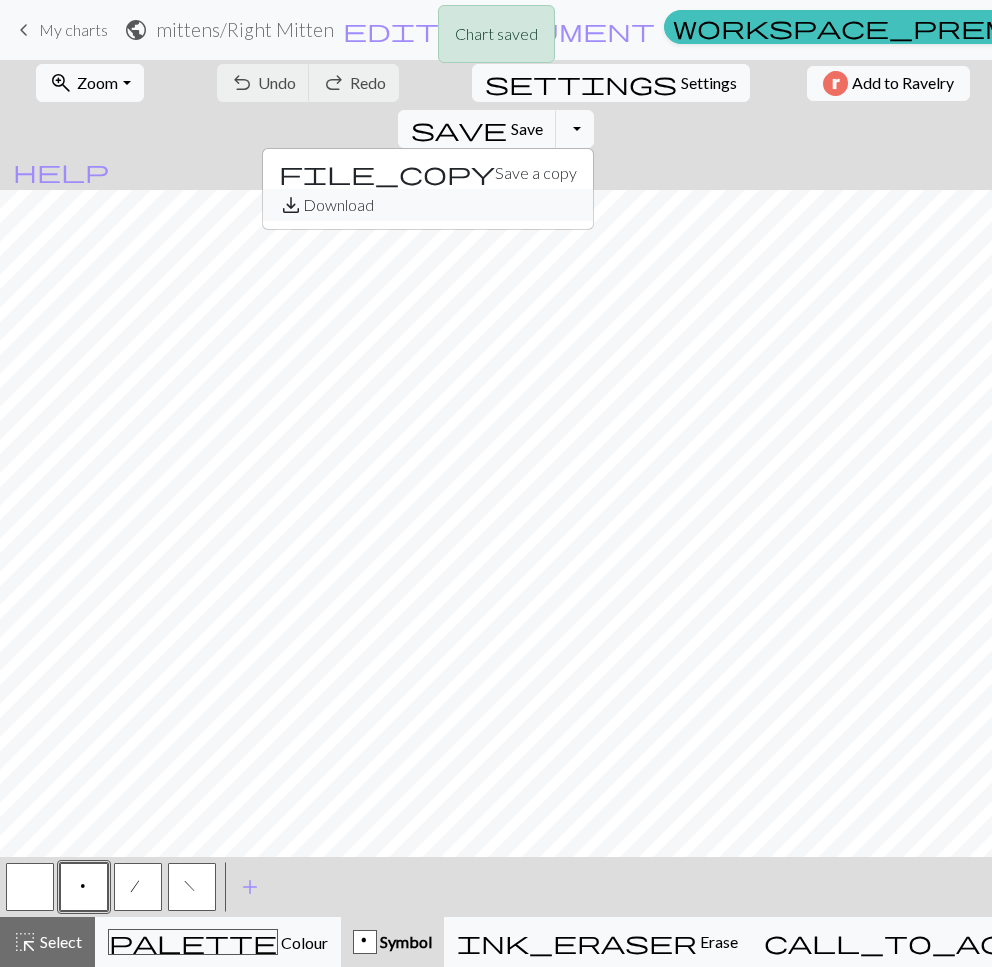 click on "save_alt  Download" at bounding box center (428, 205) 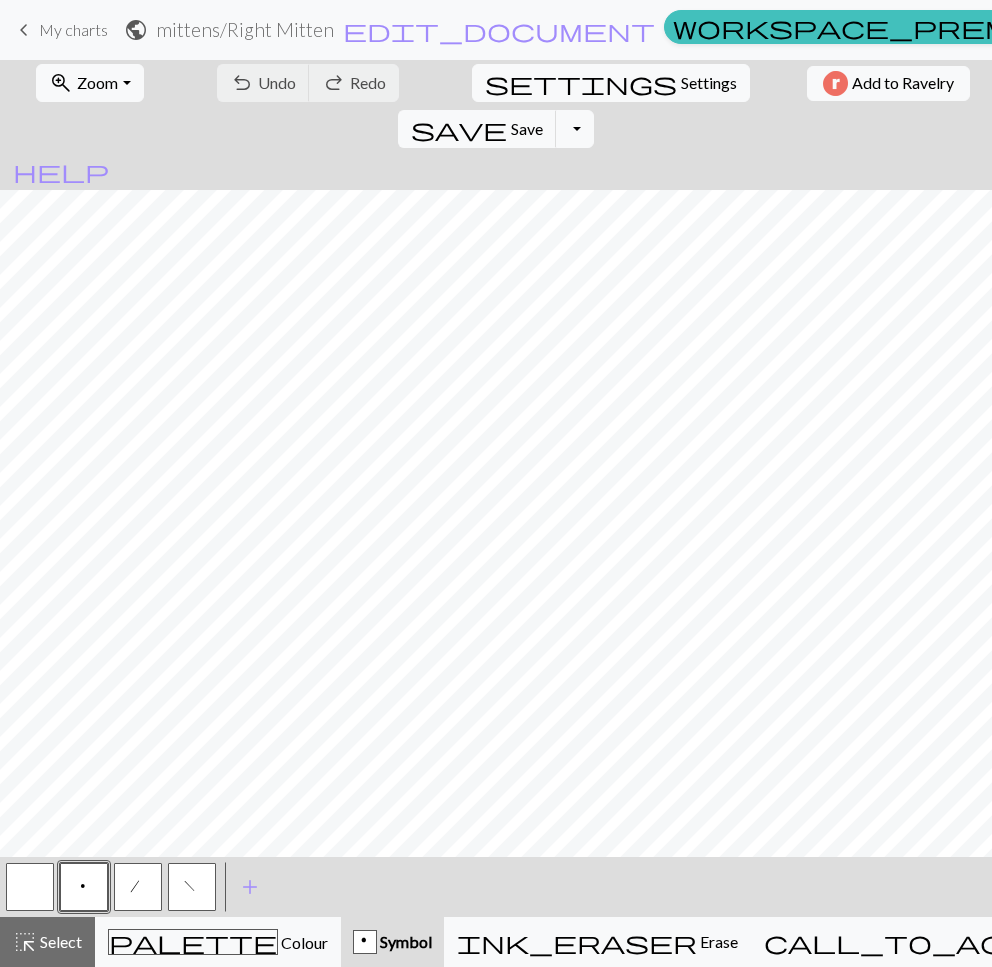 scroll, scrollTop: 0, scrollLeft: 1616, axis: horizontal 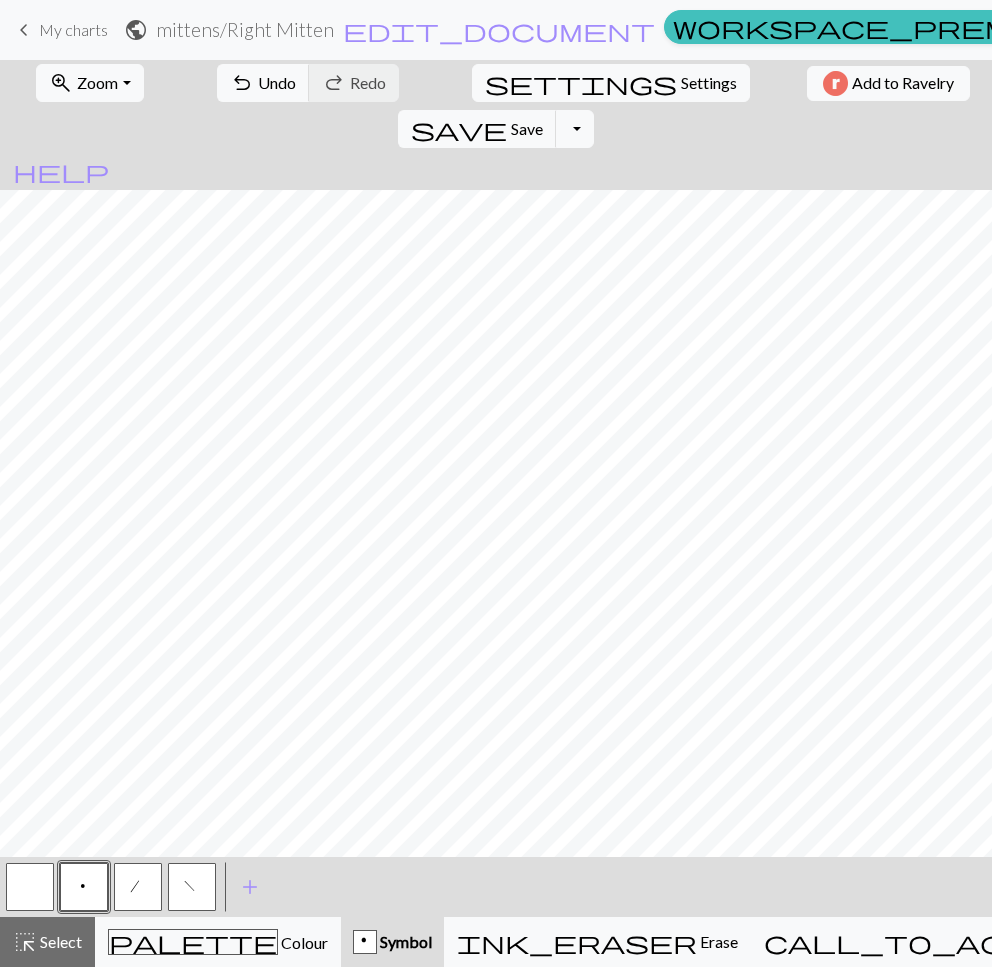 click at bounding box center (30, 887) 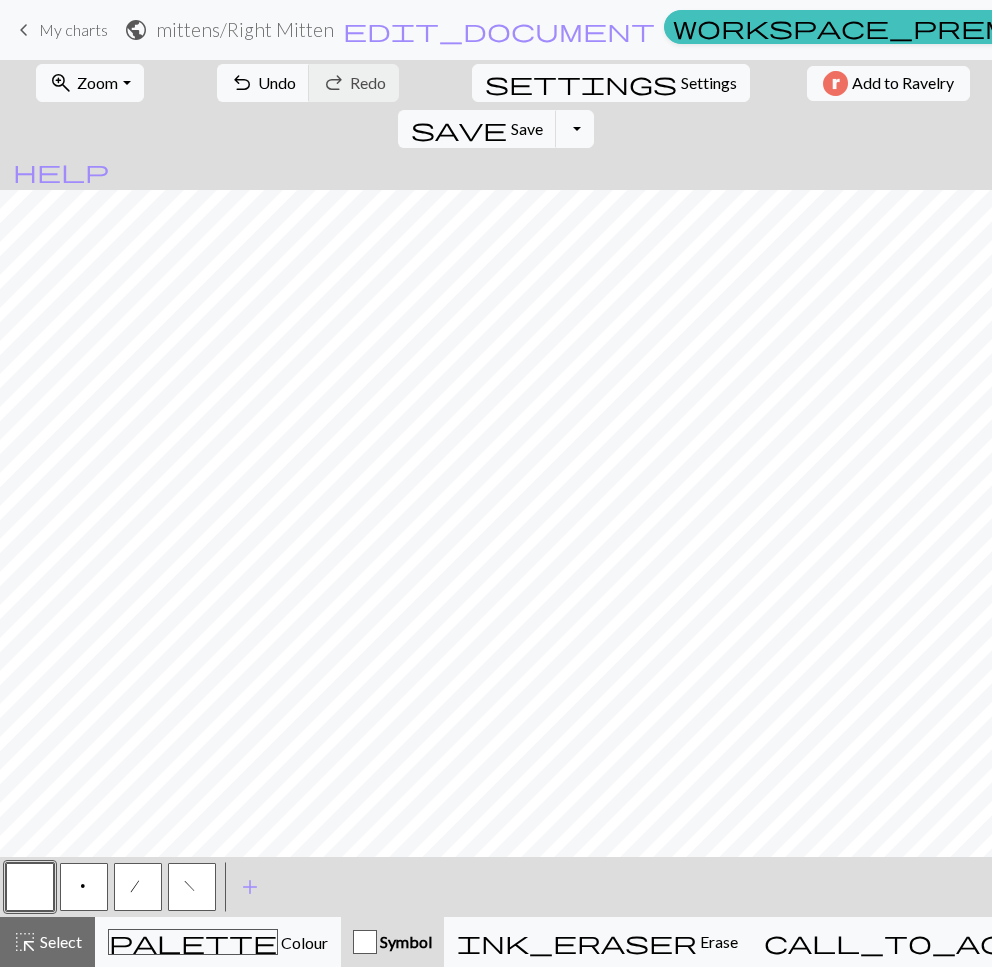 drag, startPoint x: 81, startPoint y: 886, endPoint x: 157, endPoint y: 877, distance: 76.53104 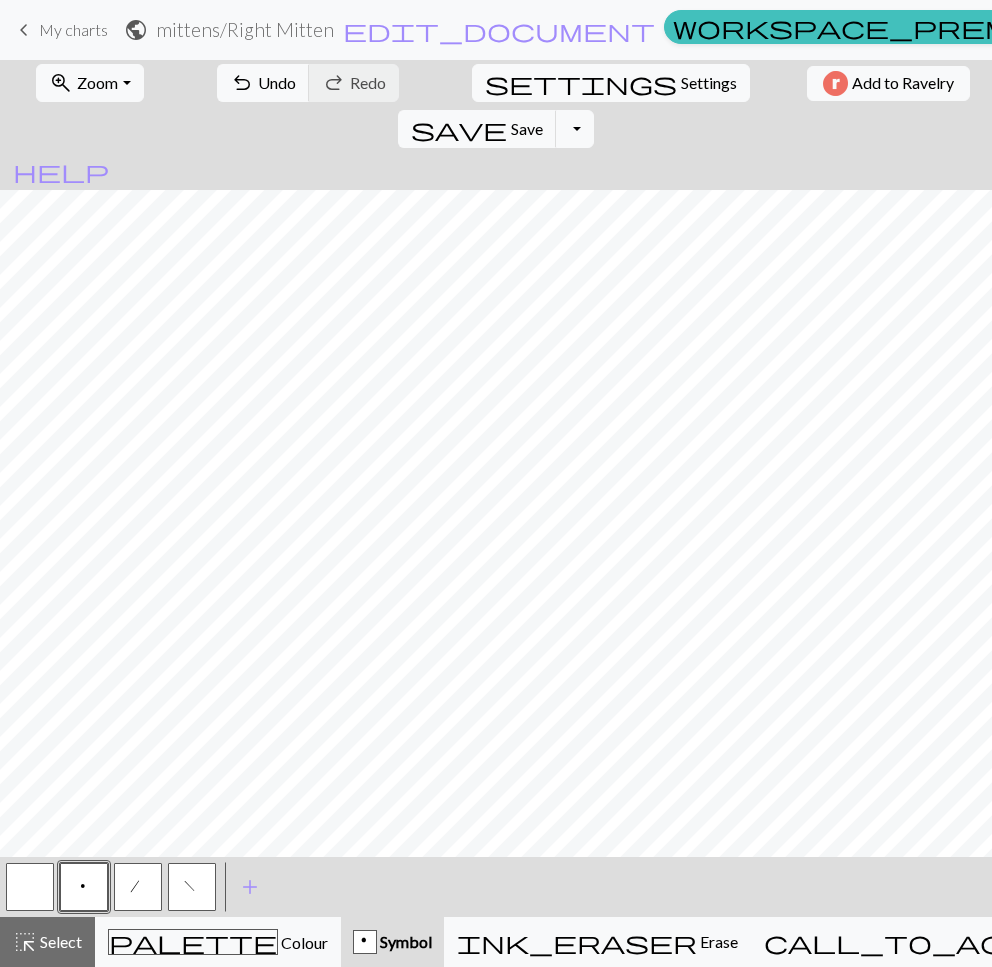 drag, startPoint x: 46, startPoint y: 882, endPoint x: 105, endPoint y: 858, distance: 63.694584 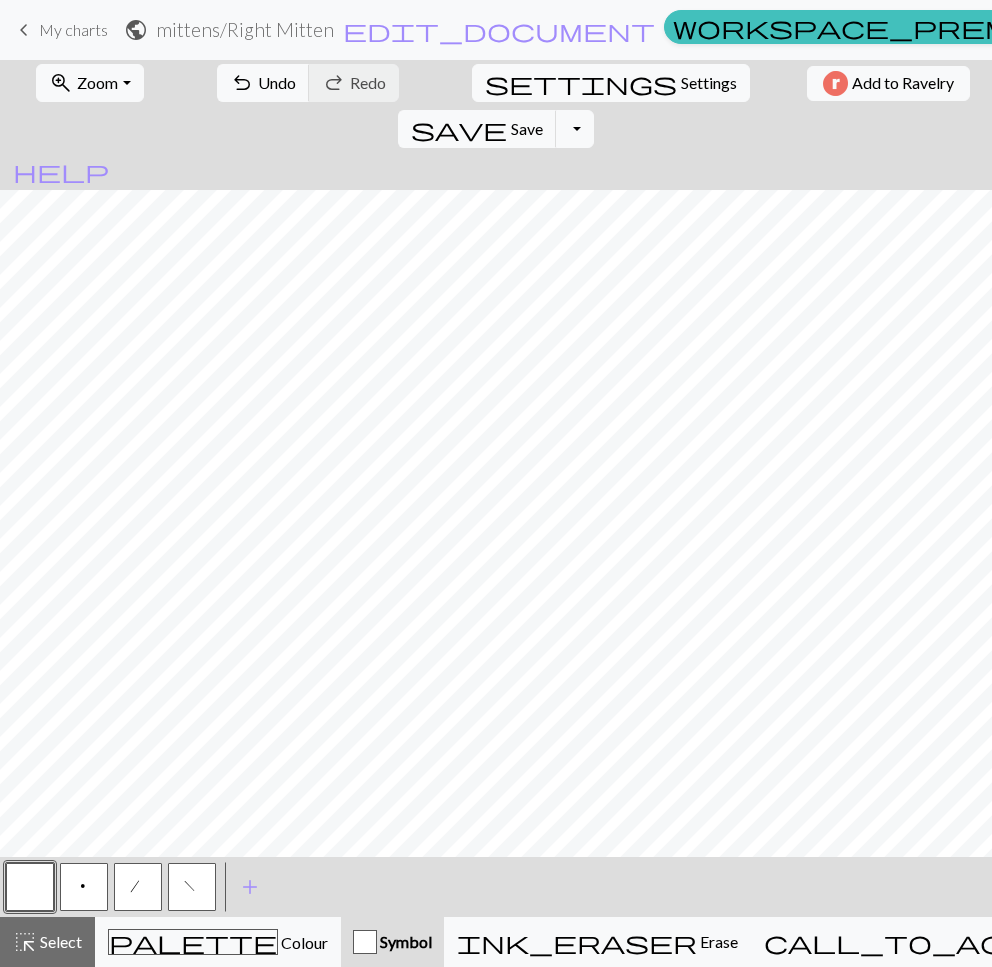 click on "p" at bounding box center [84, 889] 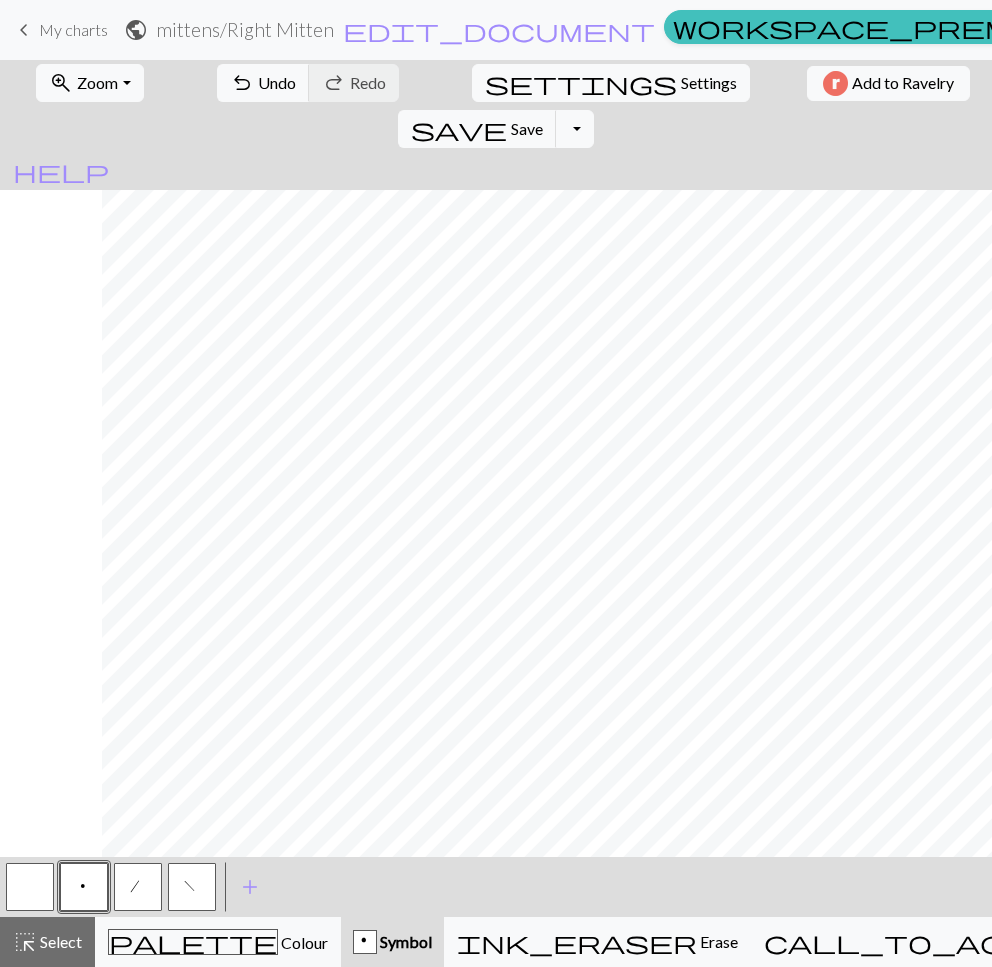 scroll, scrollTop: 515, scrollLeft: 1850, axis: both 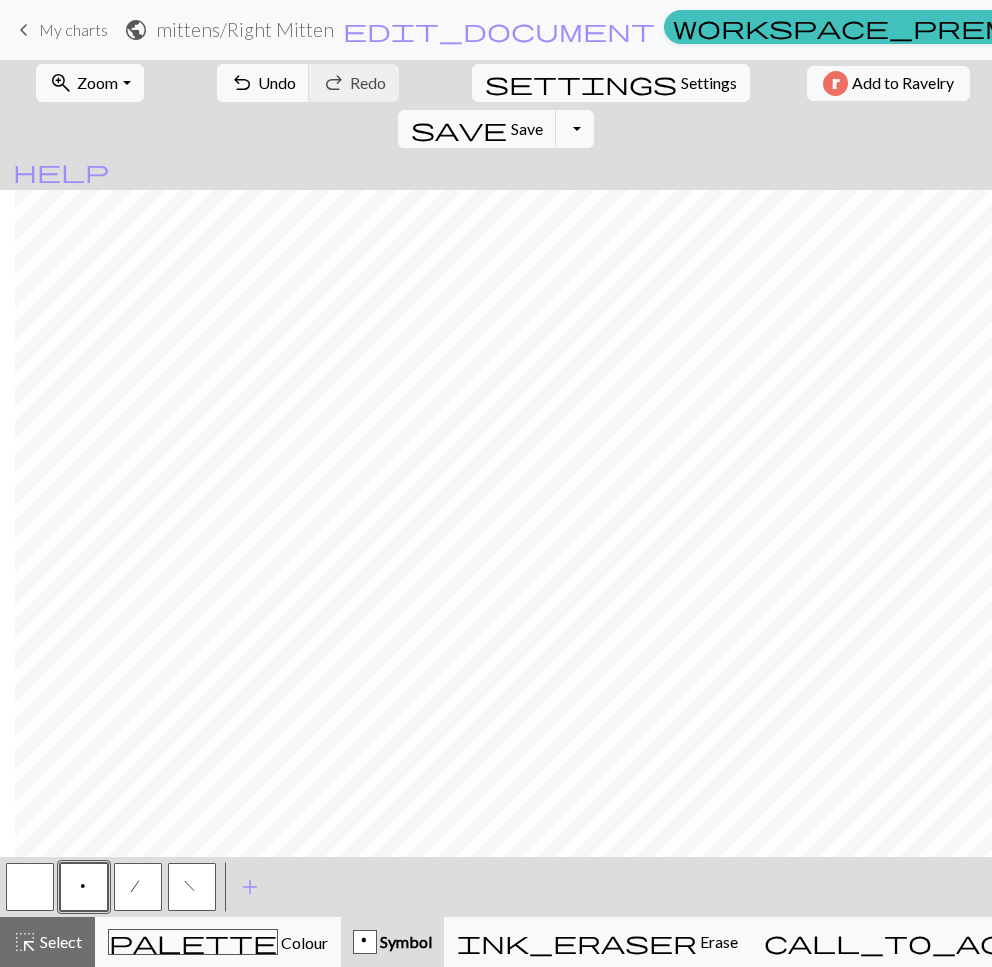 click at bounding box center (30, 887) 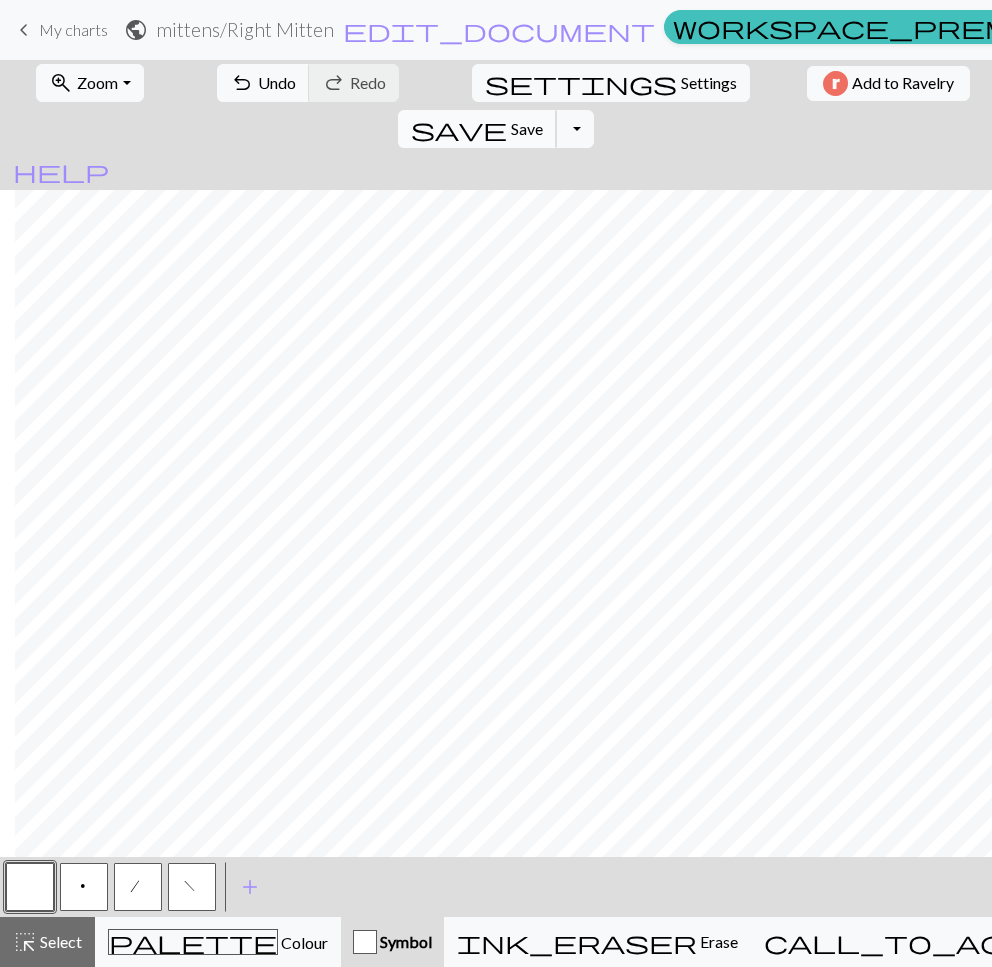 click on "save Save Save" at bounding box center [477, 129] 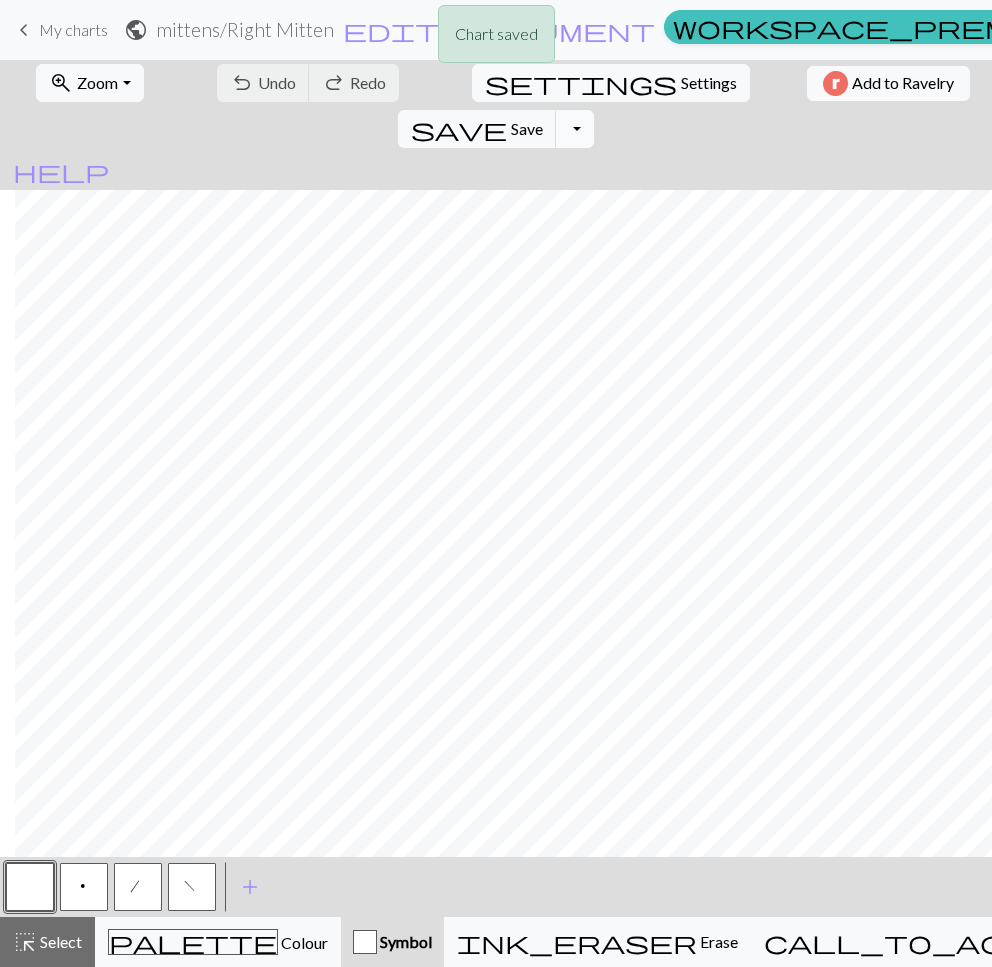 click on "Toggle Dropdown" at bounding box center [575, 129] 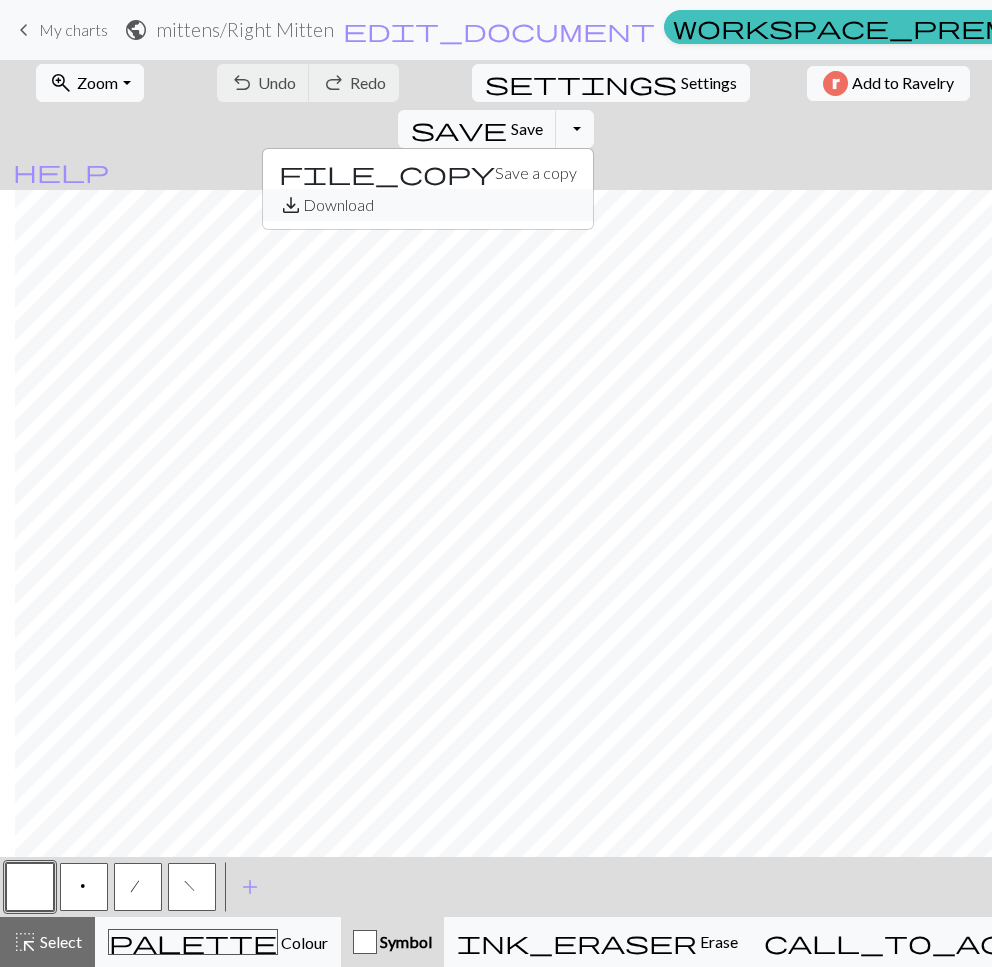 click on "save_alt  Download" at bounding box center (428, 205) 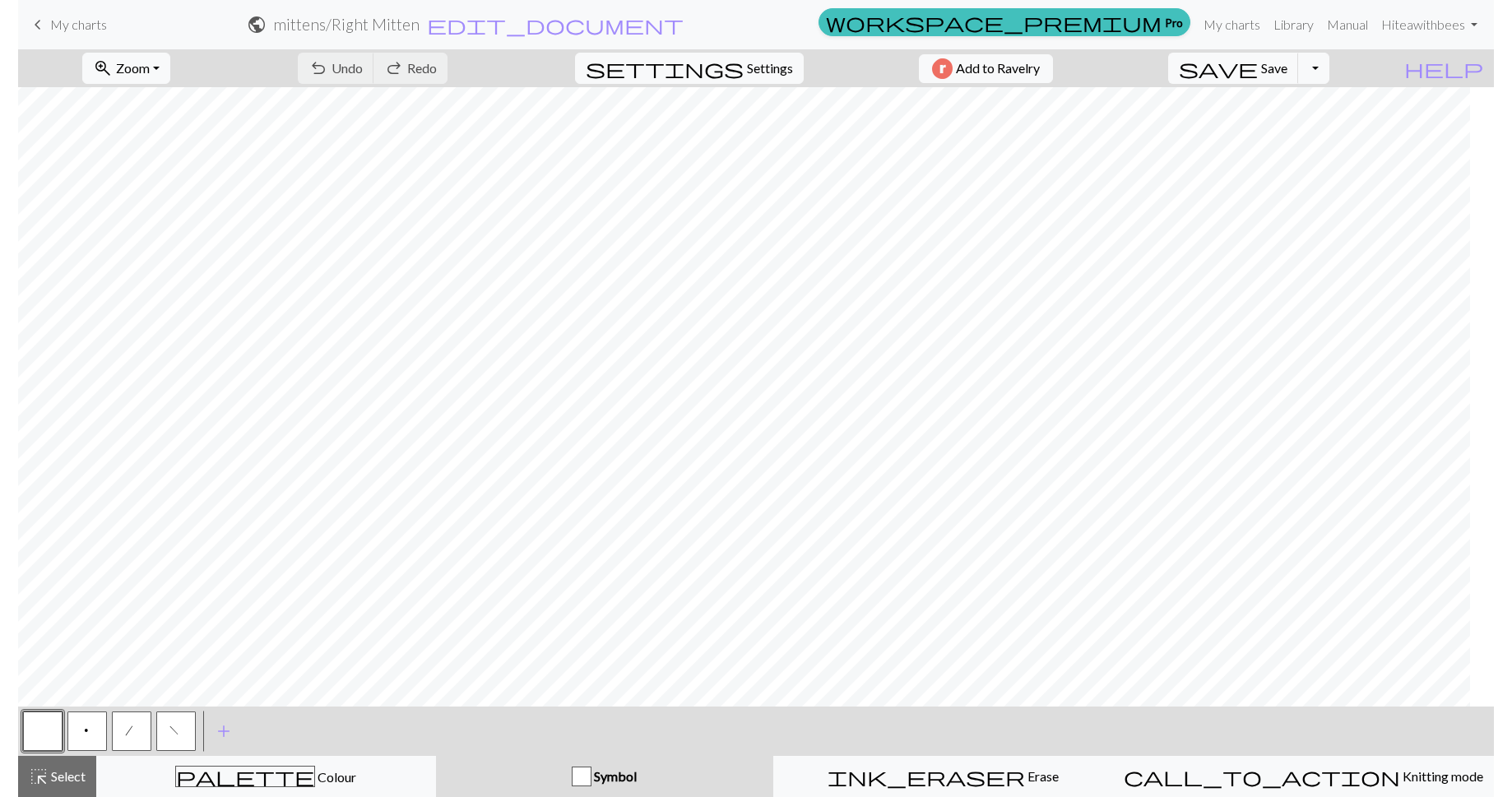 scroll, scrollTop: 0, scrollLeft: 826, axis: horizontal 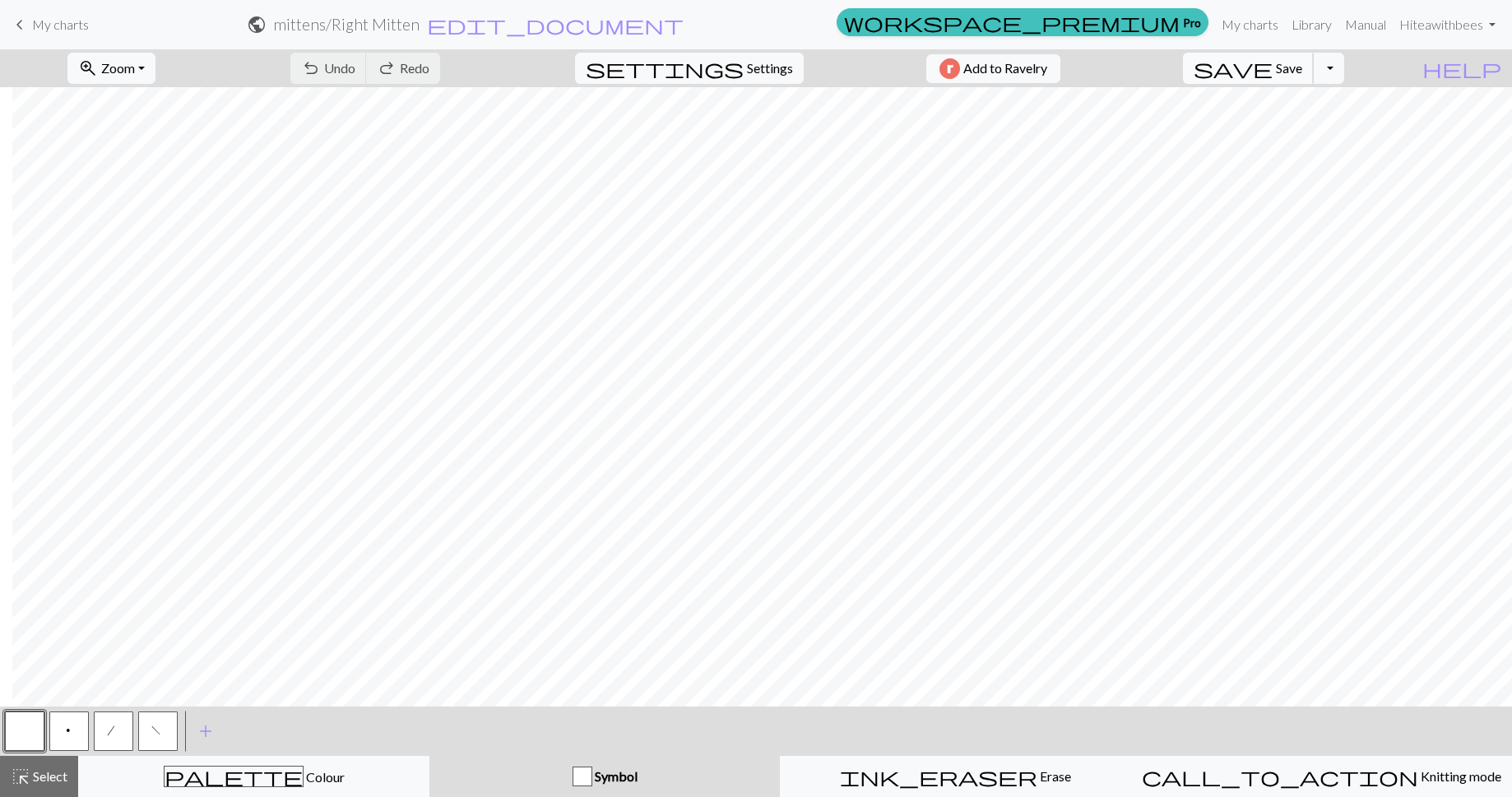 click on "Save" at bounding box center [1289, 67] 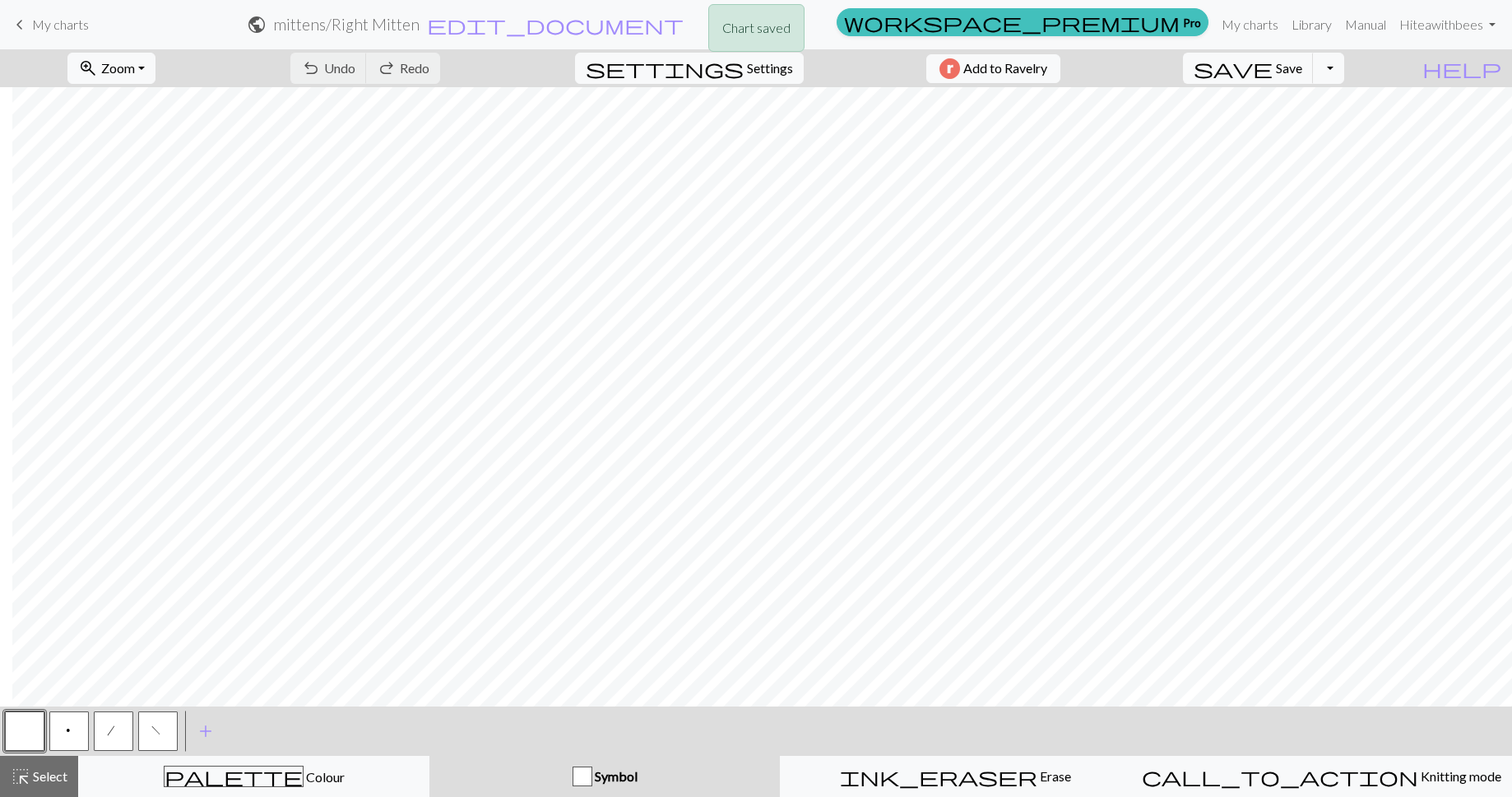click on "save Save Save Toggle Dropdown file_copy  Save a copy save_alt  Download" at bounding box center (1264, 68) 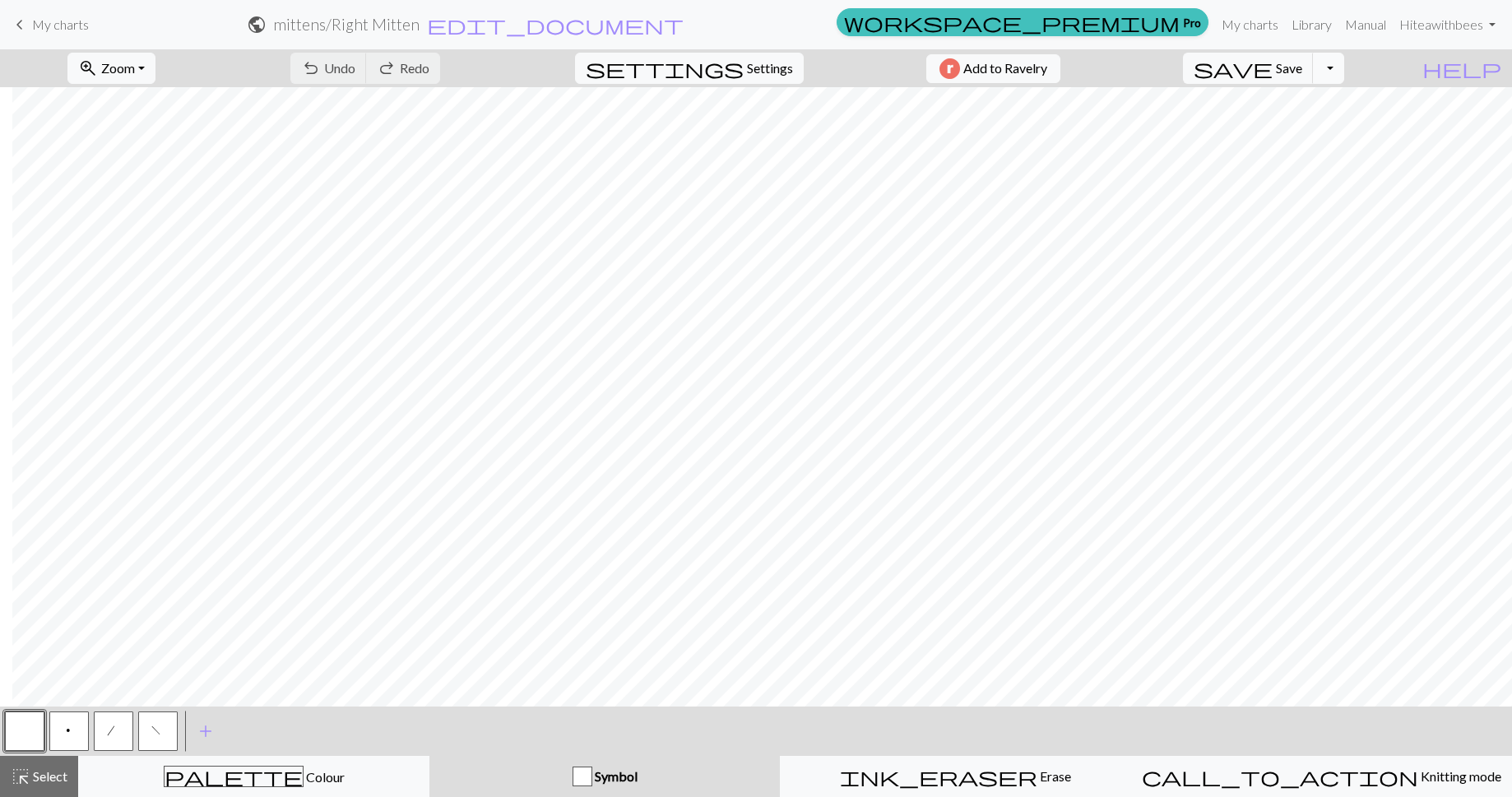 click on "Toggle Dropdown" at bounding box center (1329, 68) 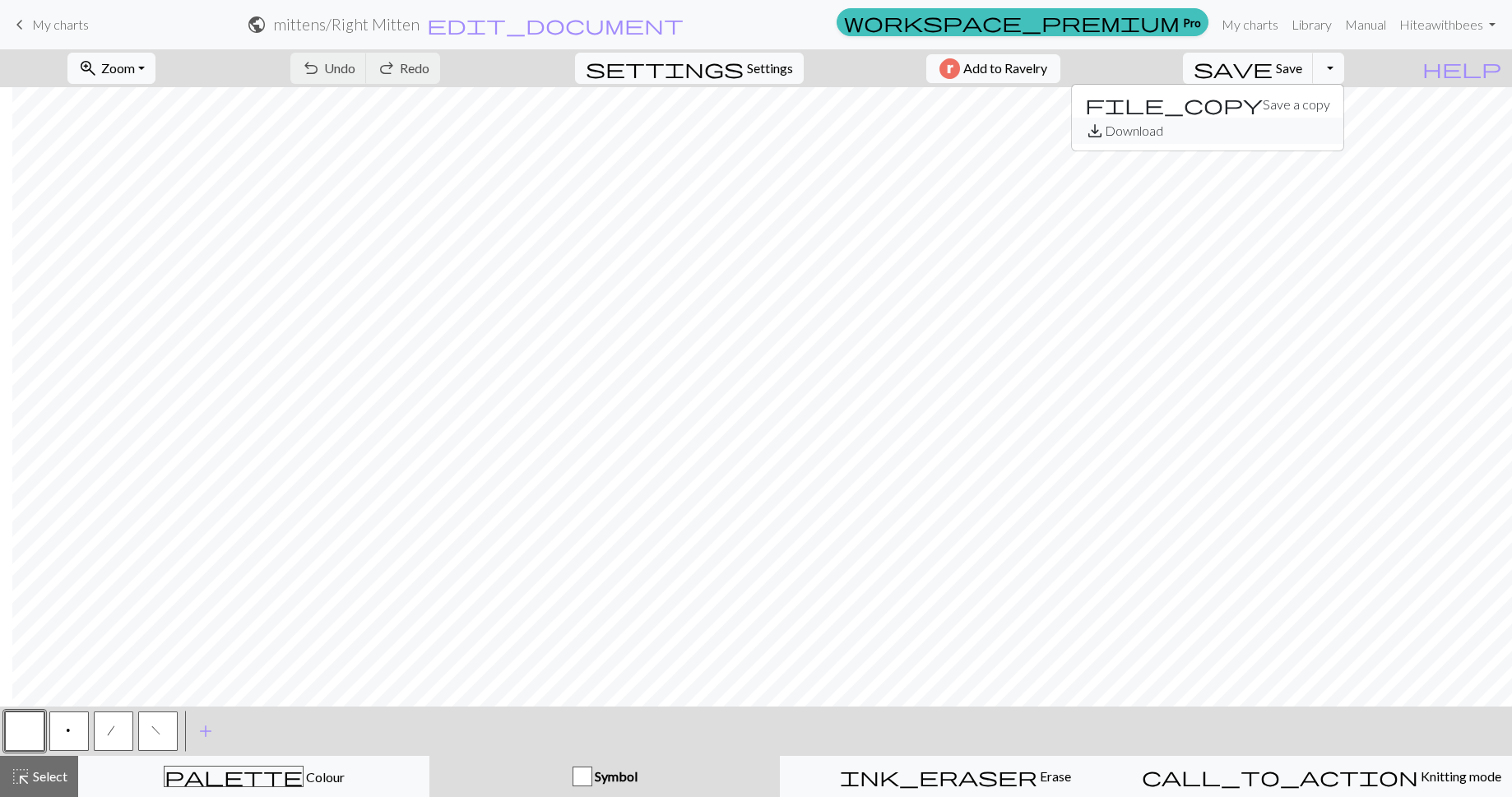 click on "save_alt  Download" at bounding box center [1208, 131] 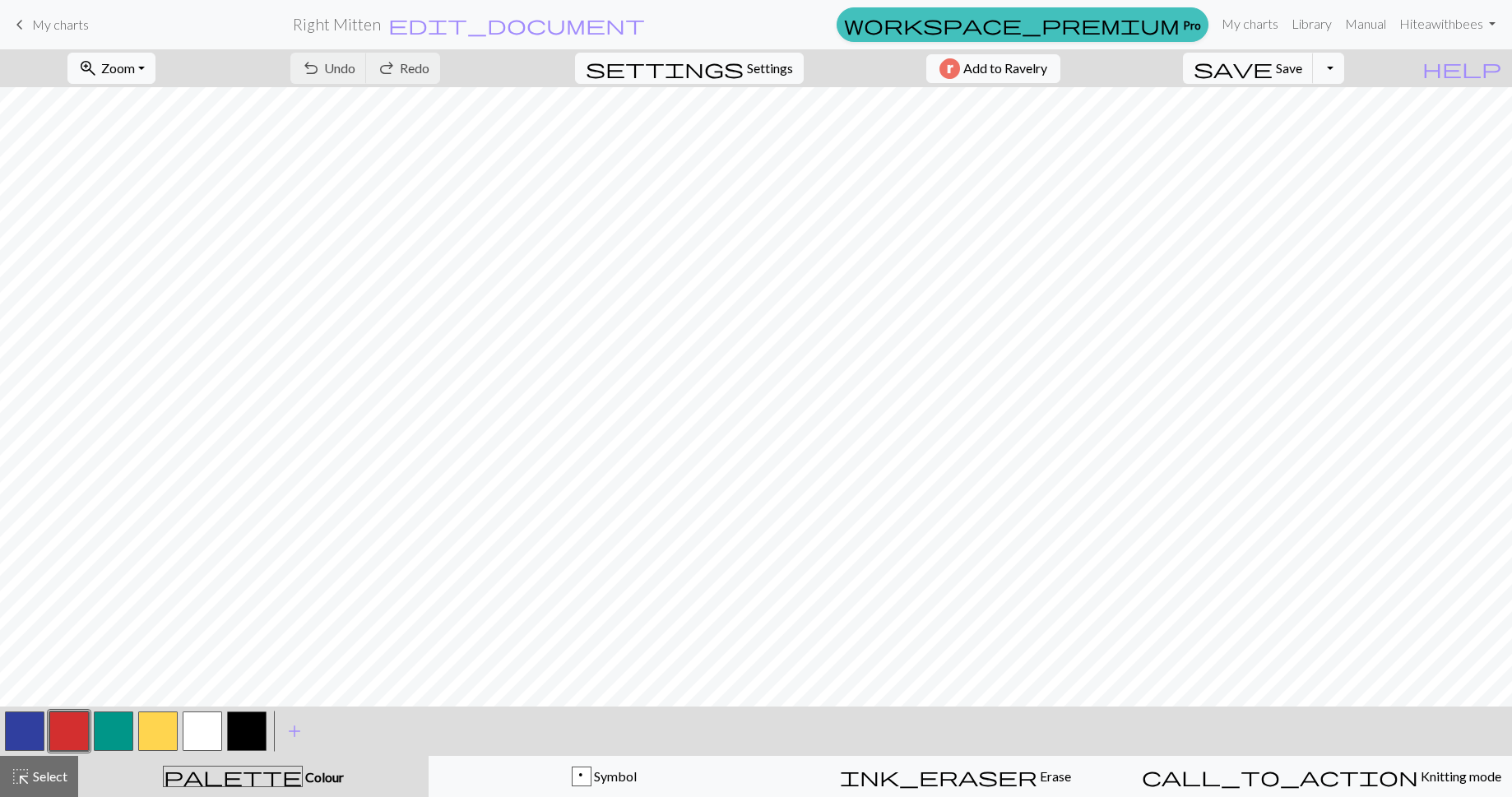 scroll, scrollTop: 0, scrollLeft: 0, axis: both 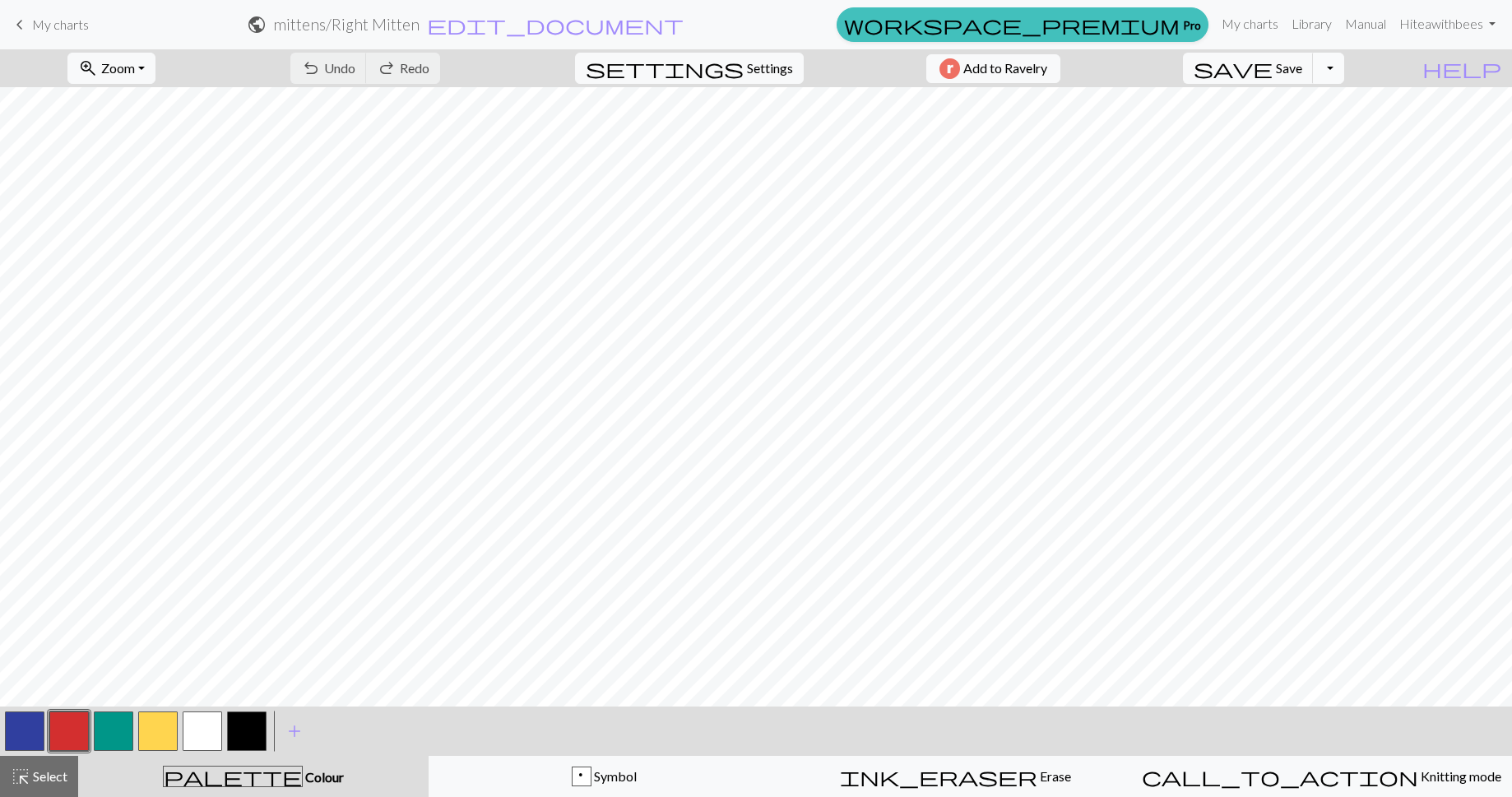 click on "Toggle Dropdown" at bounding box center [1329, 68] 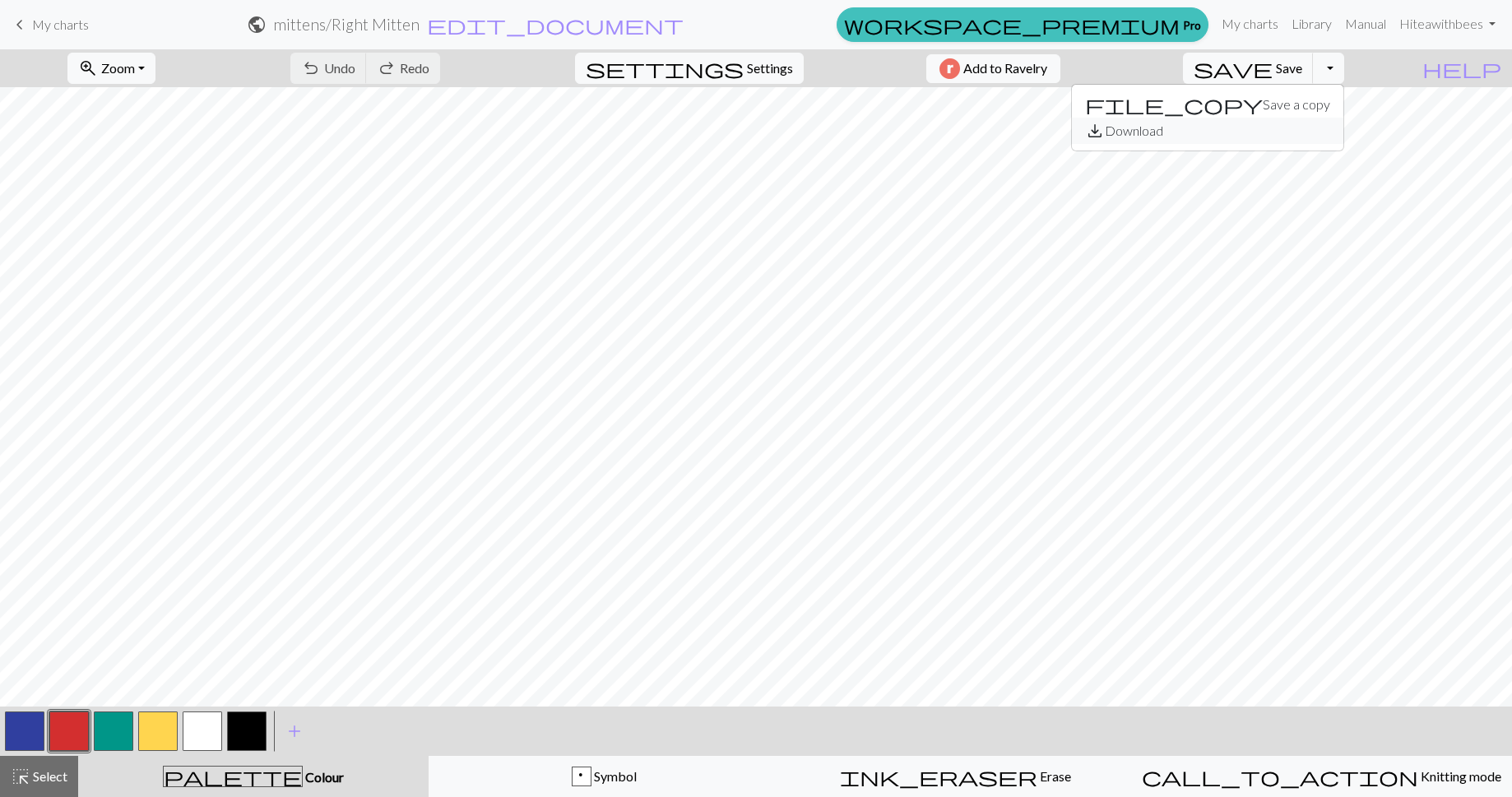 click on "save_alt  Download" at bounding box center [1208, 131] 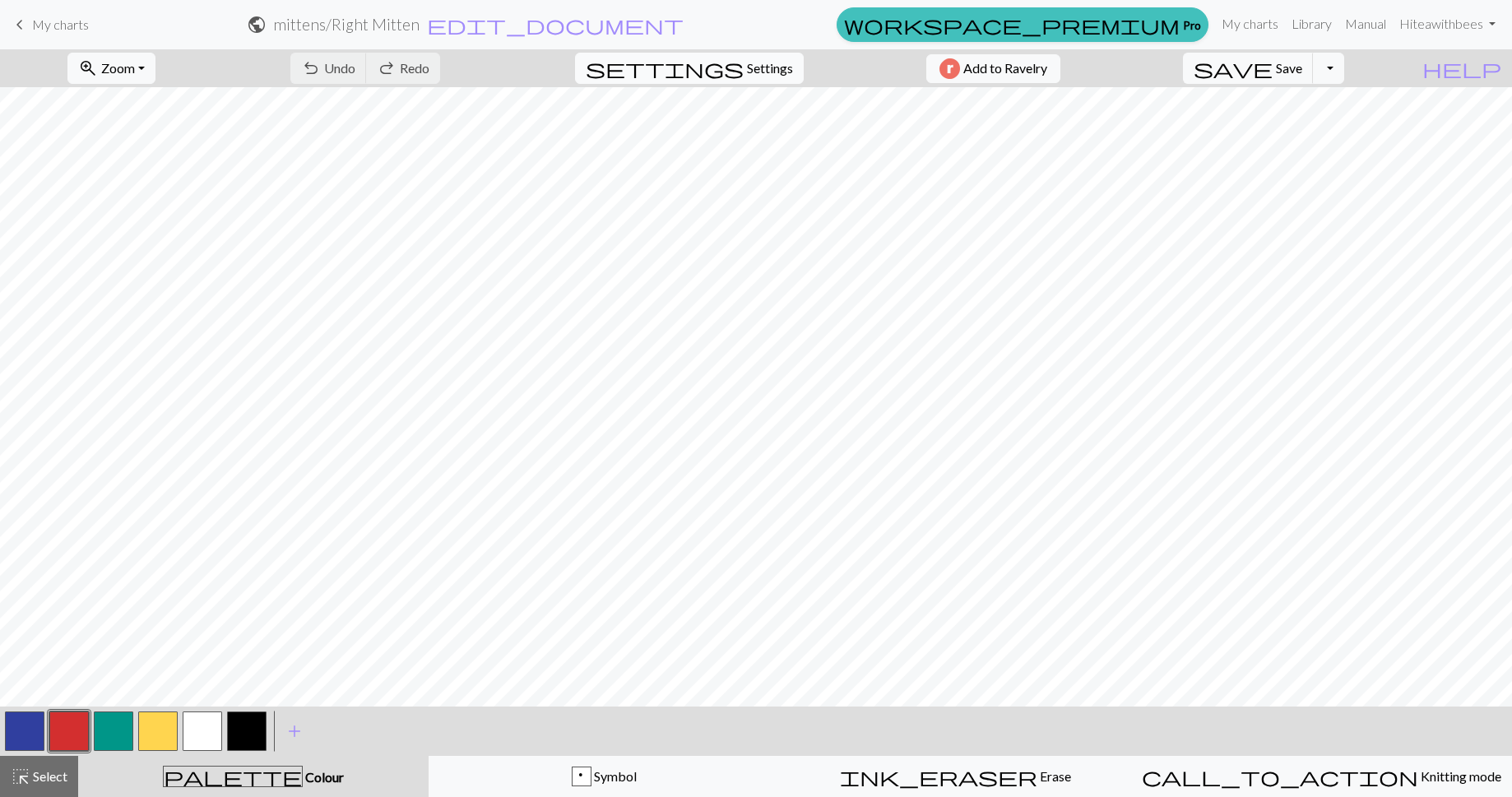 click on "Settings" at bounding box center [770, 68] 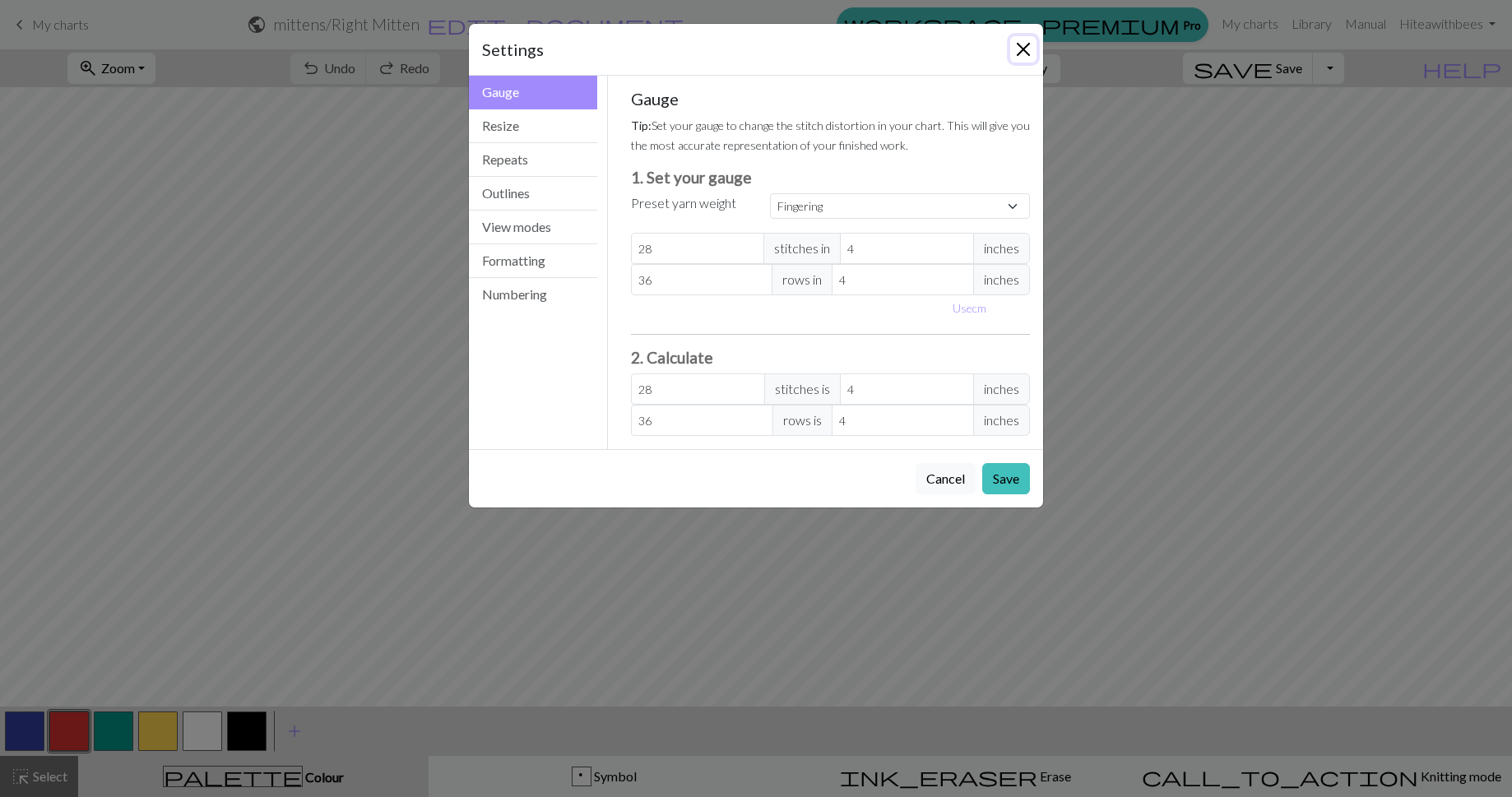 click at bounding box center [1023, 49] 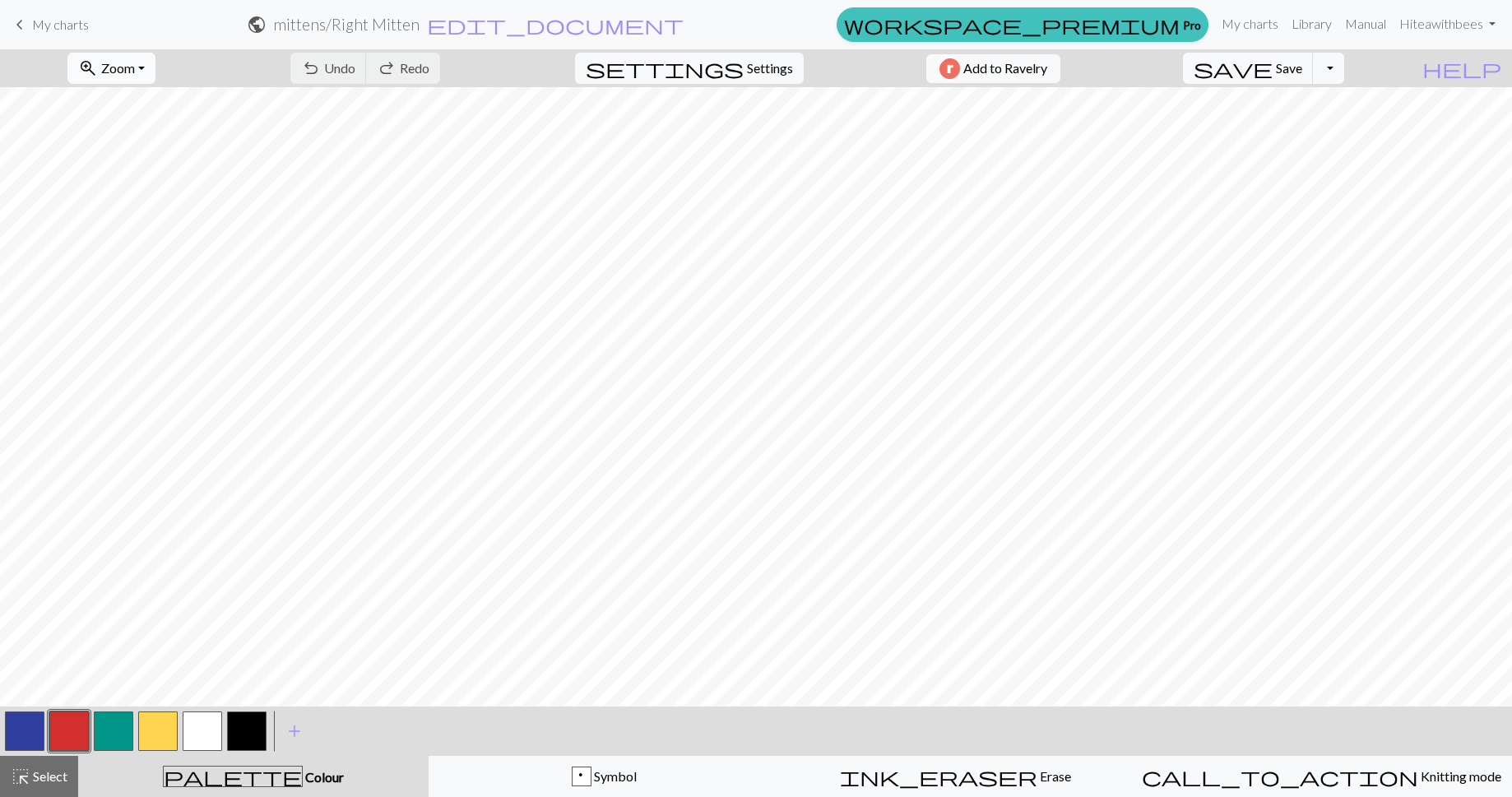 click on "Zoom" at bounding box center [118, 67] 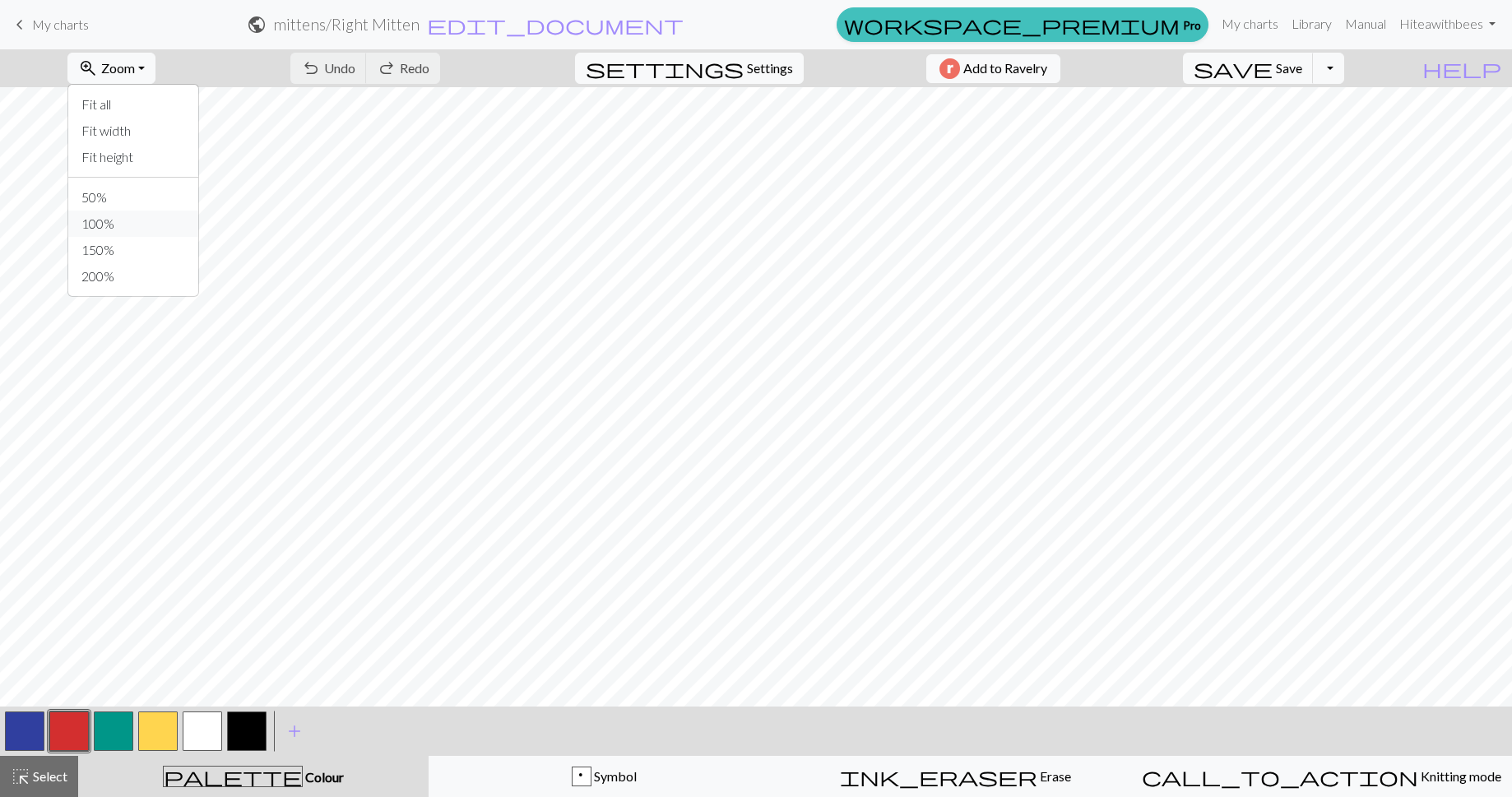 click on "100%" at bounding box center (133, 224) 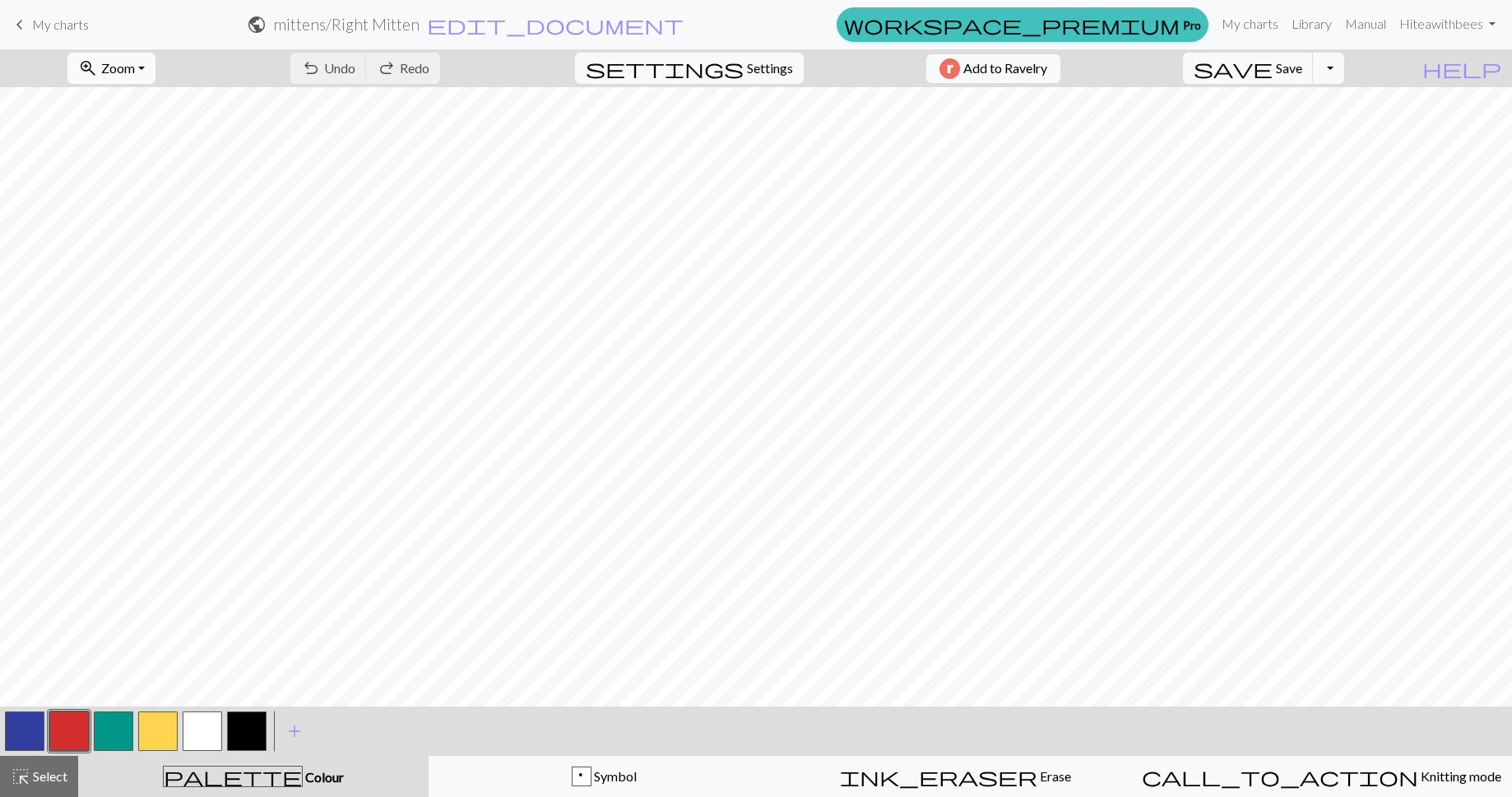 click on "Zoom" at bounding box center (118, 67) 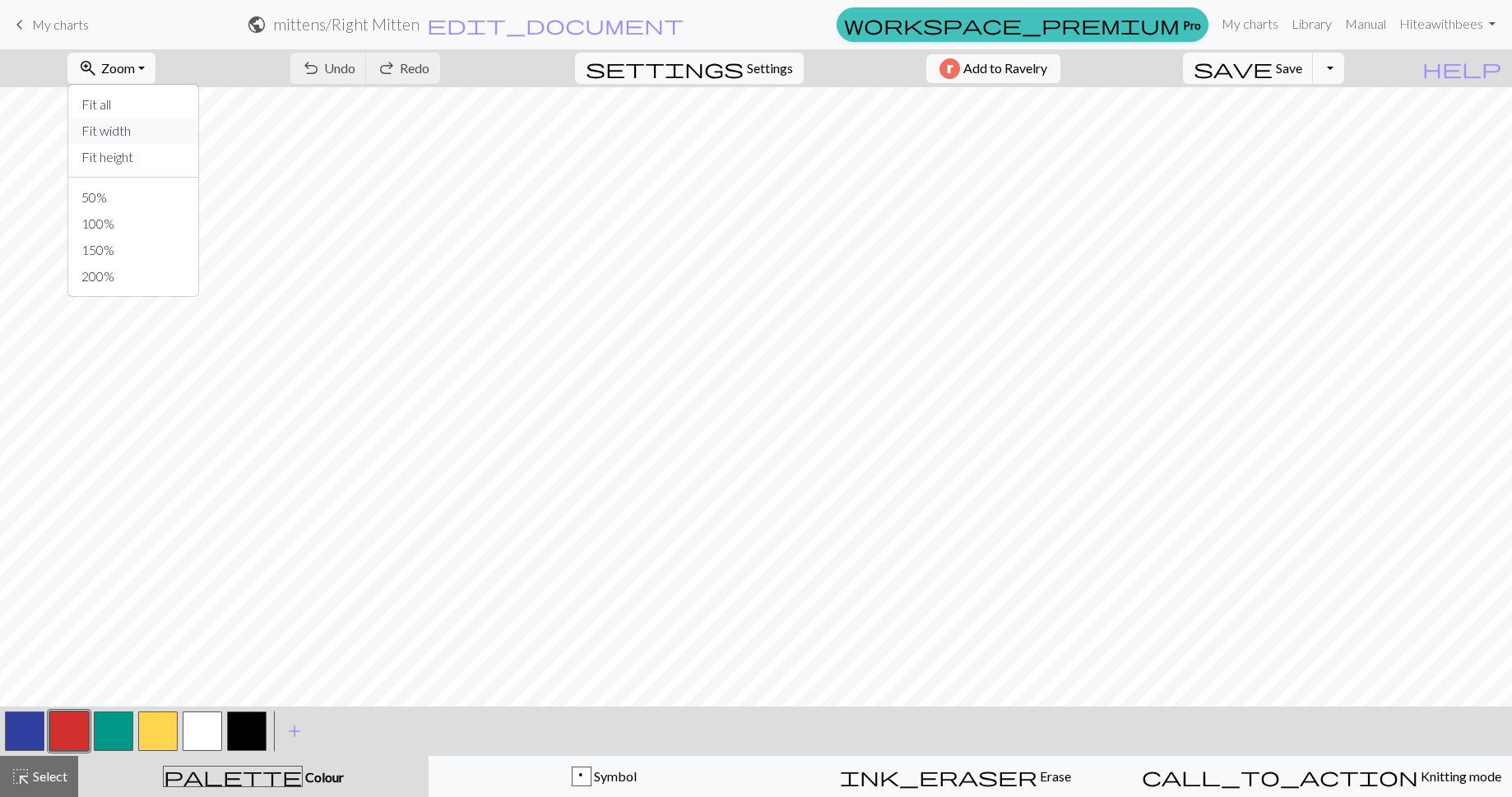click on "Fit width" at bounding box center [133, 131] 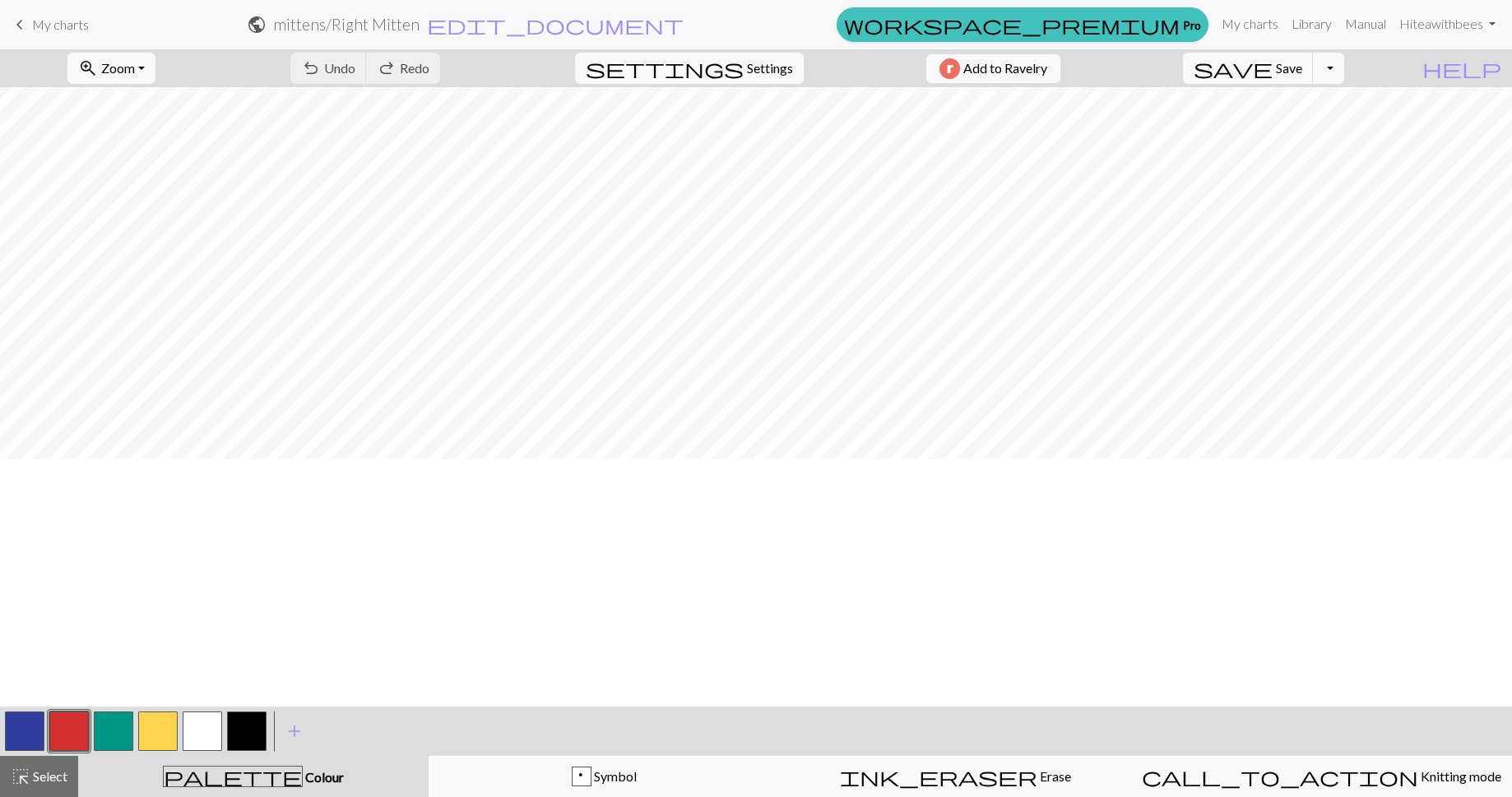 scroll, scrollTop: 0, scrollLeft: 0, axis: both 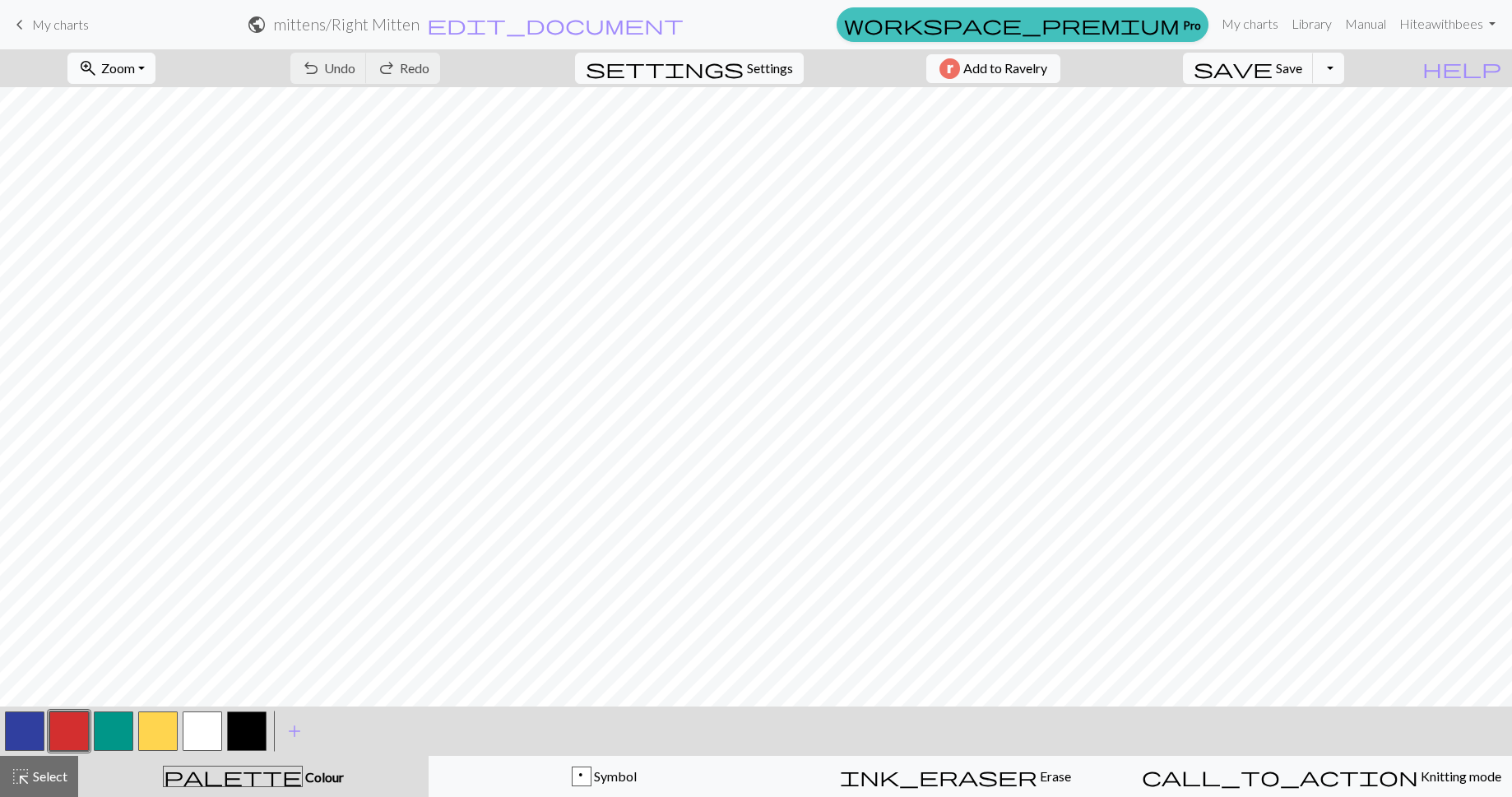 click on "zoom_in Zoom Zoom" at bounding box center (111, 68) 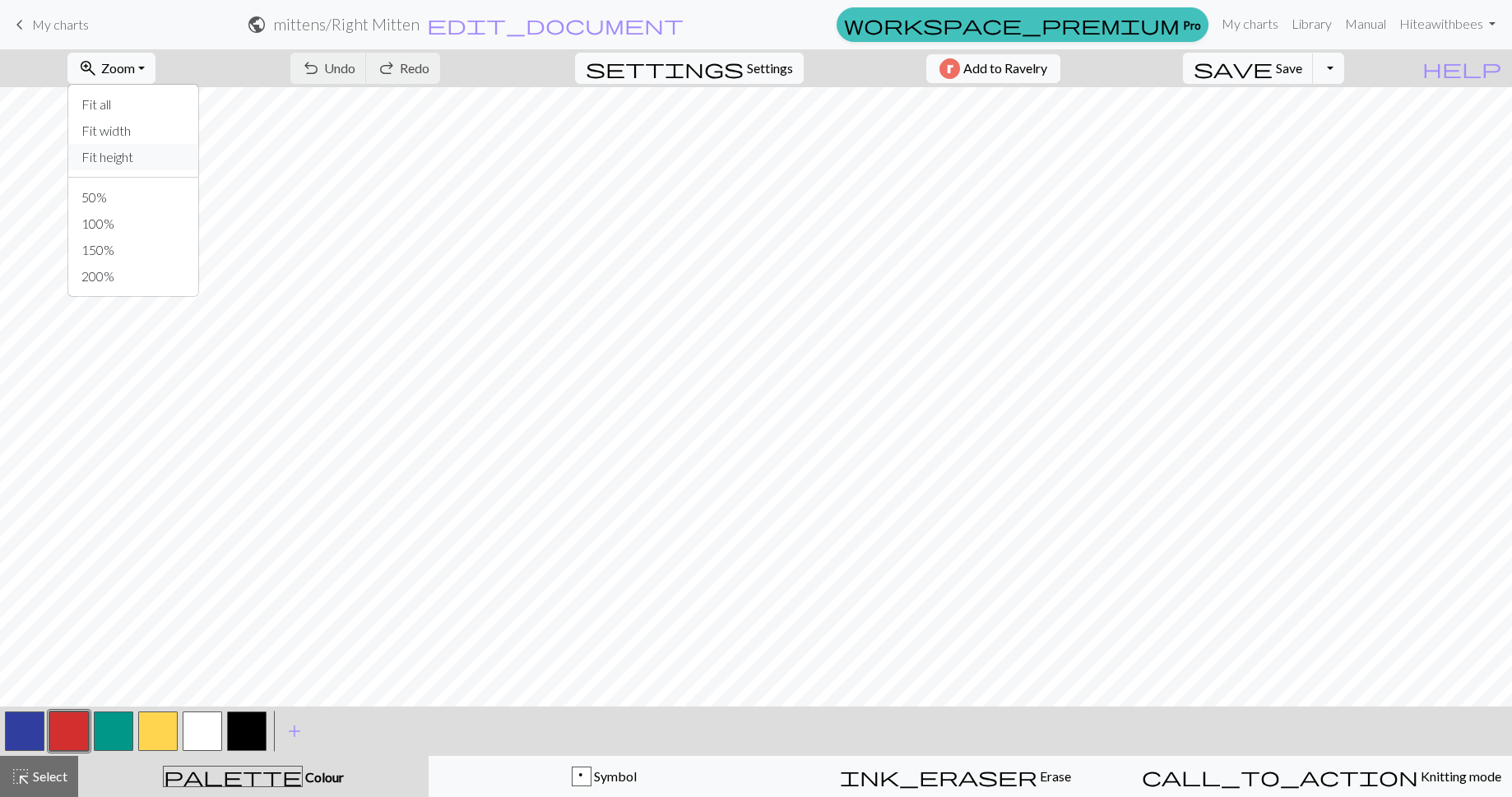 click on "Fit height" at bounding box center (133, 157) 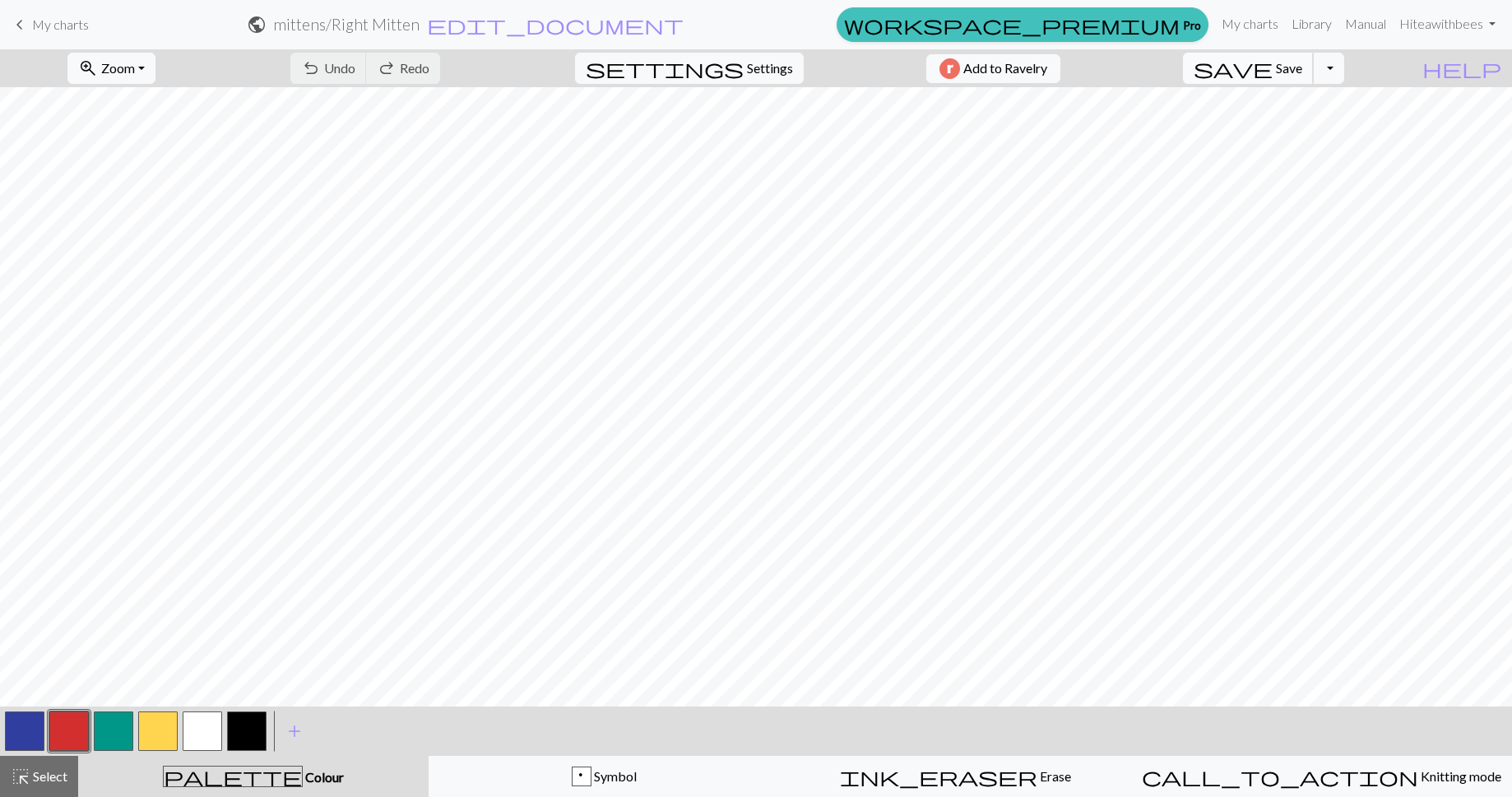 click on "save Save Save" at bounding box center [1248, 68] 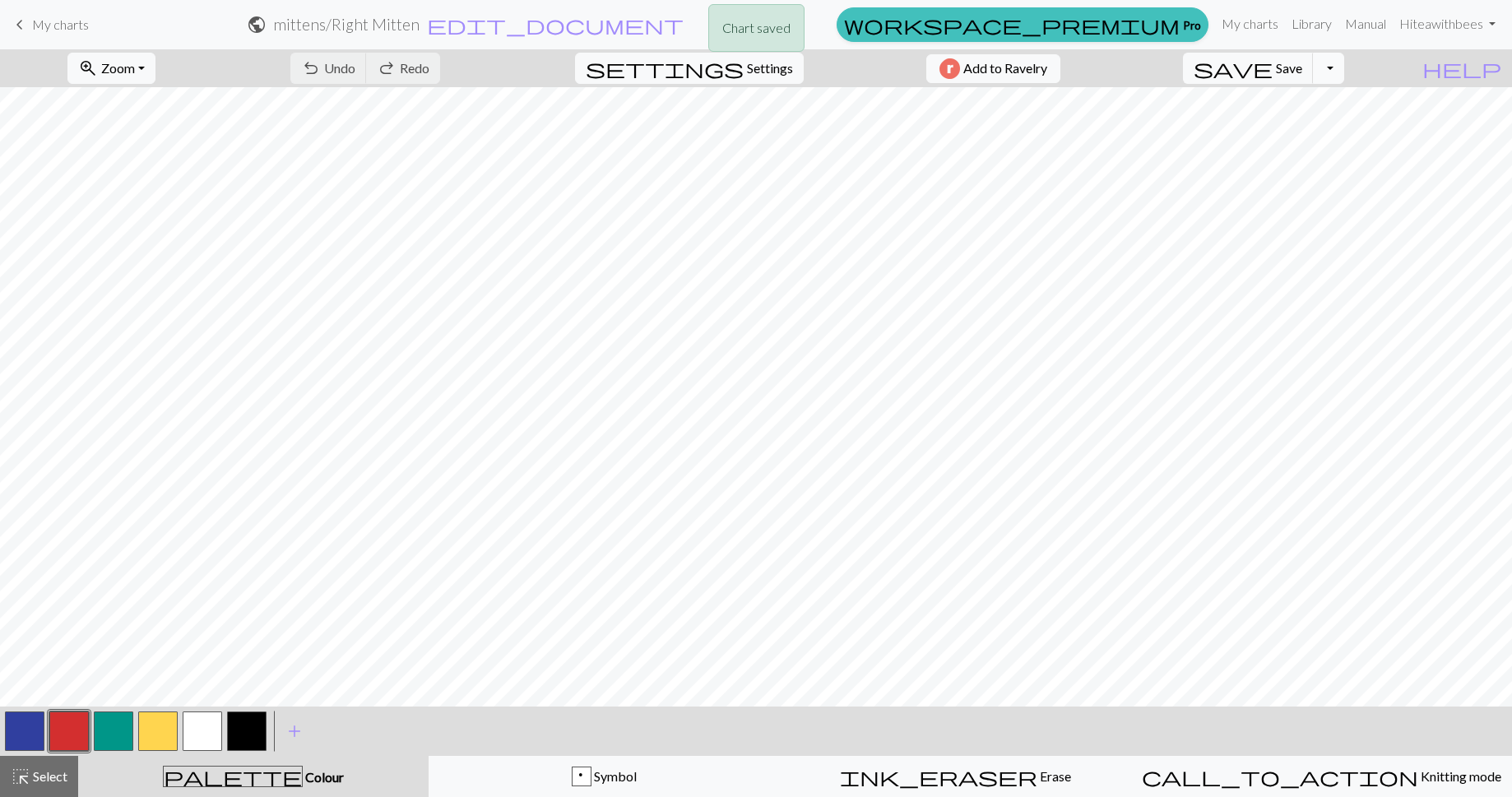 click on "Toggle Dropdown" at bounding box center (1329, 68) 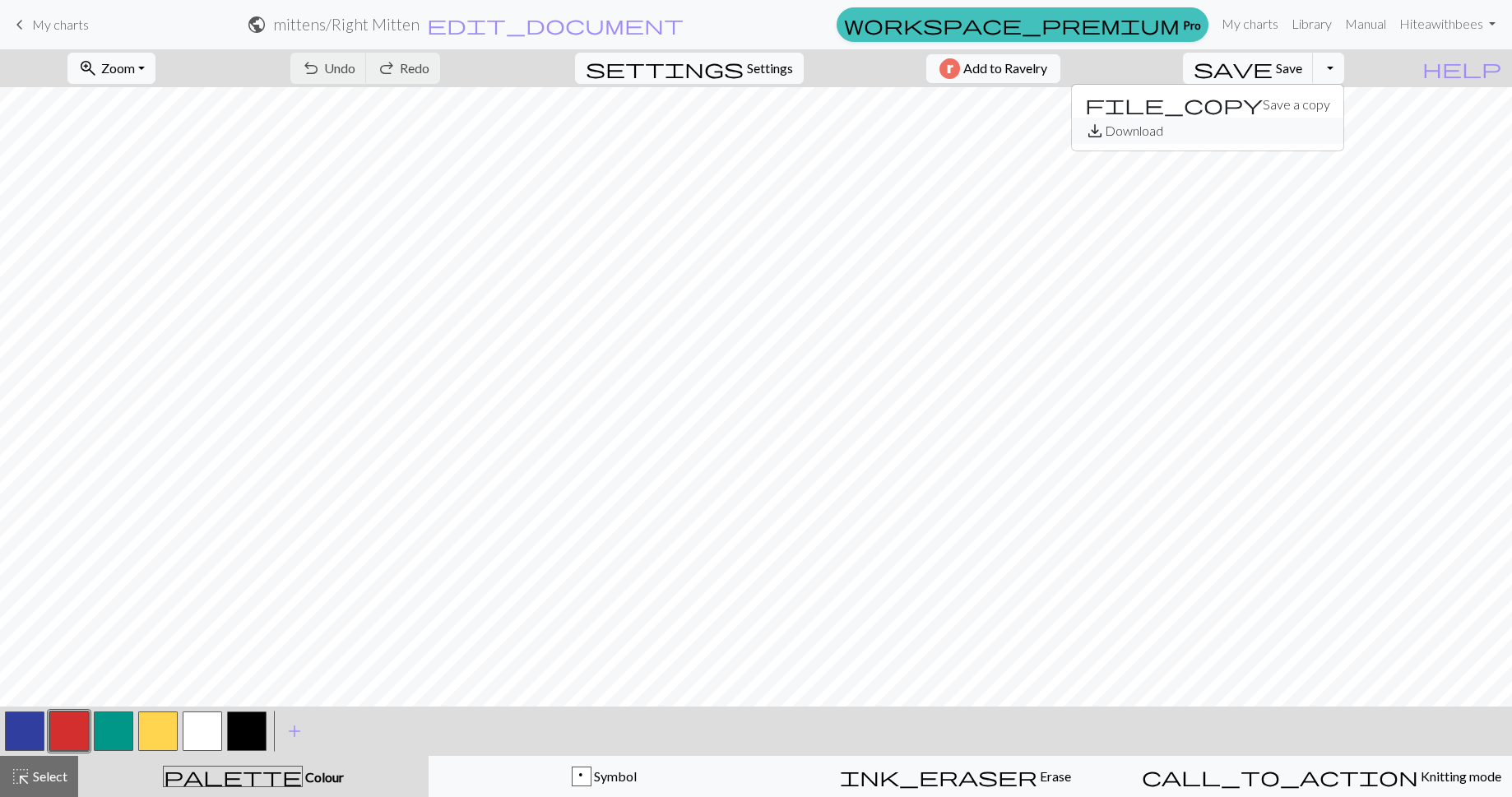 click on "save_alt  Download" at bounding box center [1208, 131] 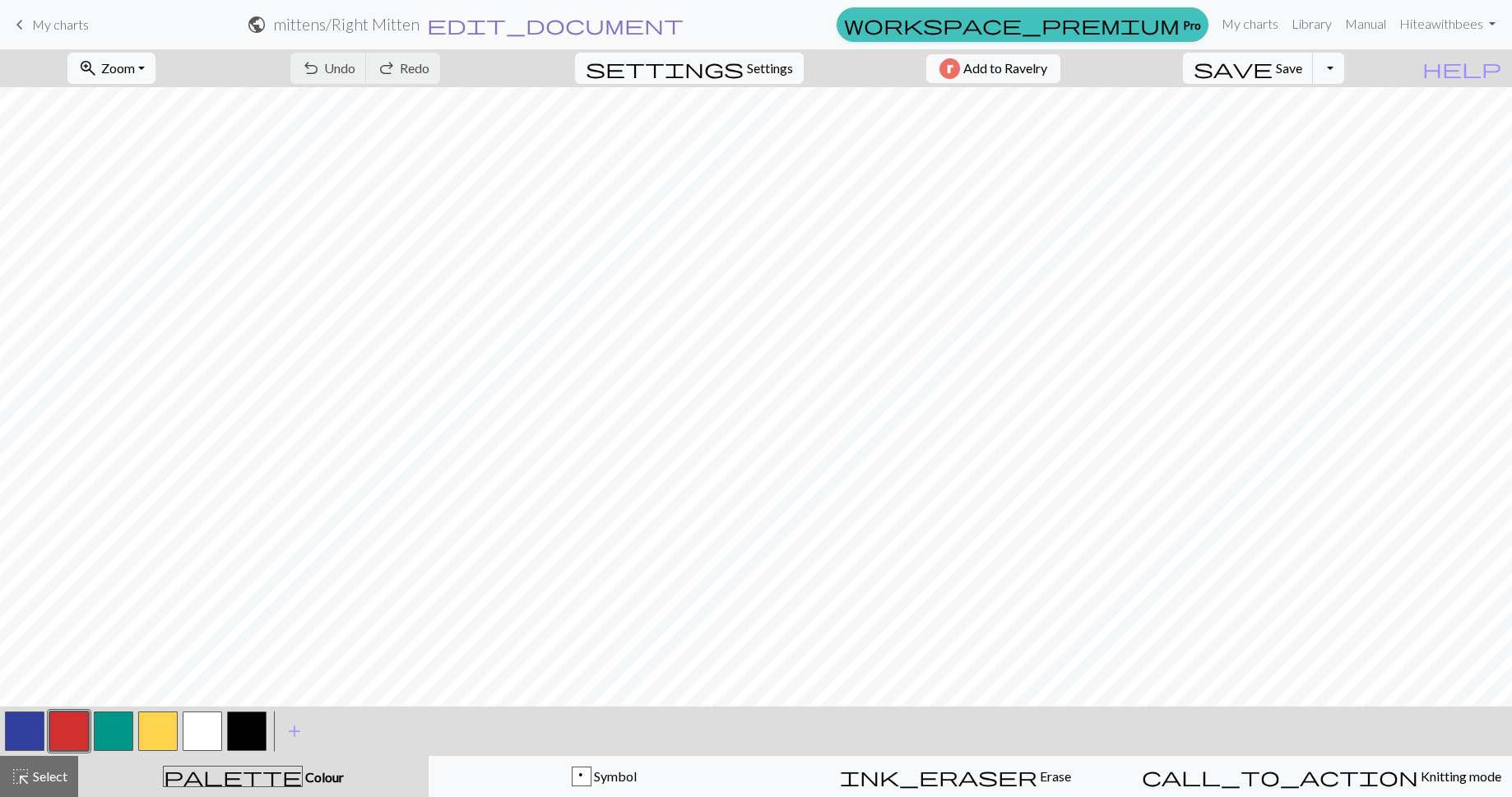click on "edit_document Edit settings" at bounding box center [555, 25] 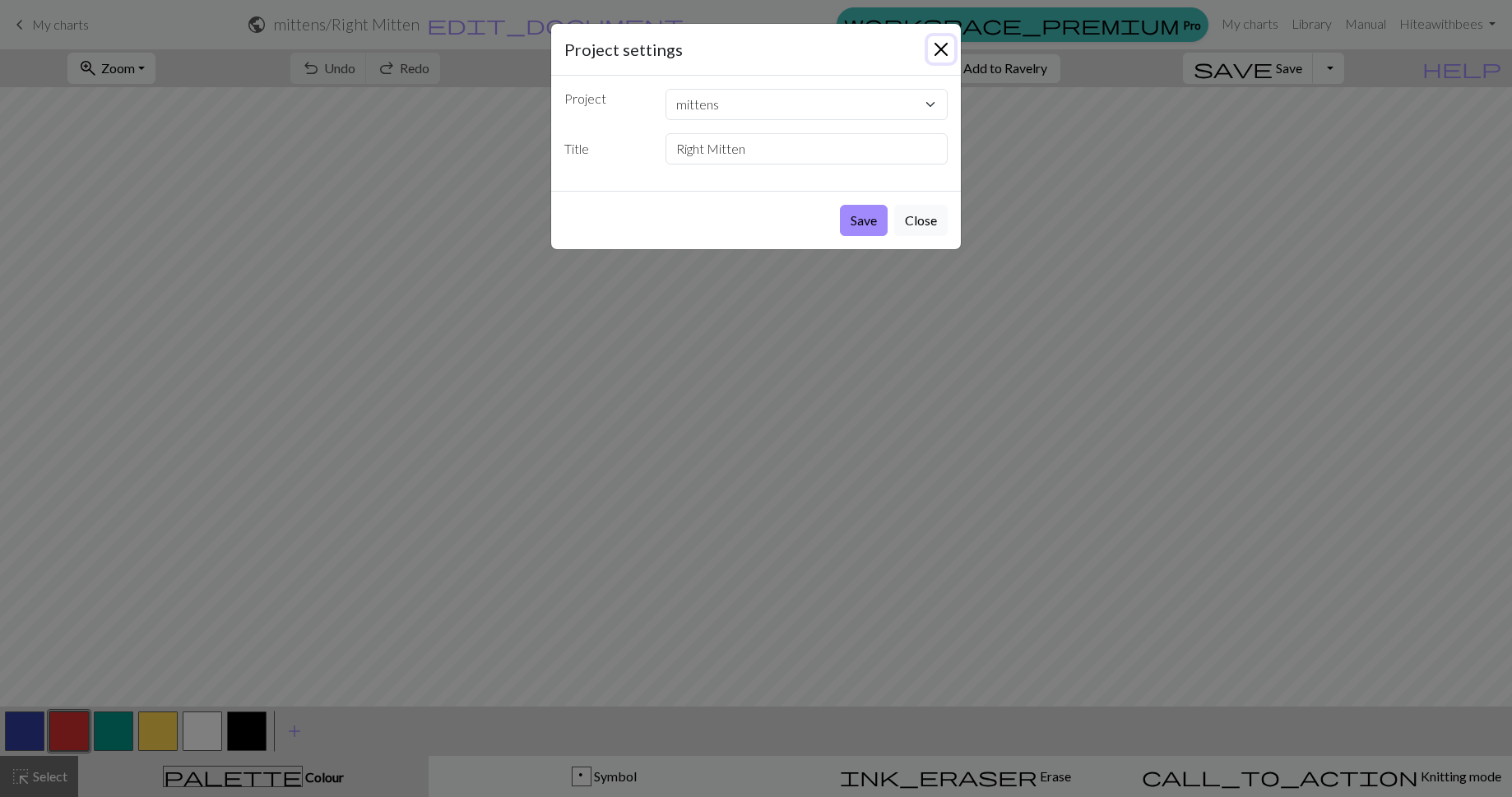 click at bounding box center (941, 49) 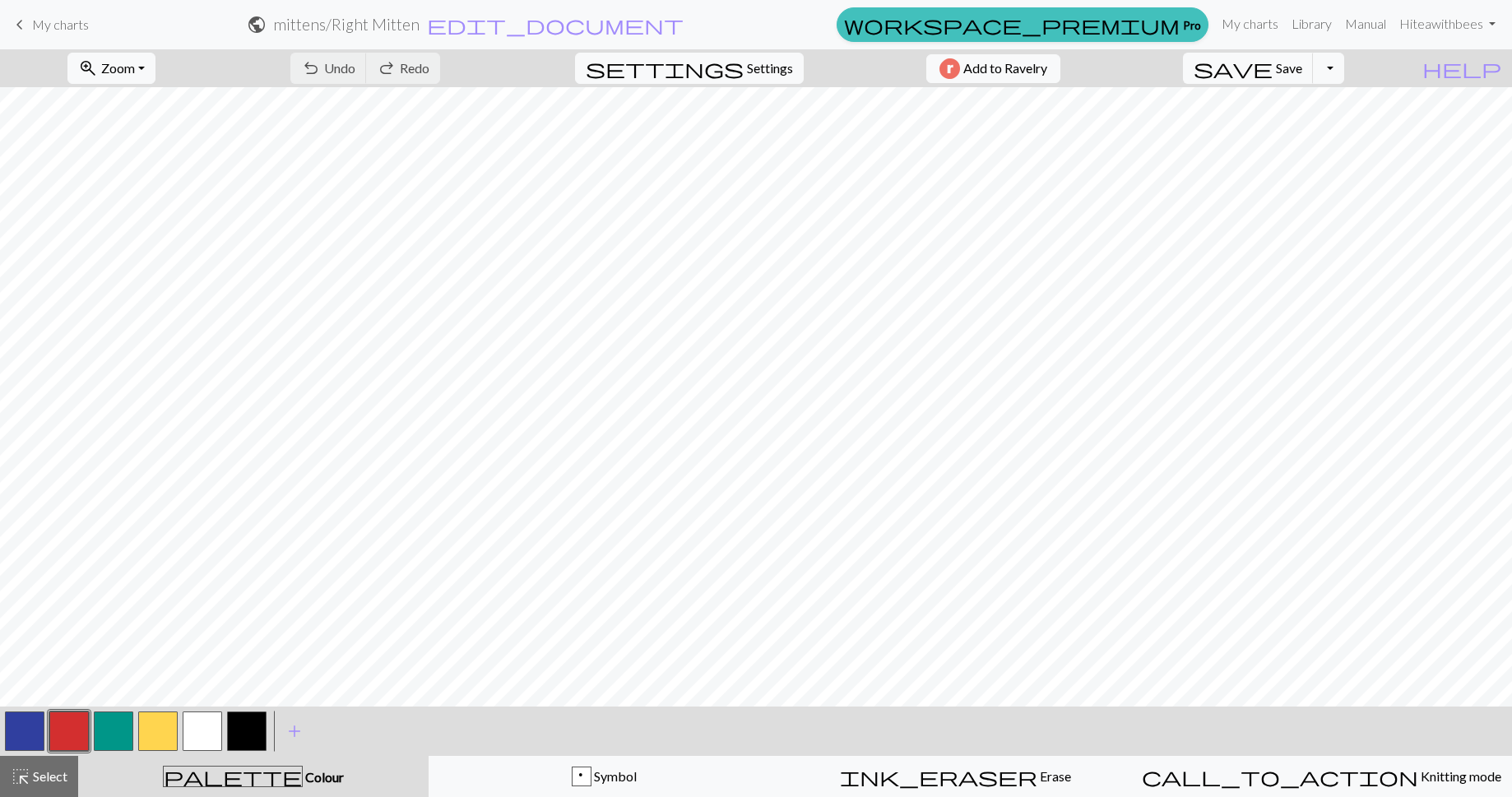 click on "public" at bounding box center (257, 25) 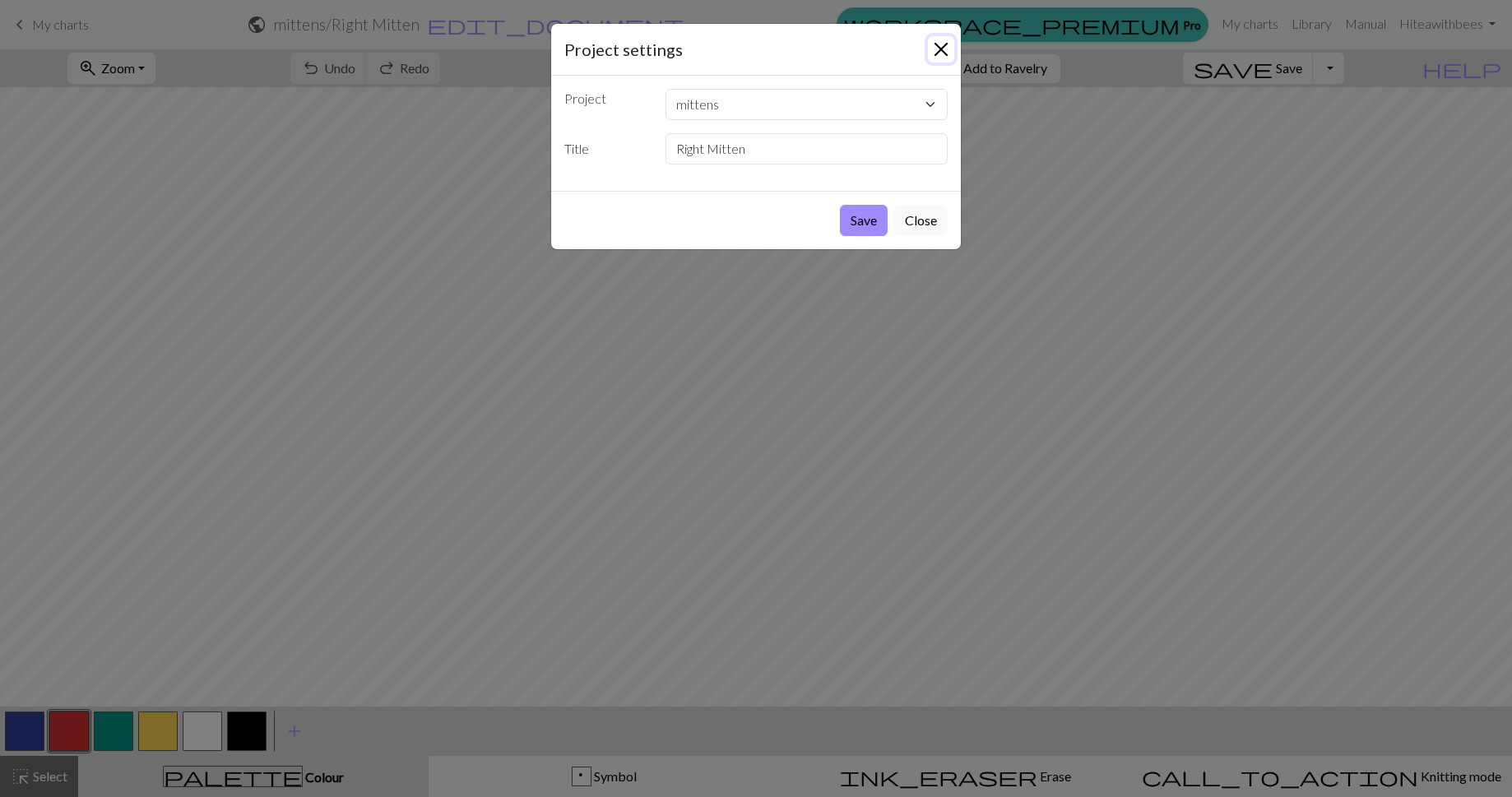 click at bounding box center (941, 49) 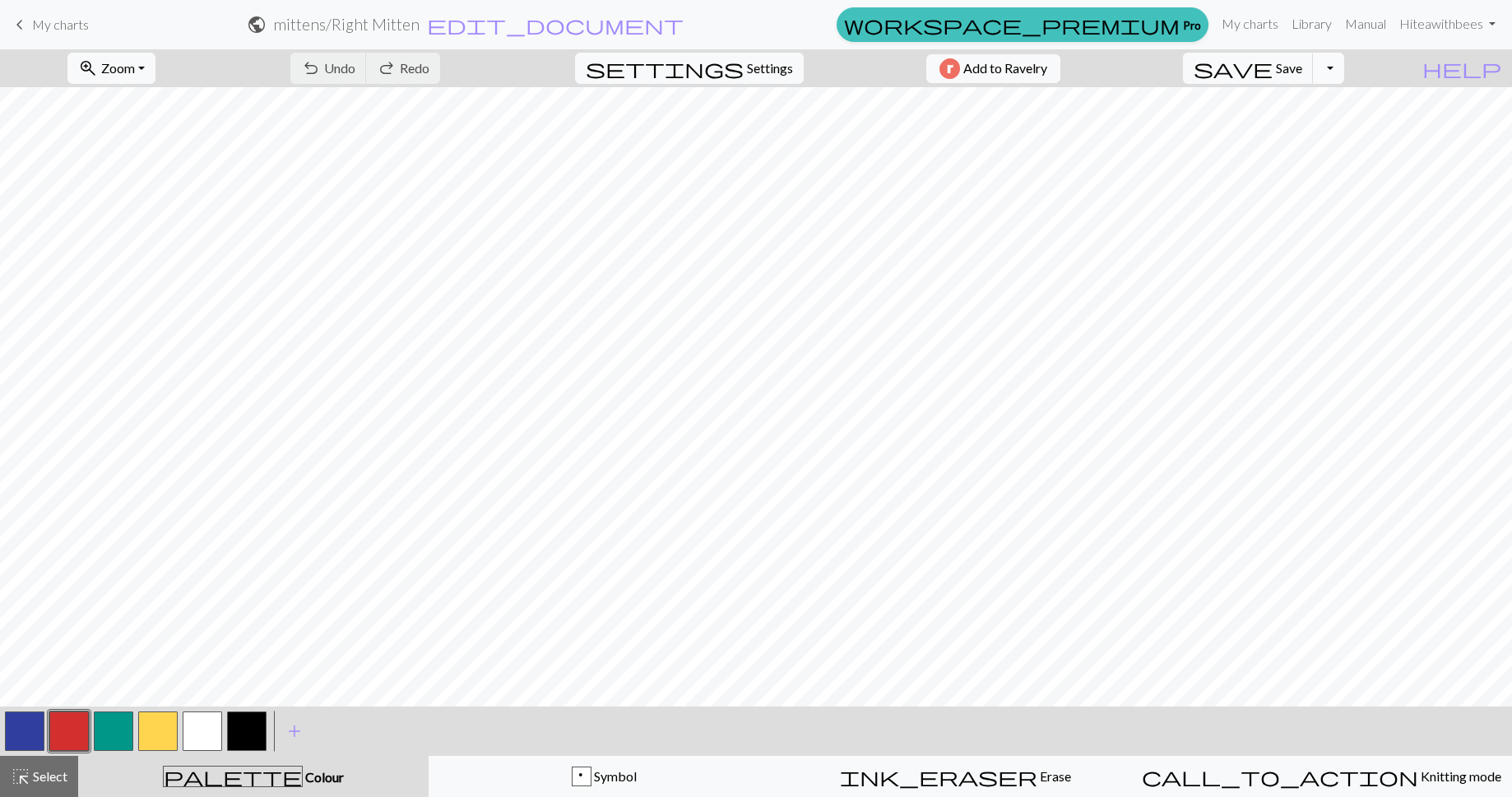 click on "Toggle Dropdown" at bounding box center (1329, 68) 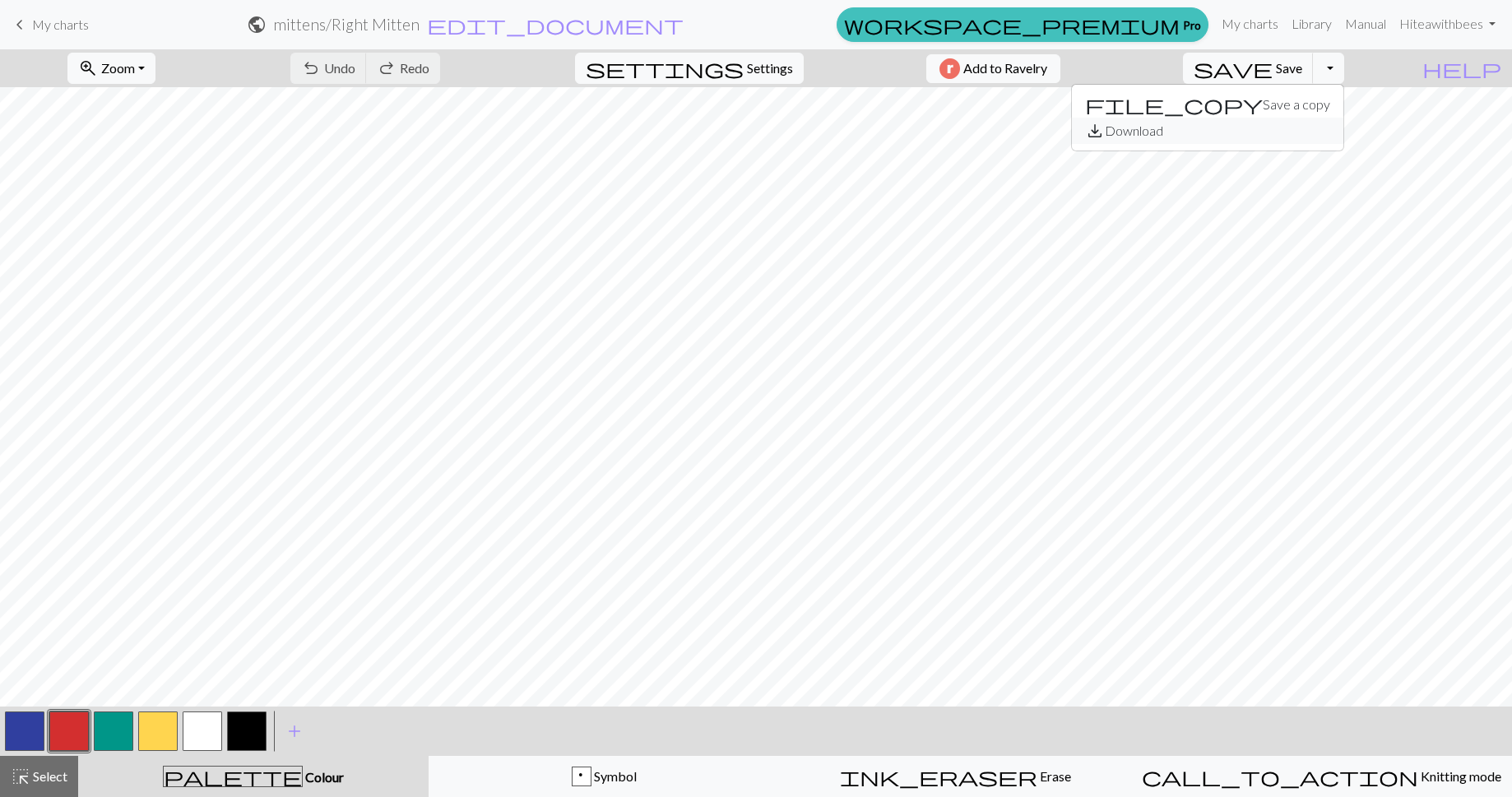 click on "save_alt  Download" at bounding box center [1208, 131] 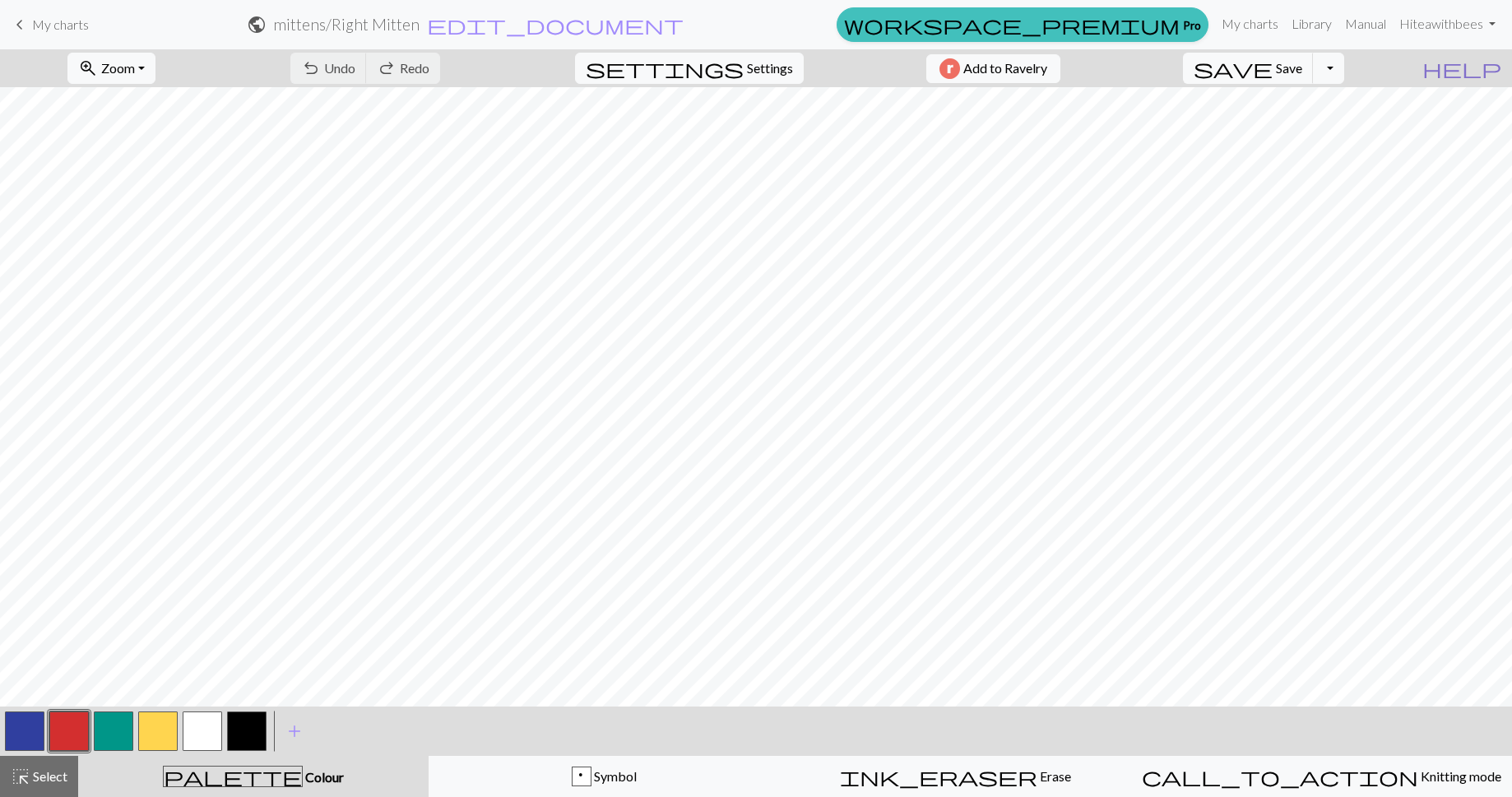 click on "help Show me around" at bounding box center (1462, 68) 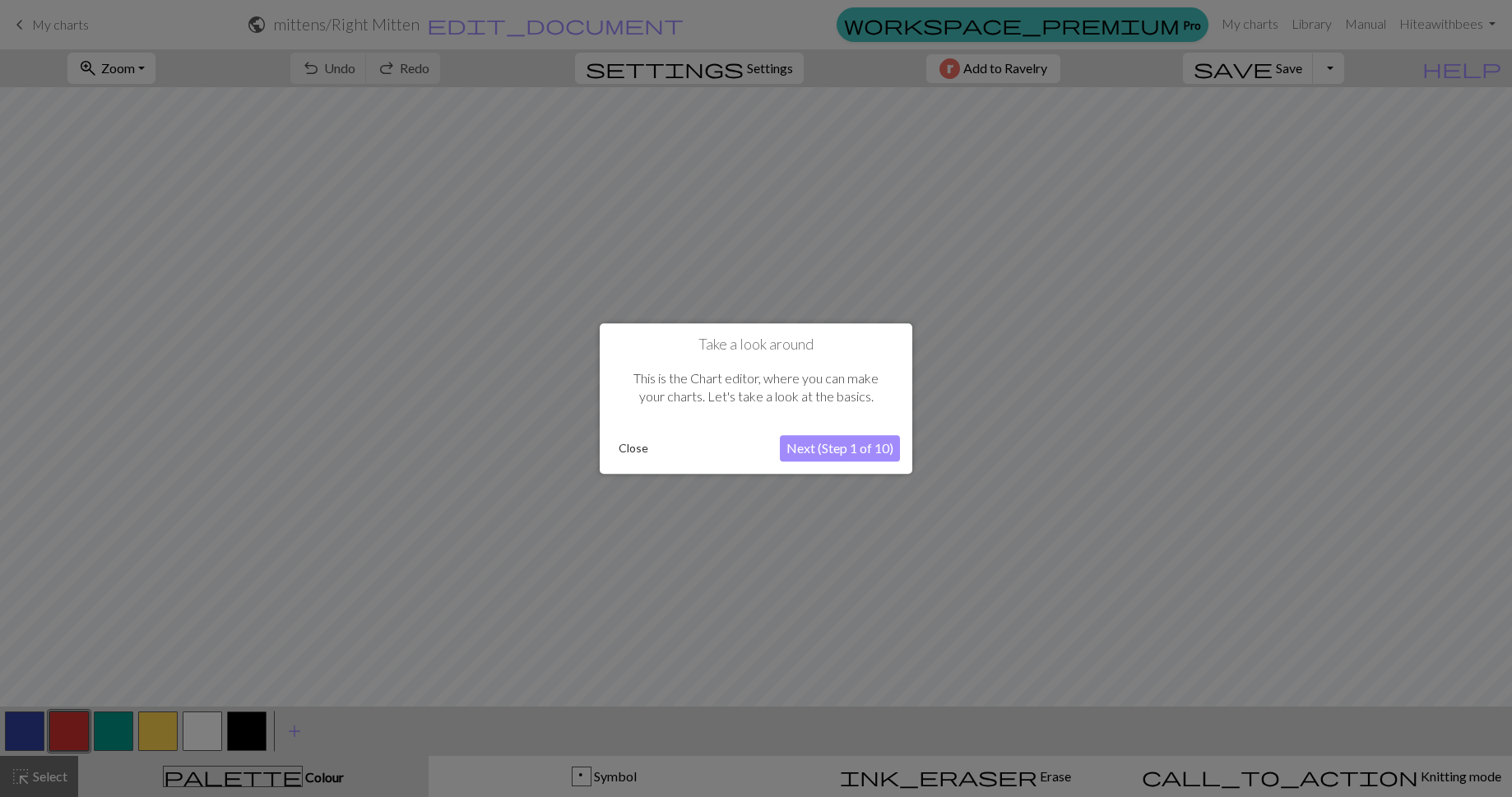 click on "Close" at bounding box center (633, 448) 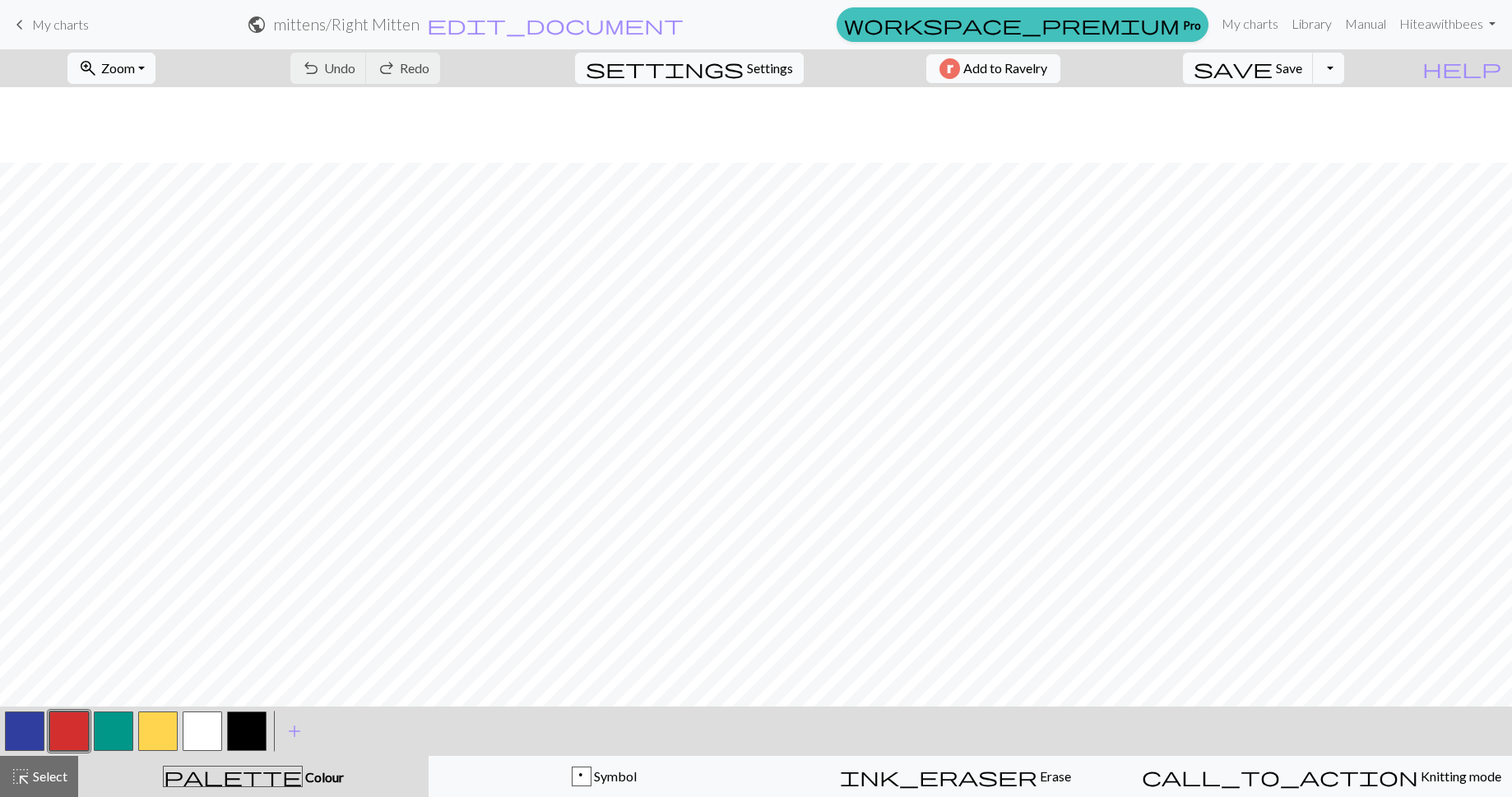 scroll, scrollTop: 76, scrollLeft: 0, axis: vertical 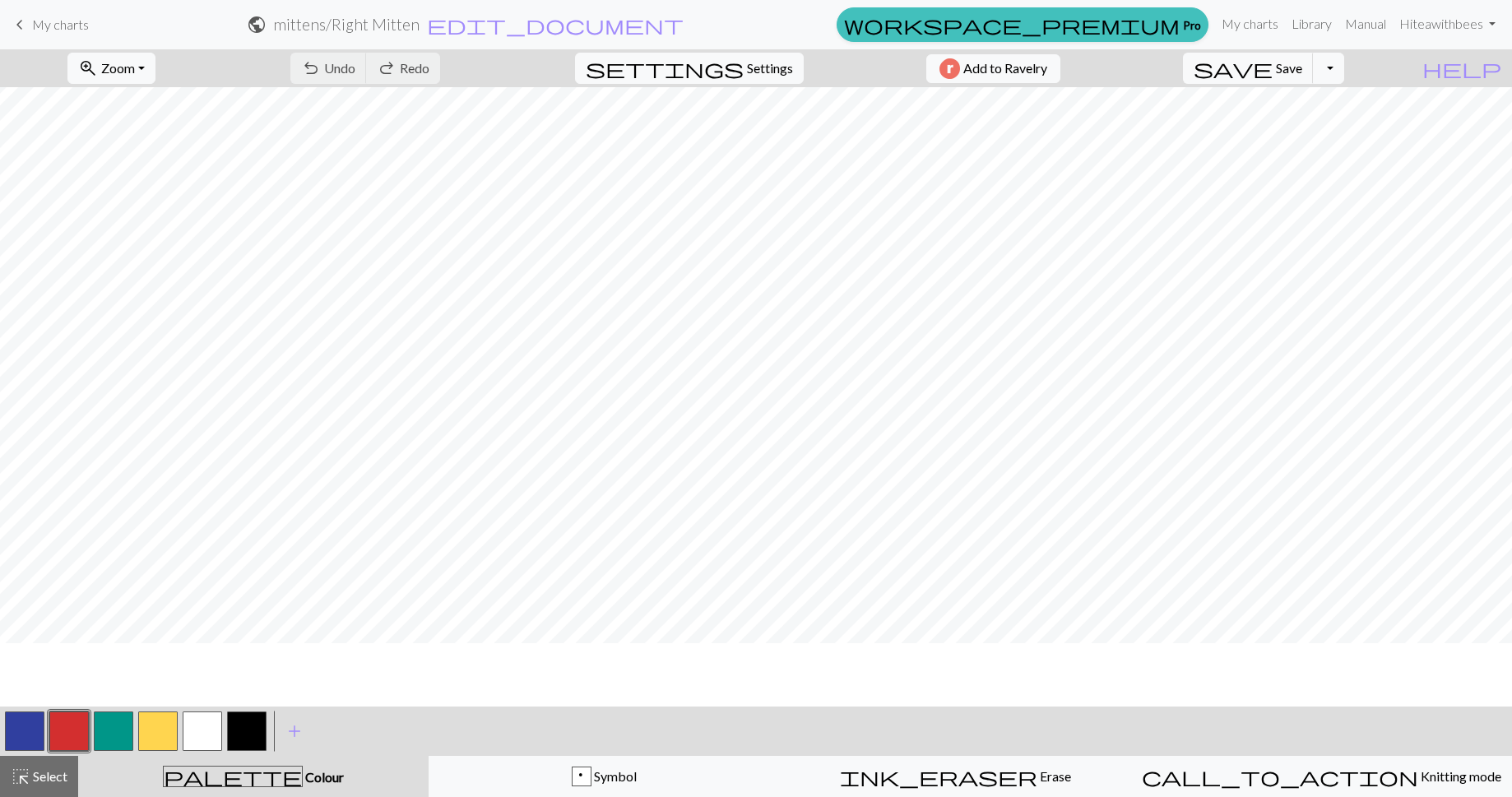 click on "My charts" at bounding box center [60, 24] 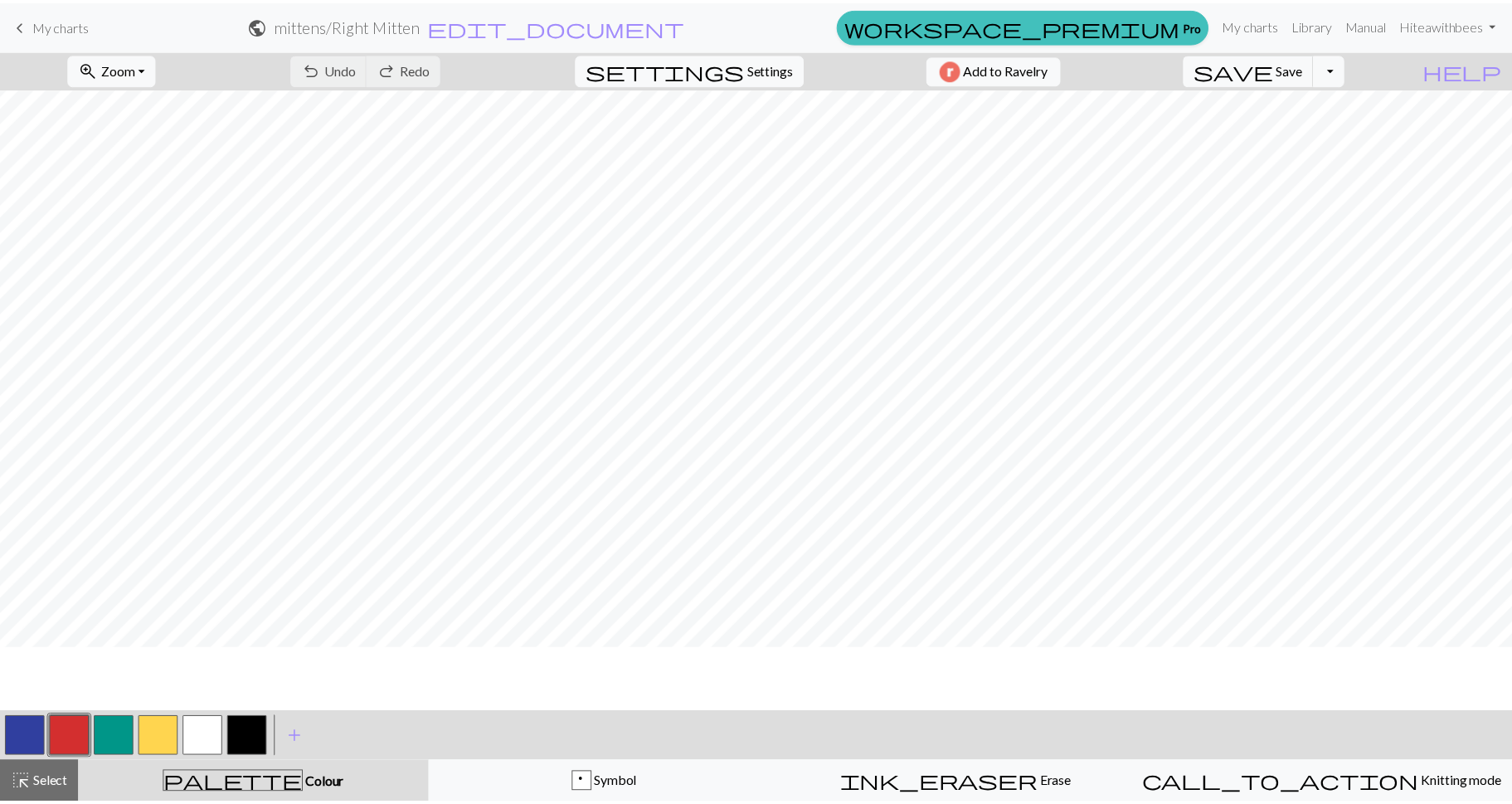 scroll, scrollTop: 0, scrollLeft: 0, axis: both 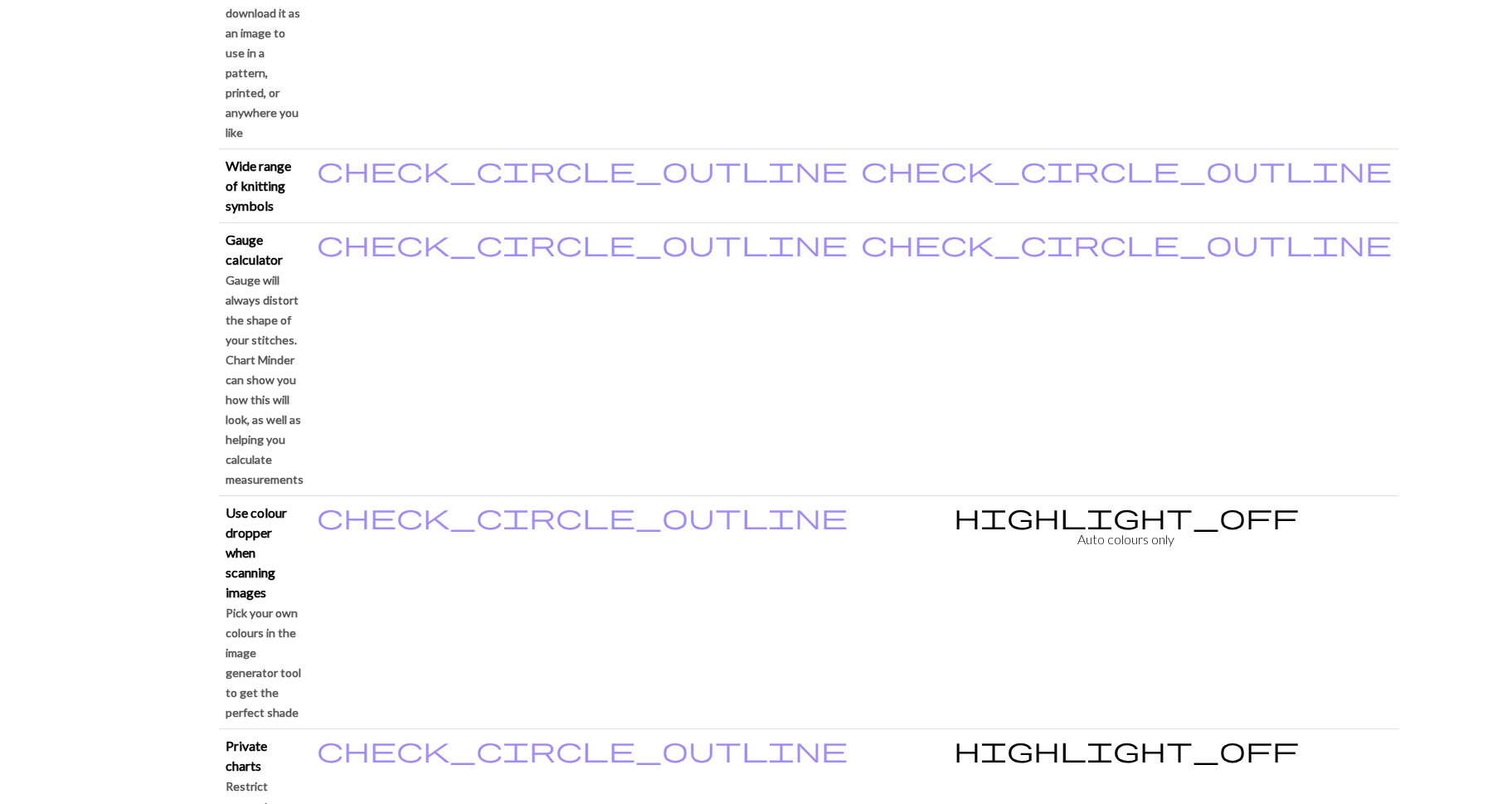 click on "Continue to free version" at bounding box center (1121, 3125) 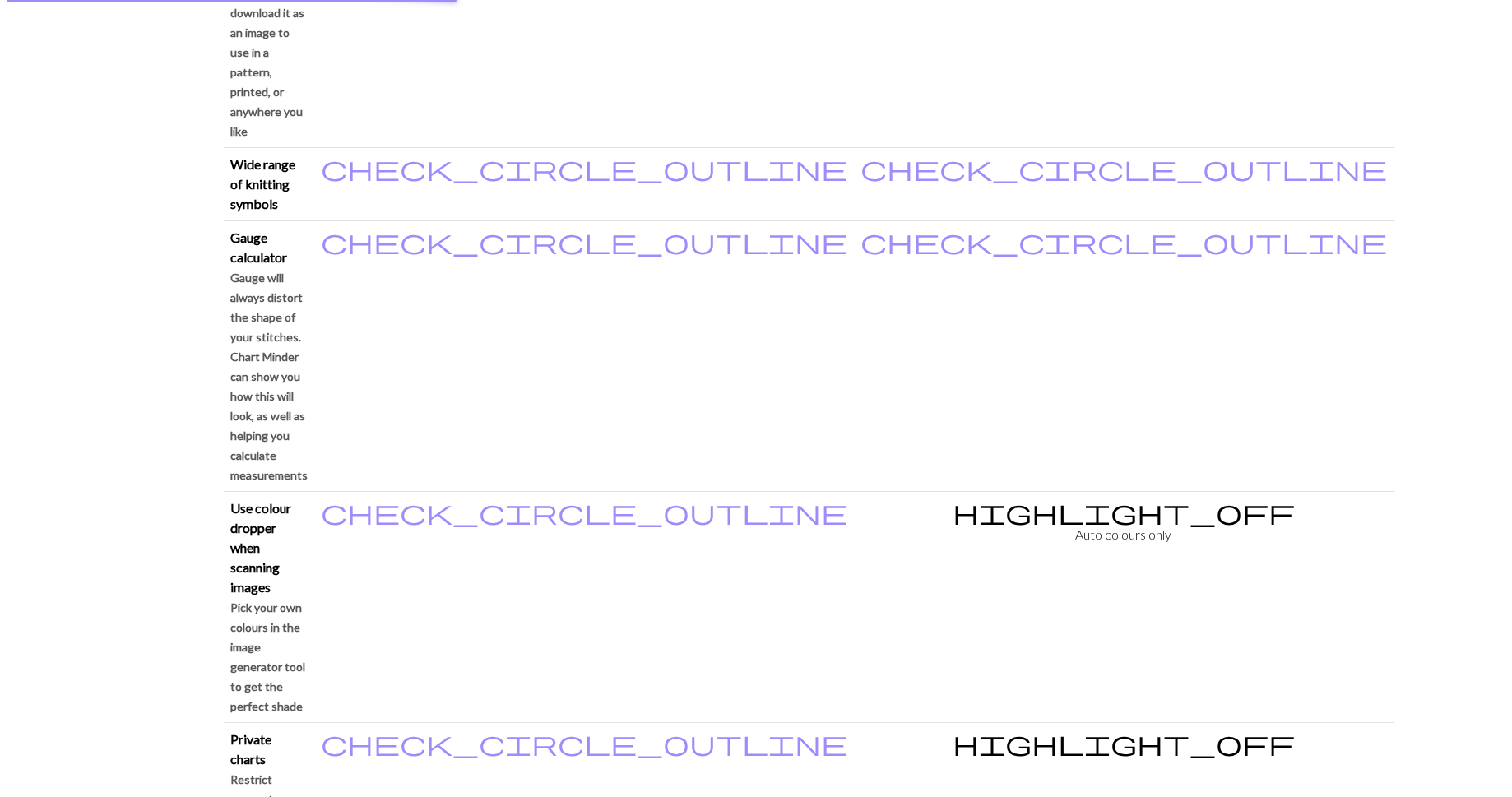 scroll, scrollTop: 0, scrollLeft: 0, axis: both 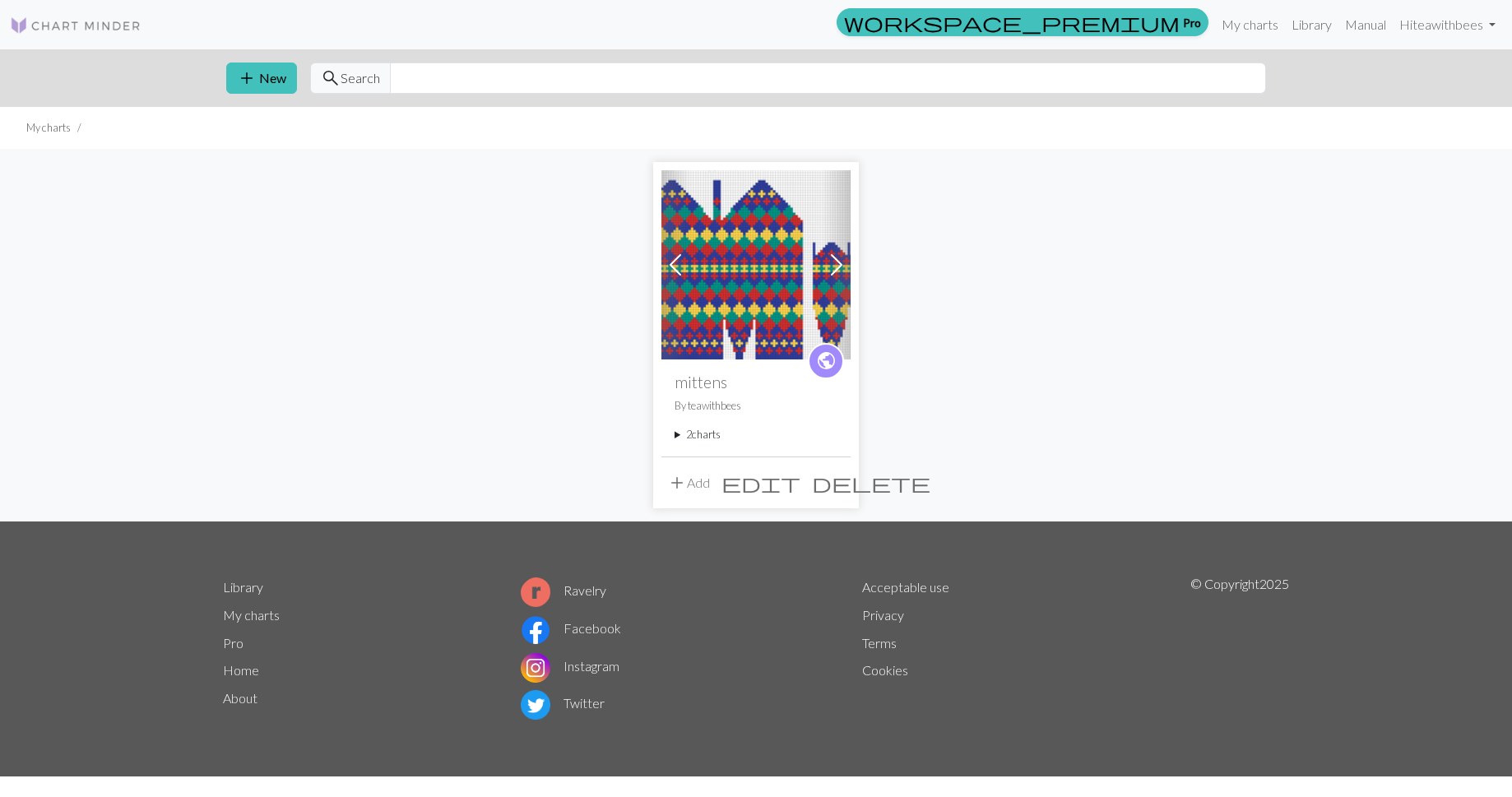 click at bounding box center (837, 265) 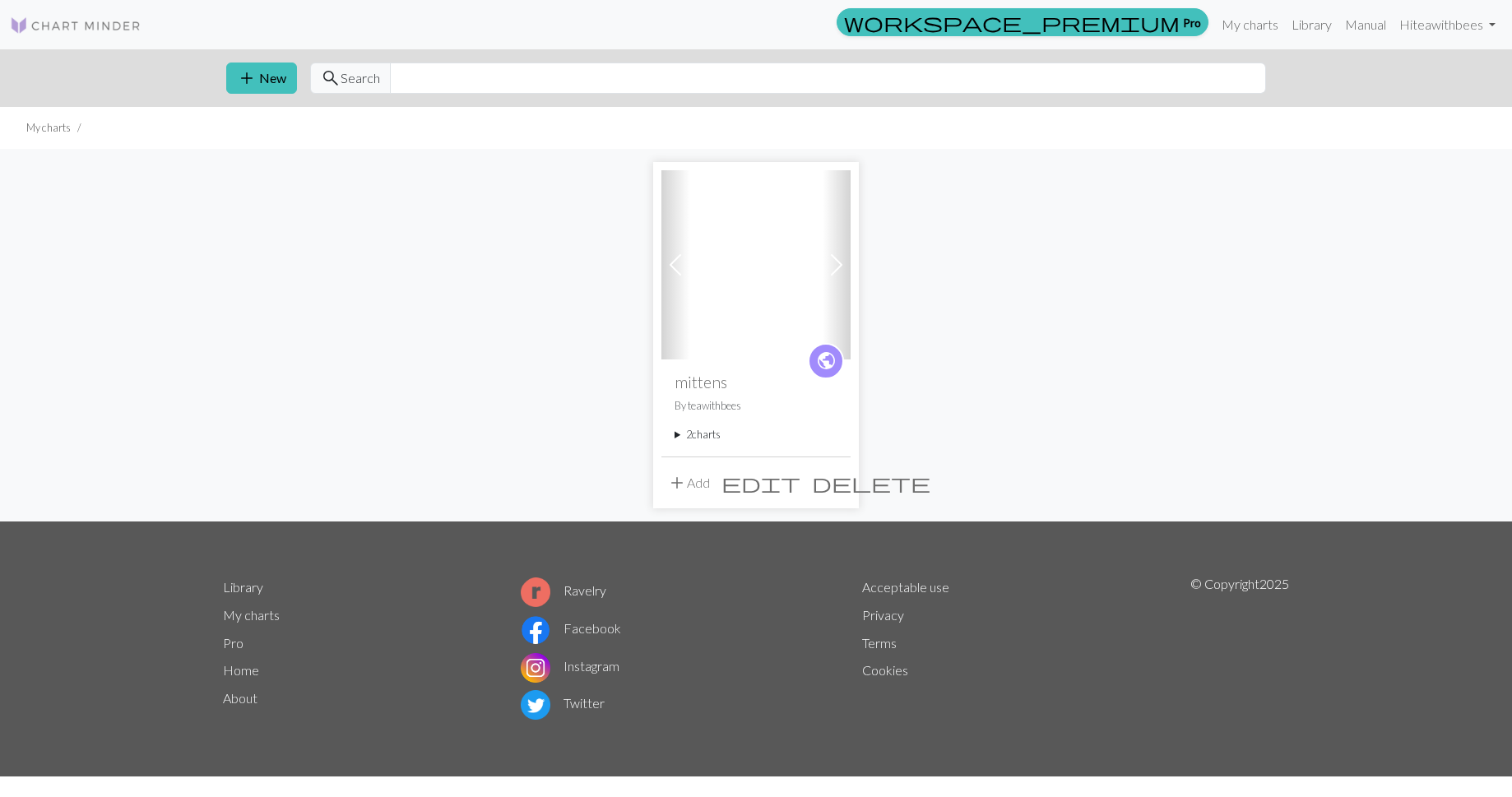click at bounding box center (675, 265) 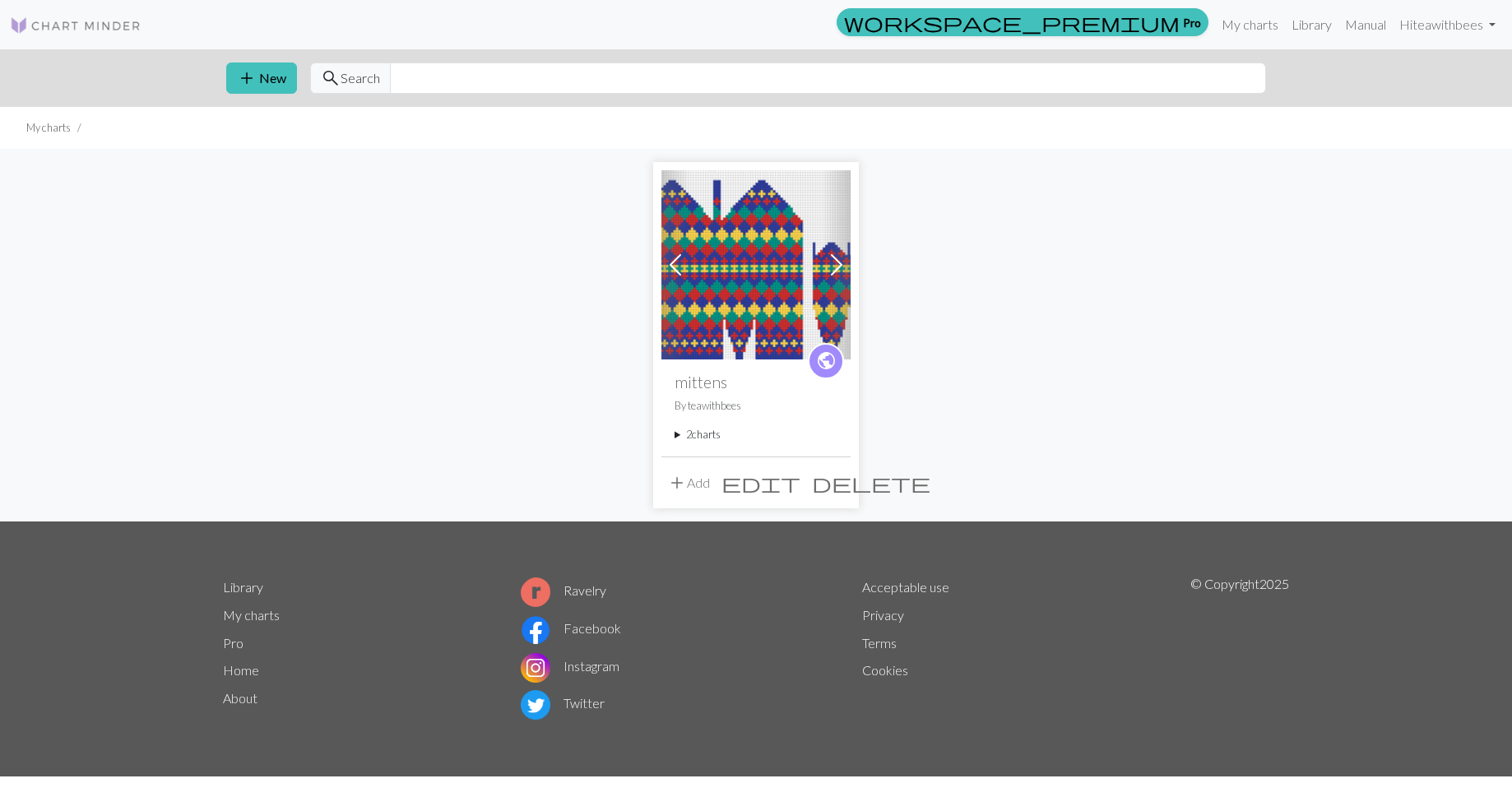 click on "2  charts" at bounding box center (756, 434) 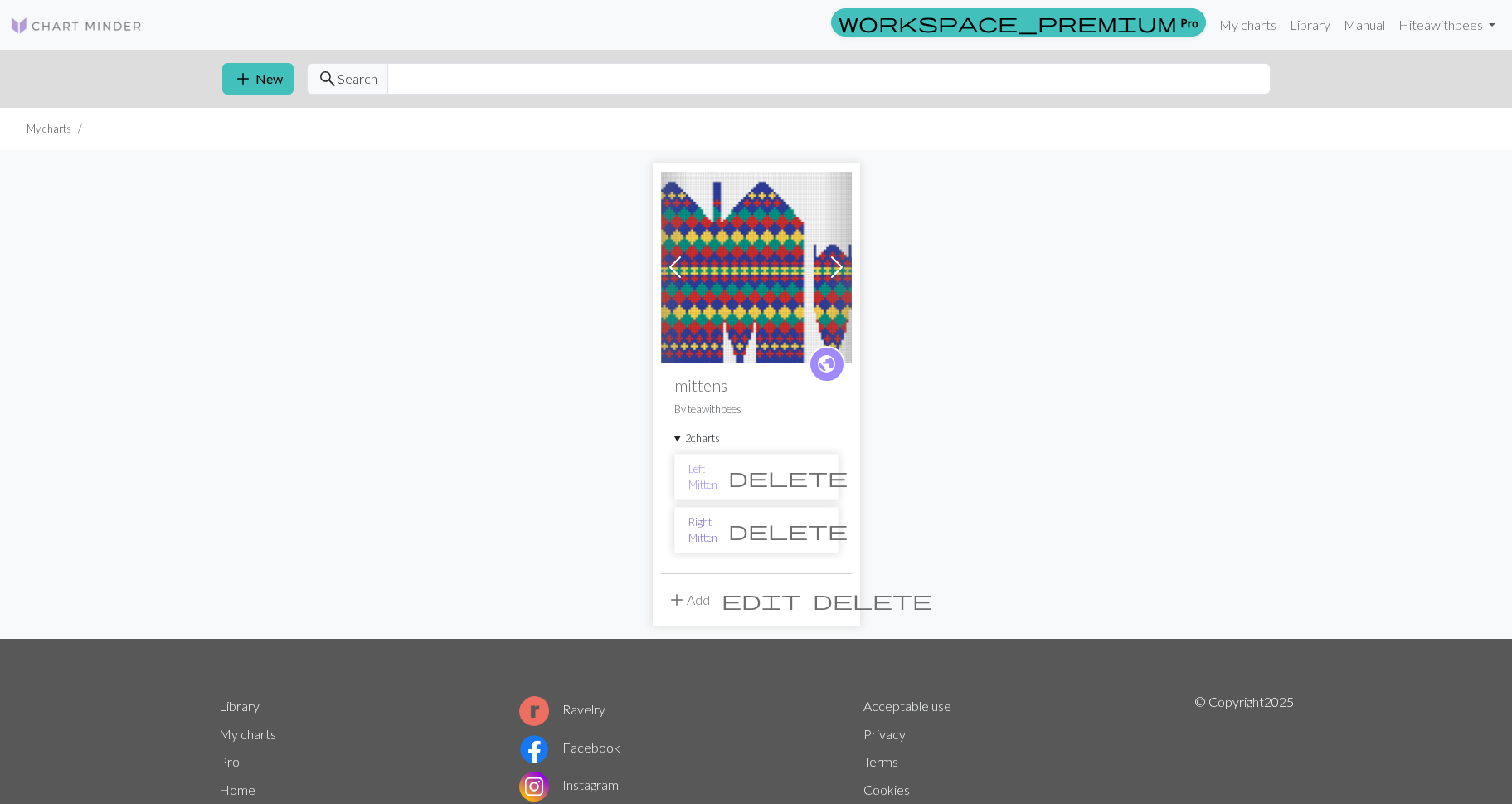 click on "Right Mitten" at bounding box center [703, 530] 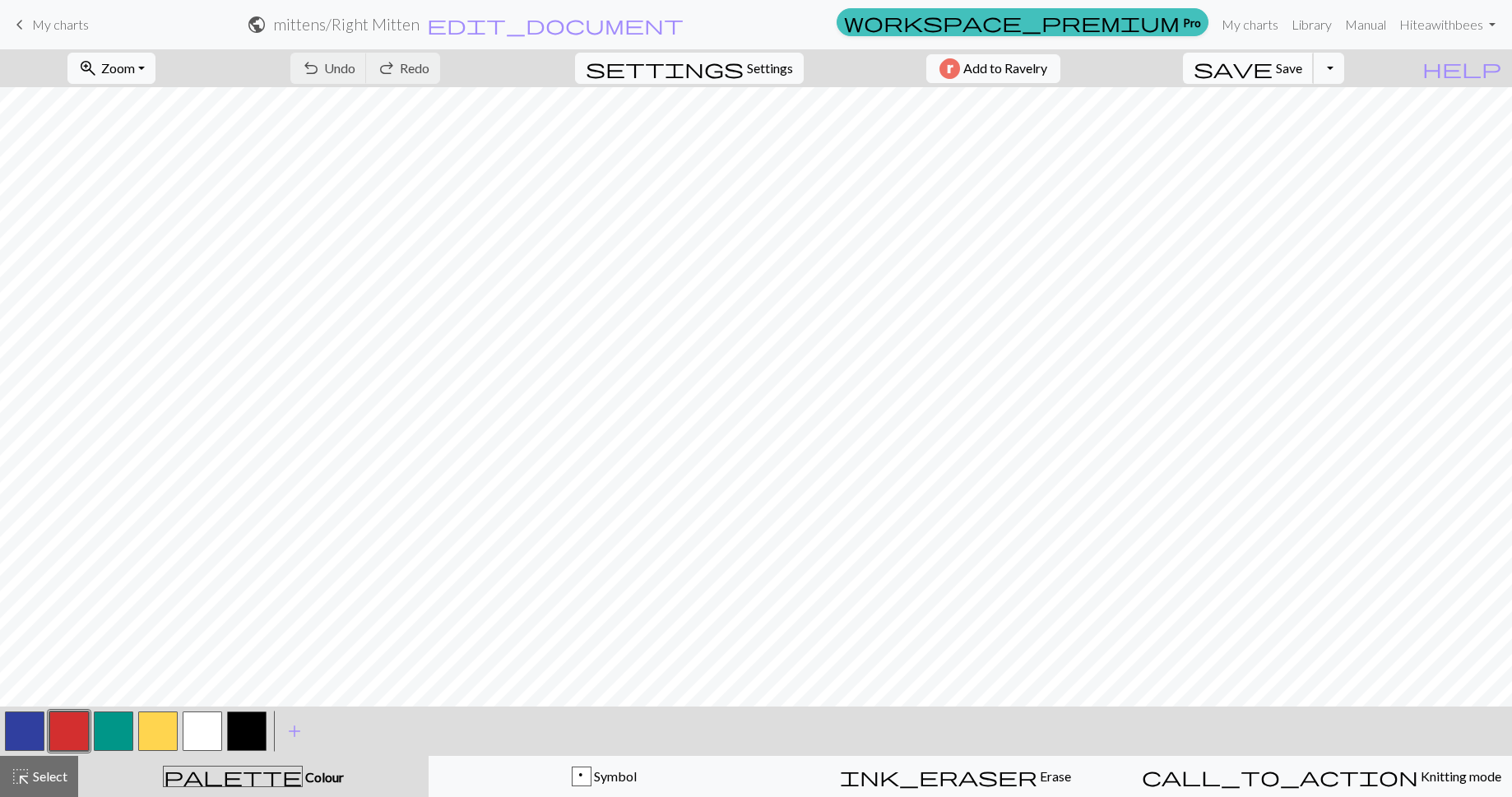 click on "Save" at bounding box center (1289, 67) 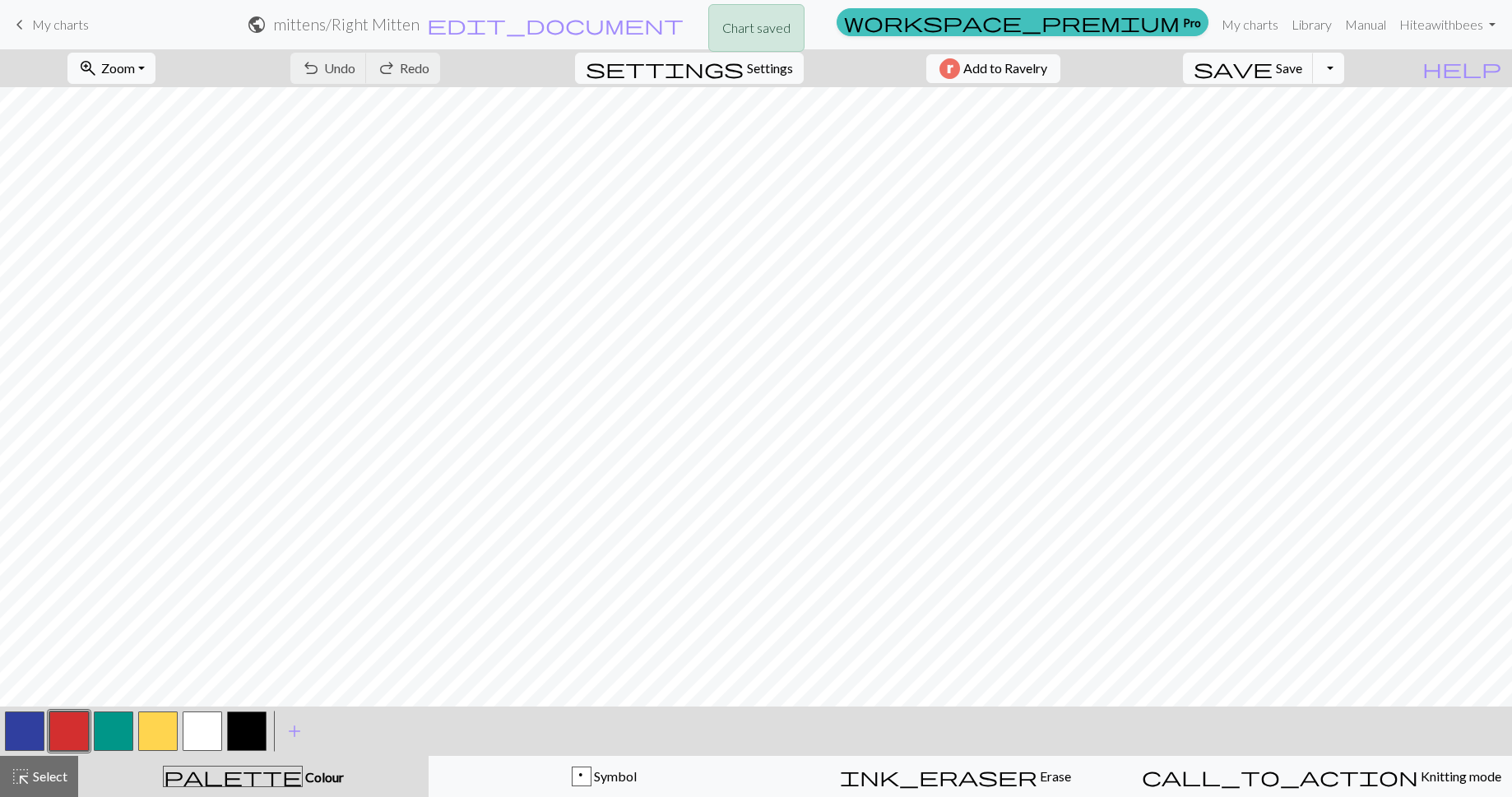 click on "Toggle Dropdown" at bounding box center [1329, 68] 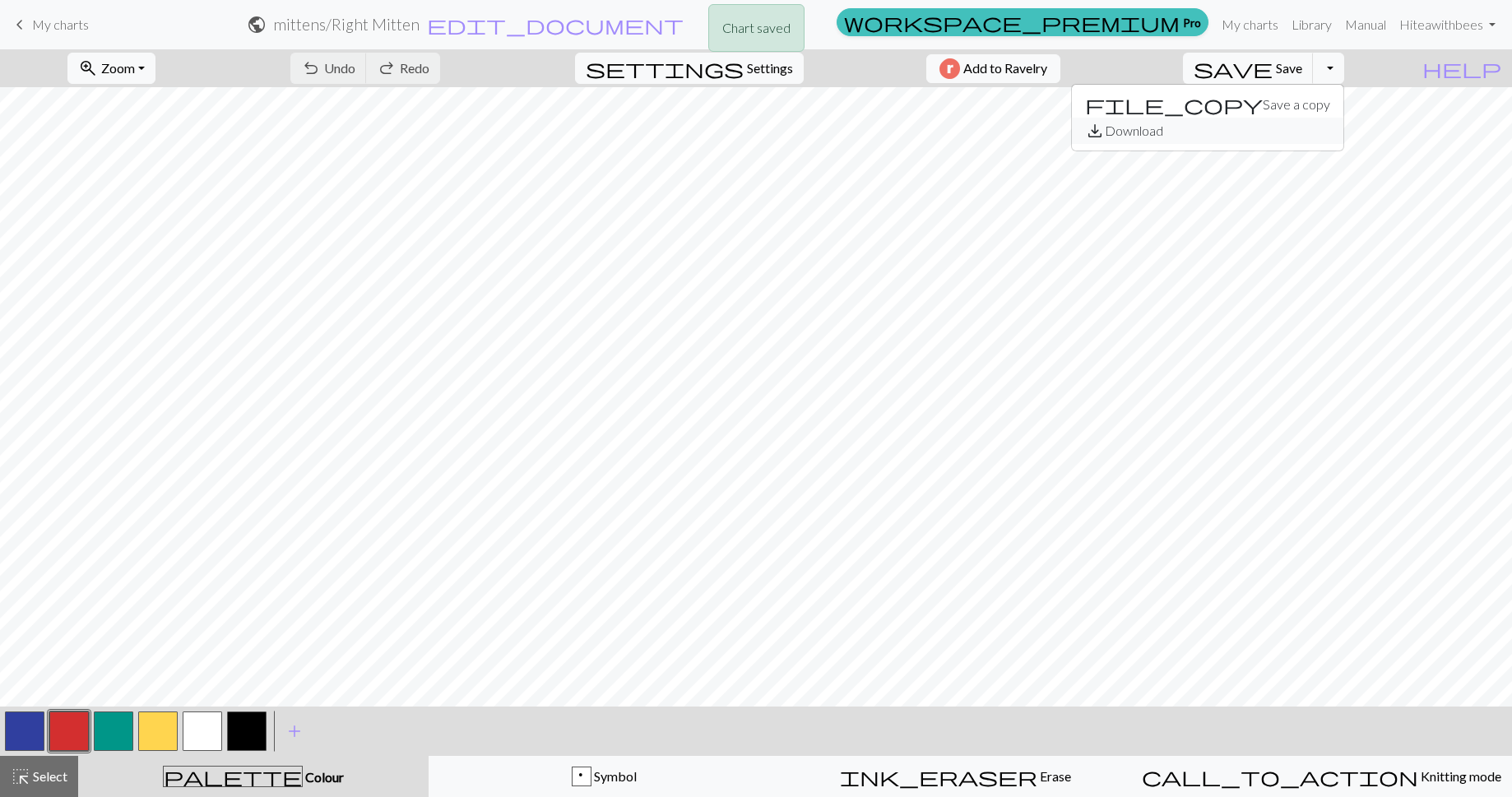 click on "save_alt  Download" at bounding box center [1208, 131] 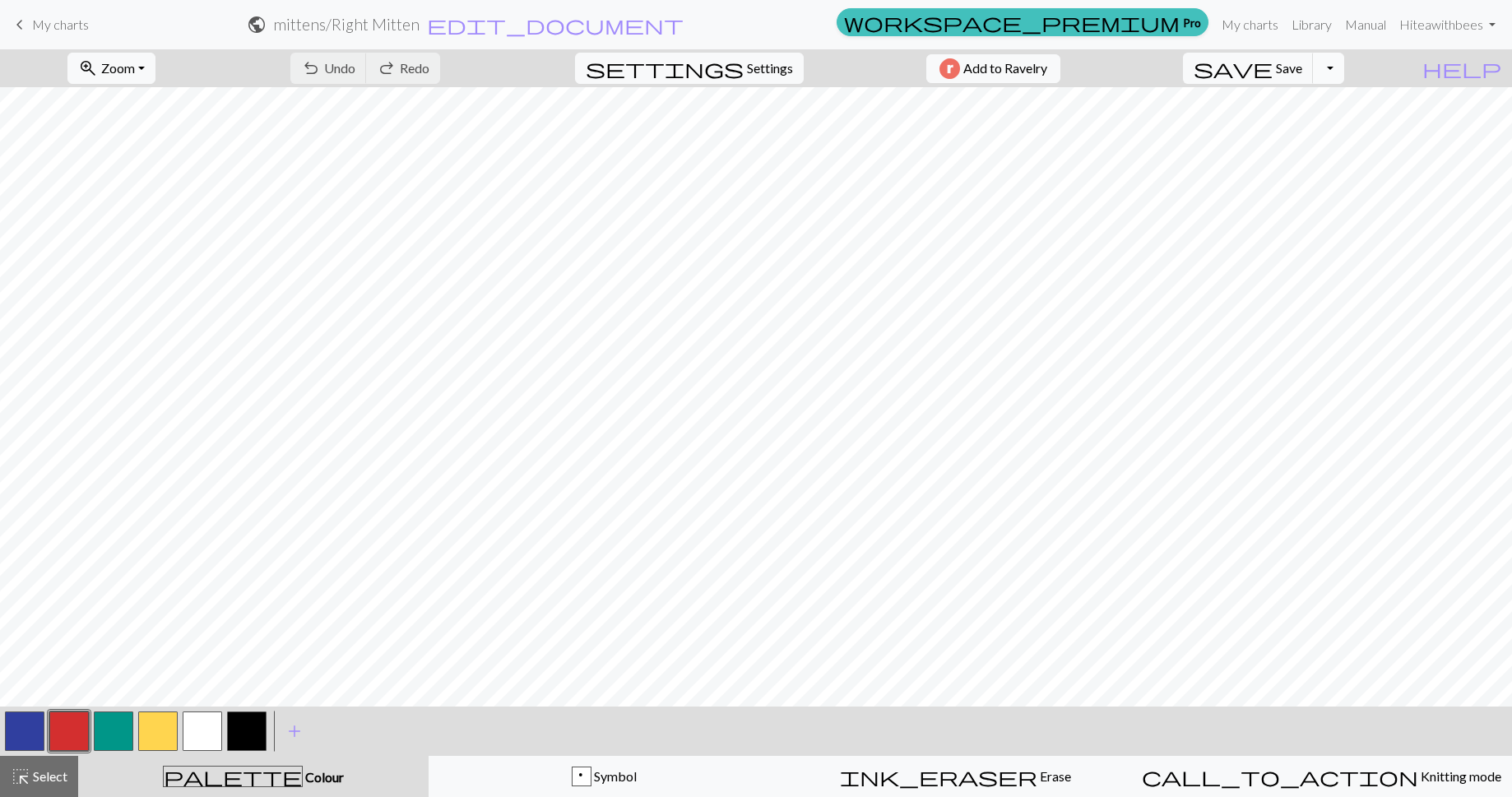 click on "Toggle Dropdown" at bounding box center [1329, 68] 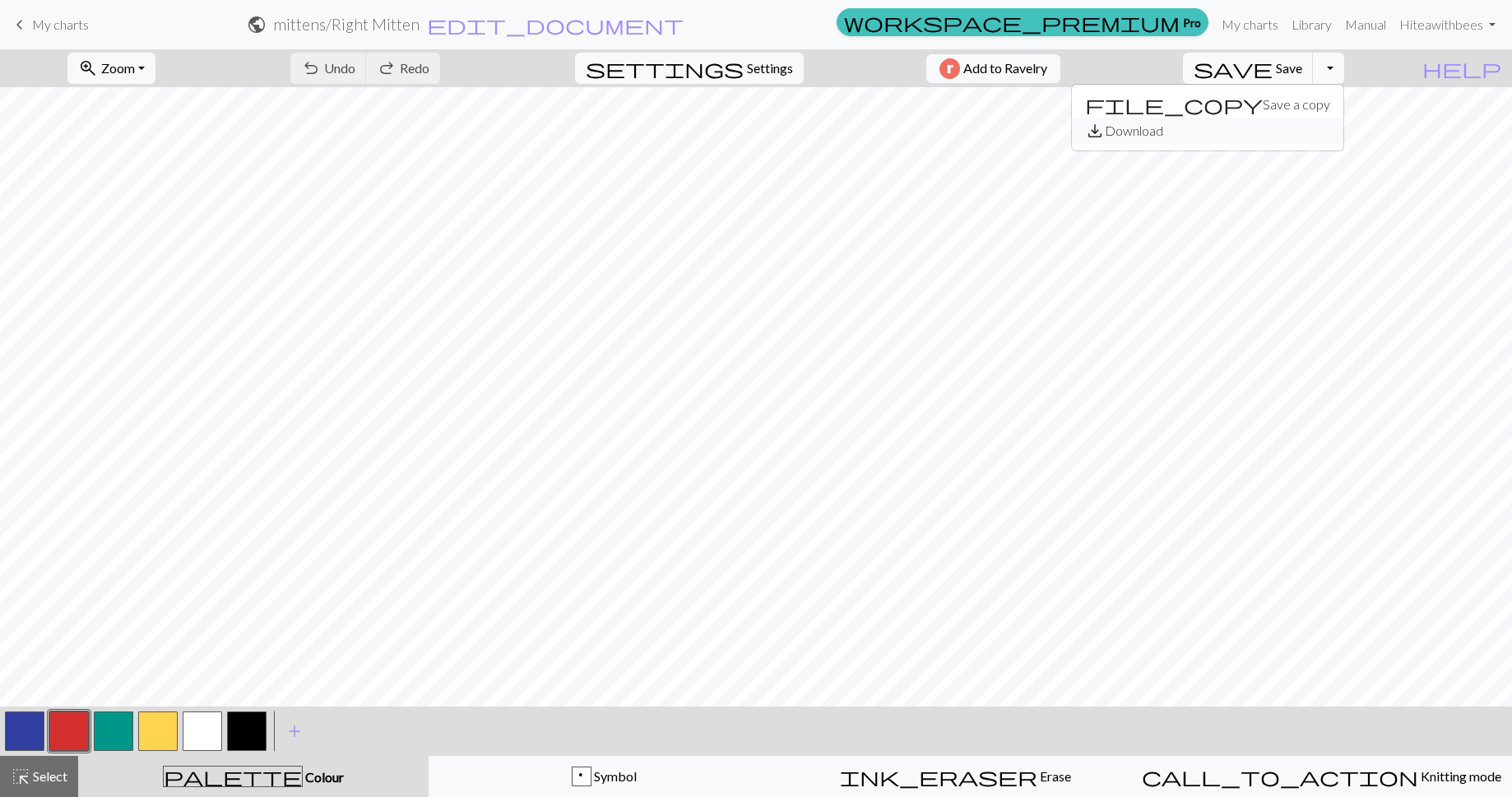 click on "save_alt  Download" at bounding box center (1208, 131) 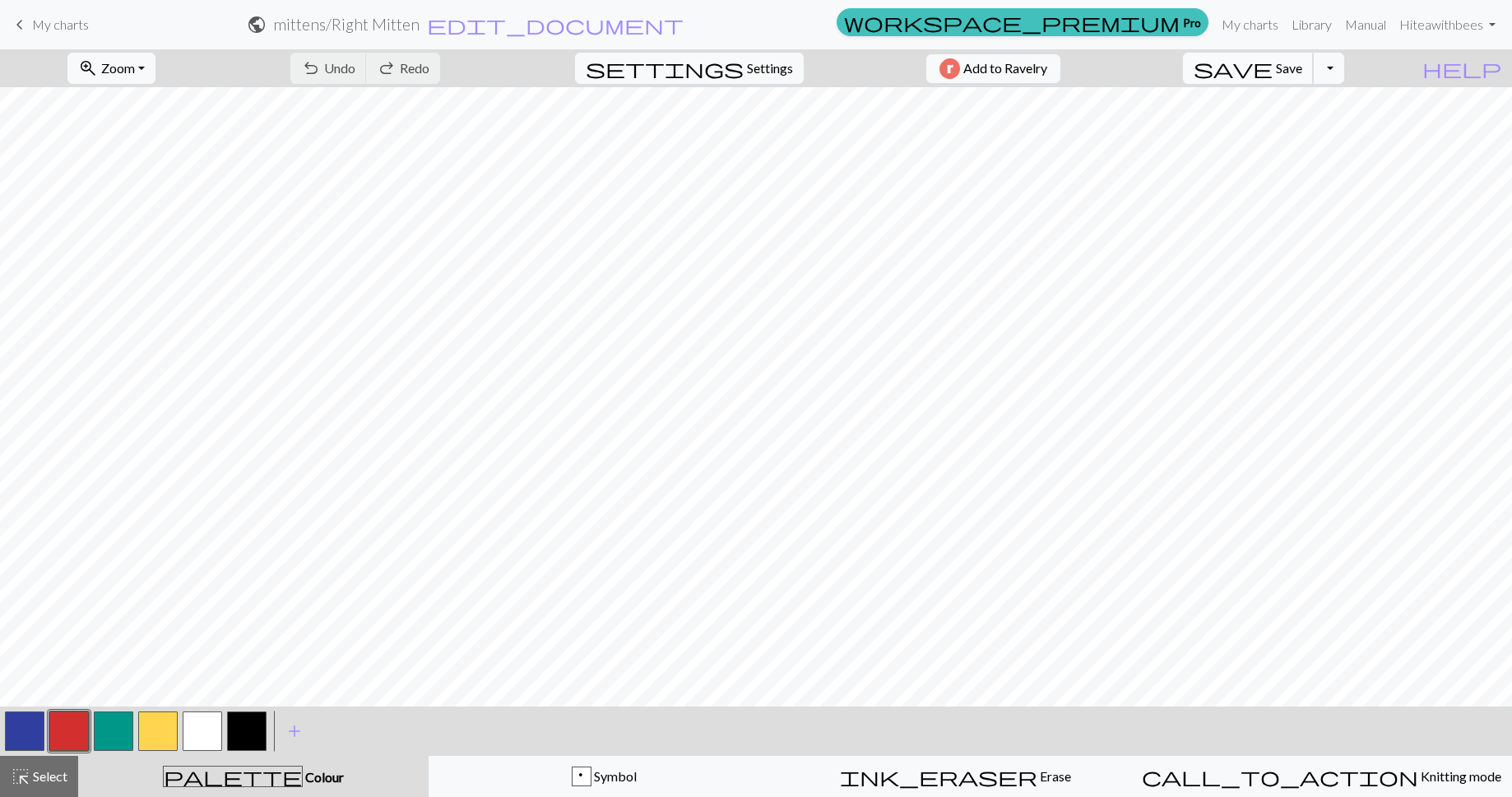 click on "Save" at bounding box center (1289, 67) 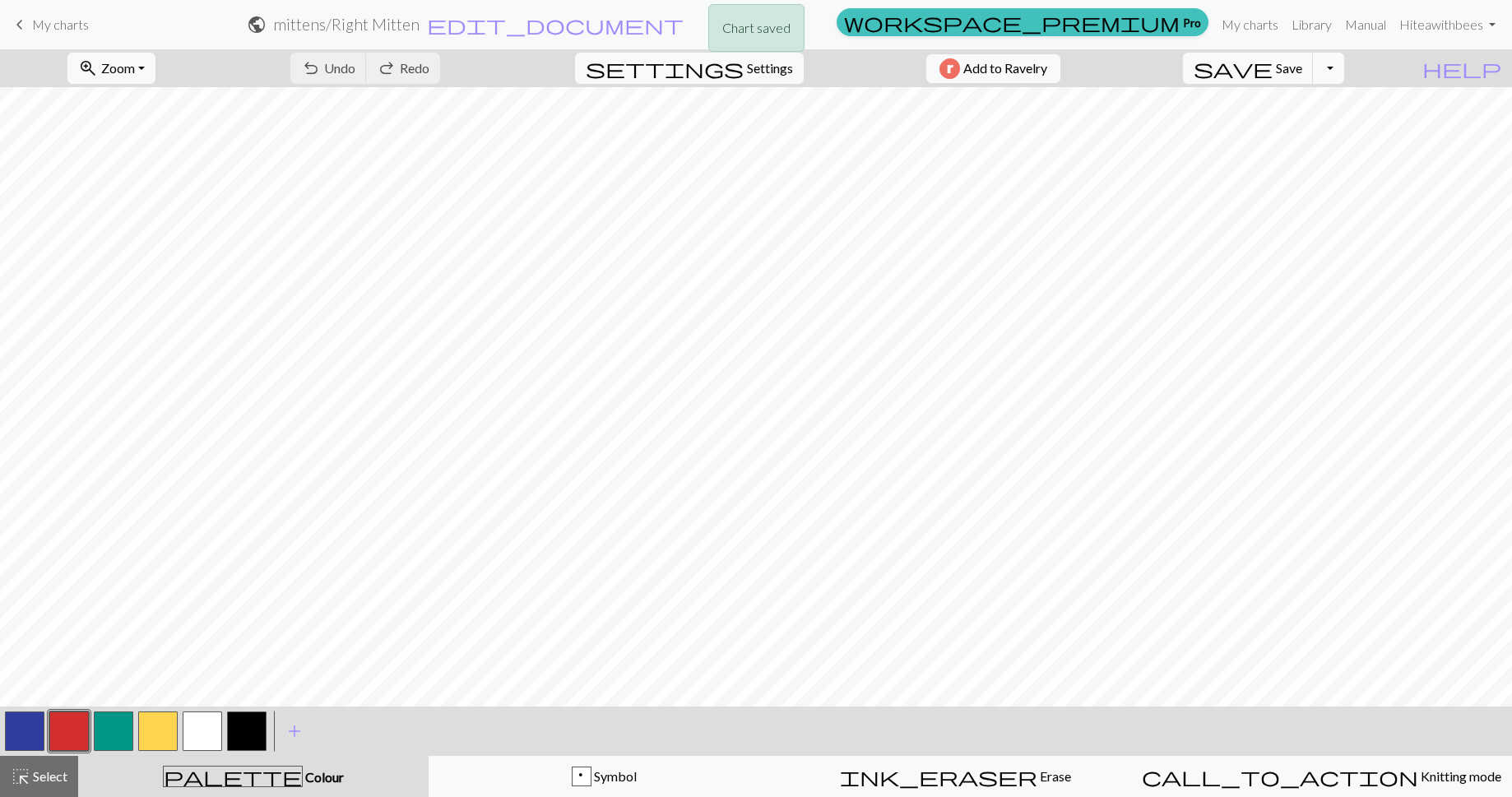 click on "Toggle Dropdown" at bounding box center (1329, 68) 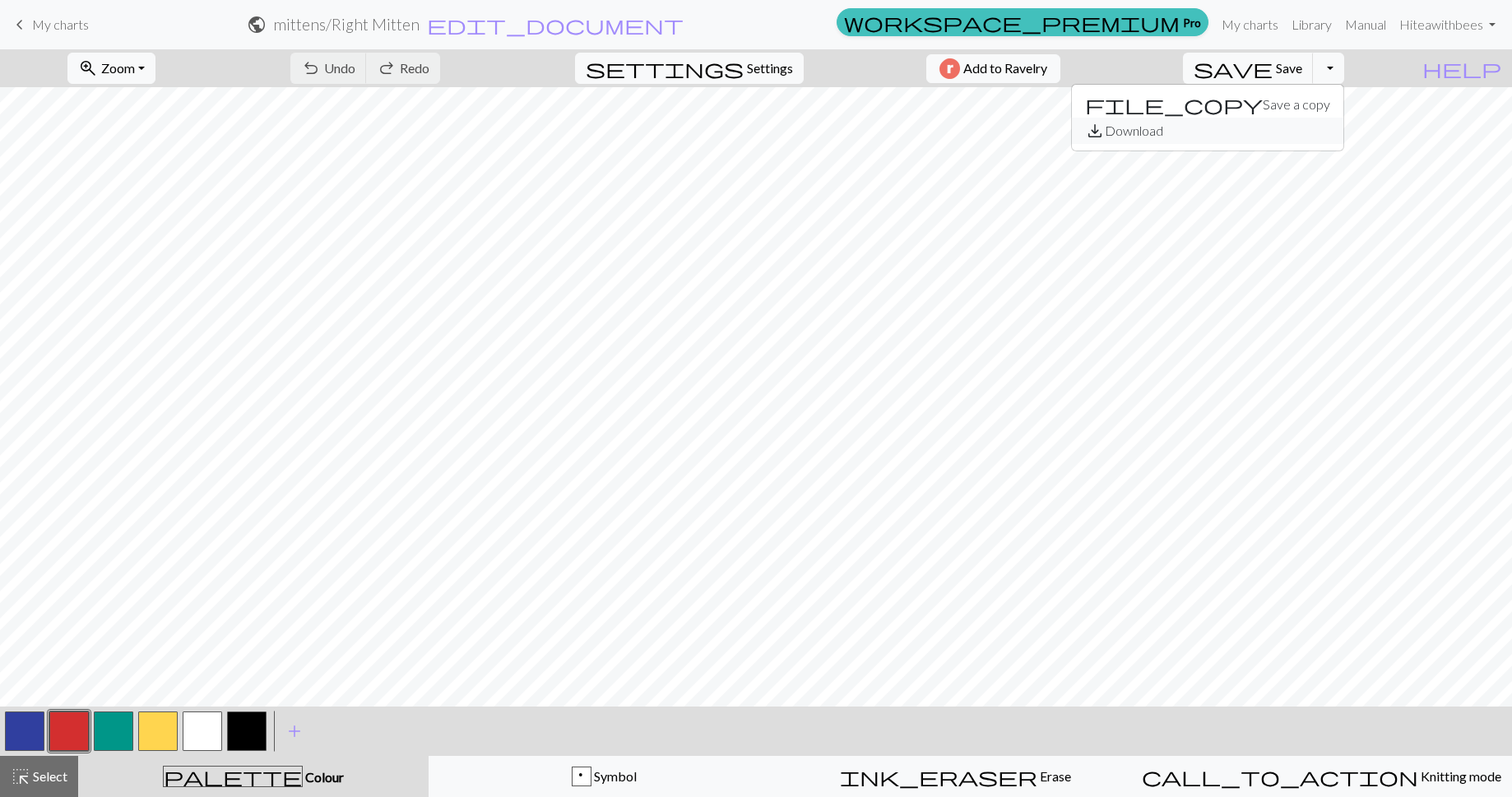 click on "save_alt  Download" at bounding box center (1208, 131) 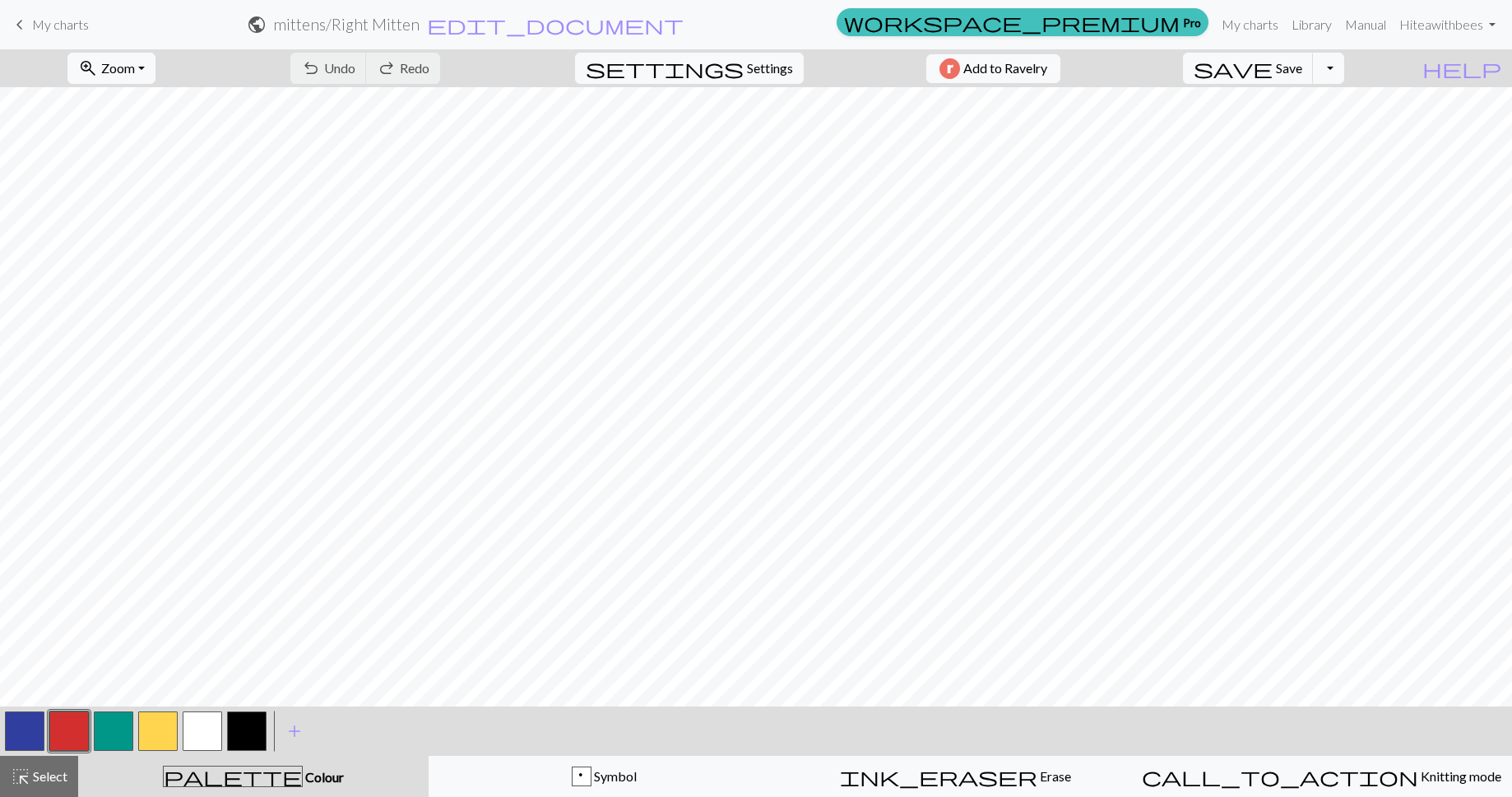 click on "mittens  /  Right Mitten" at bounding box center [346, 24] 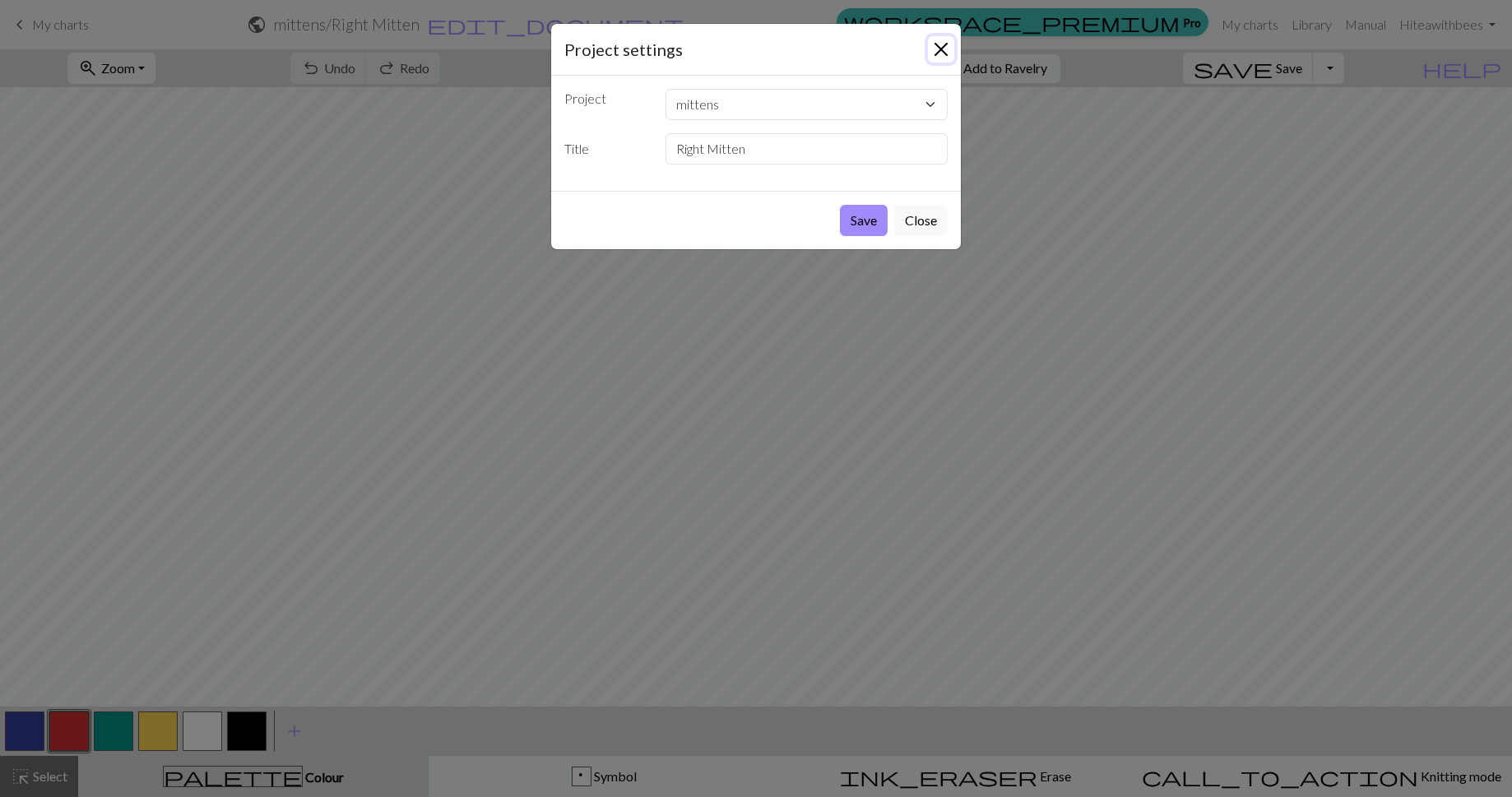 click at bounding box center [941, 49] 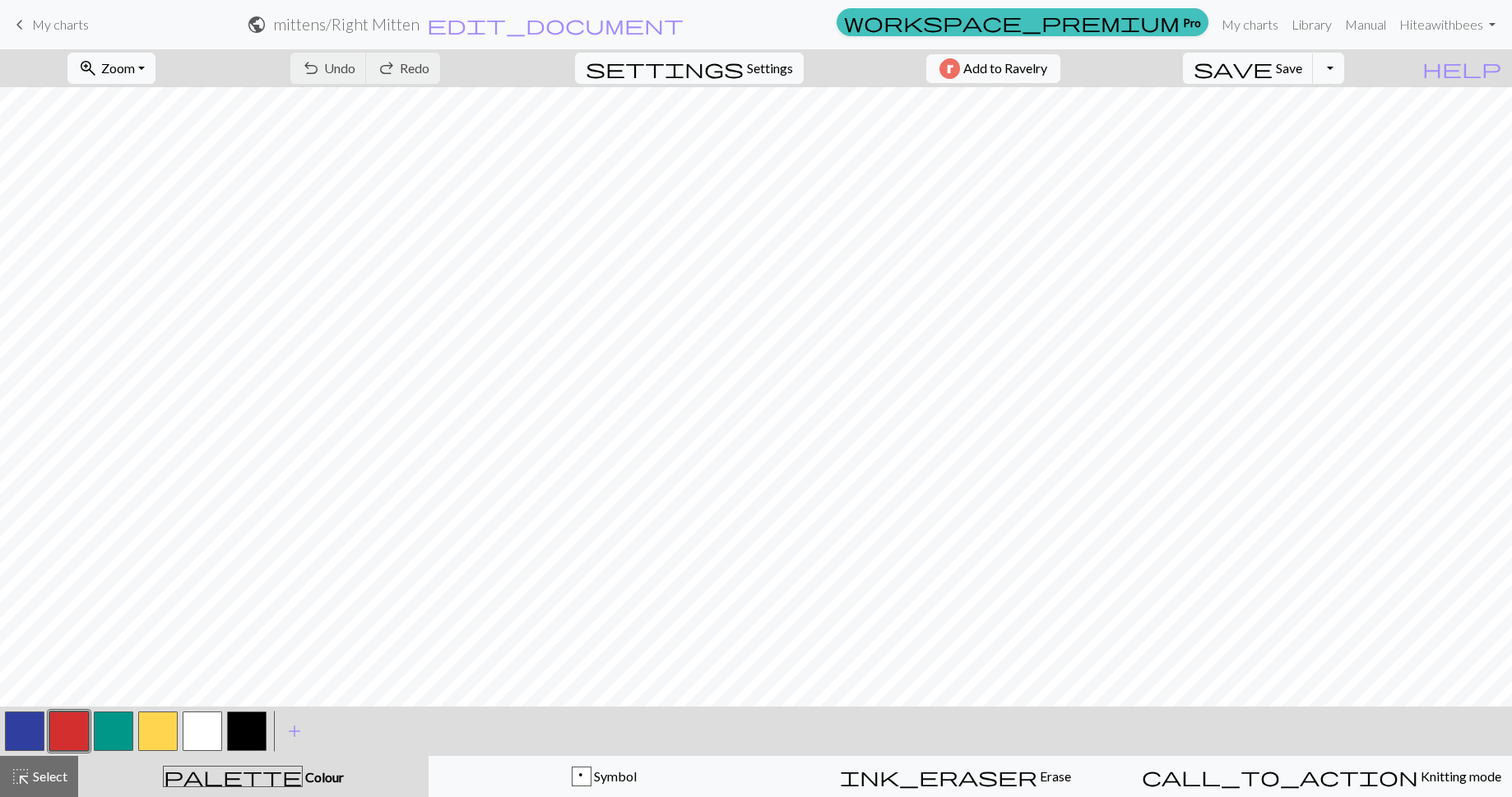 click on "keyboard_arrow_left   My charts" at bounding box center [49, 25] 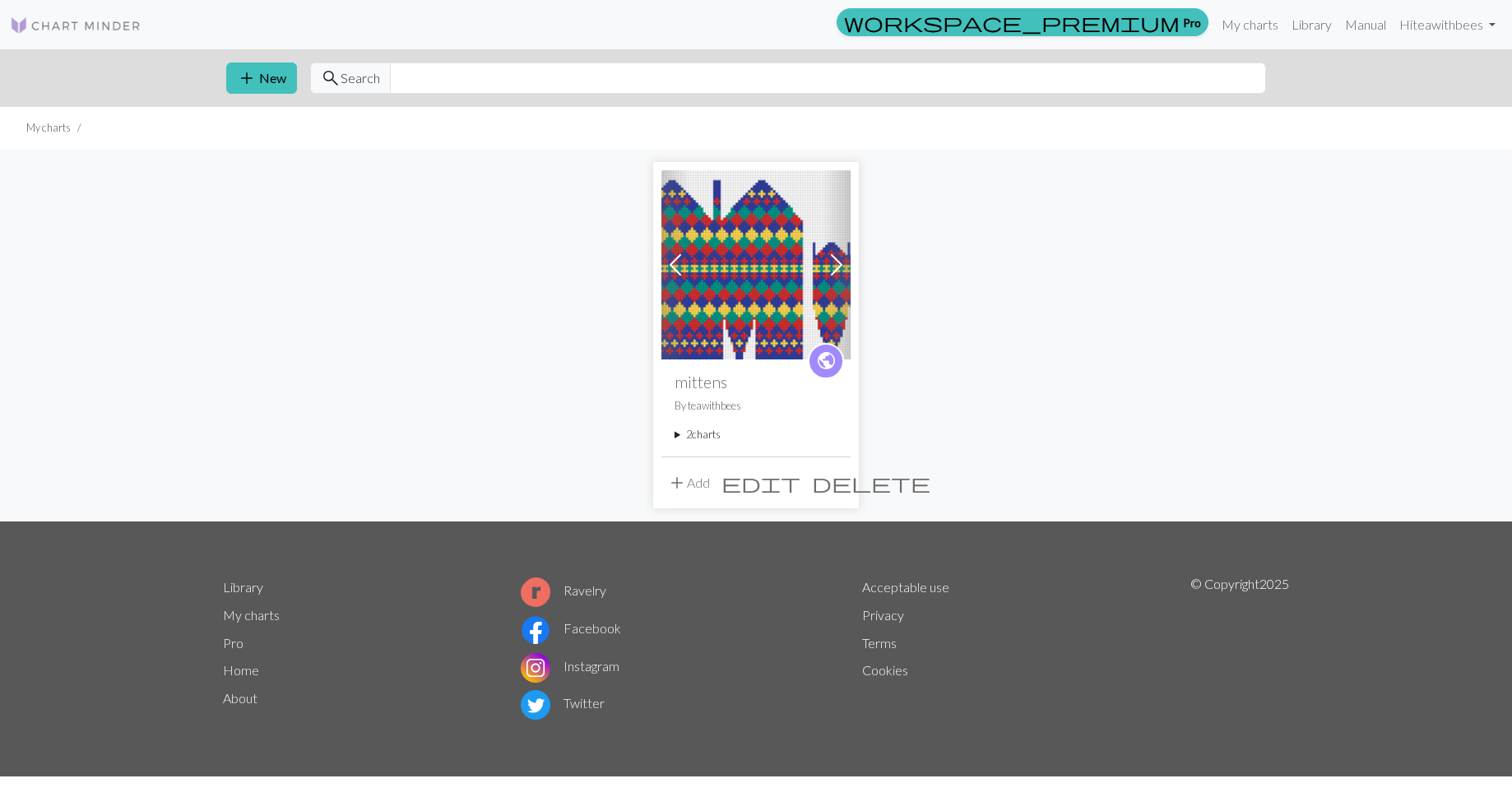 click at bounding box center [837, 265] 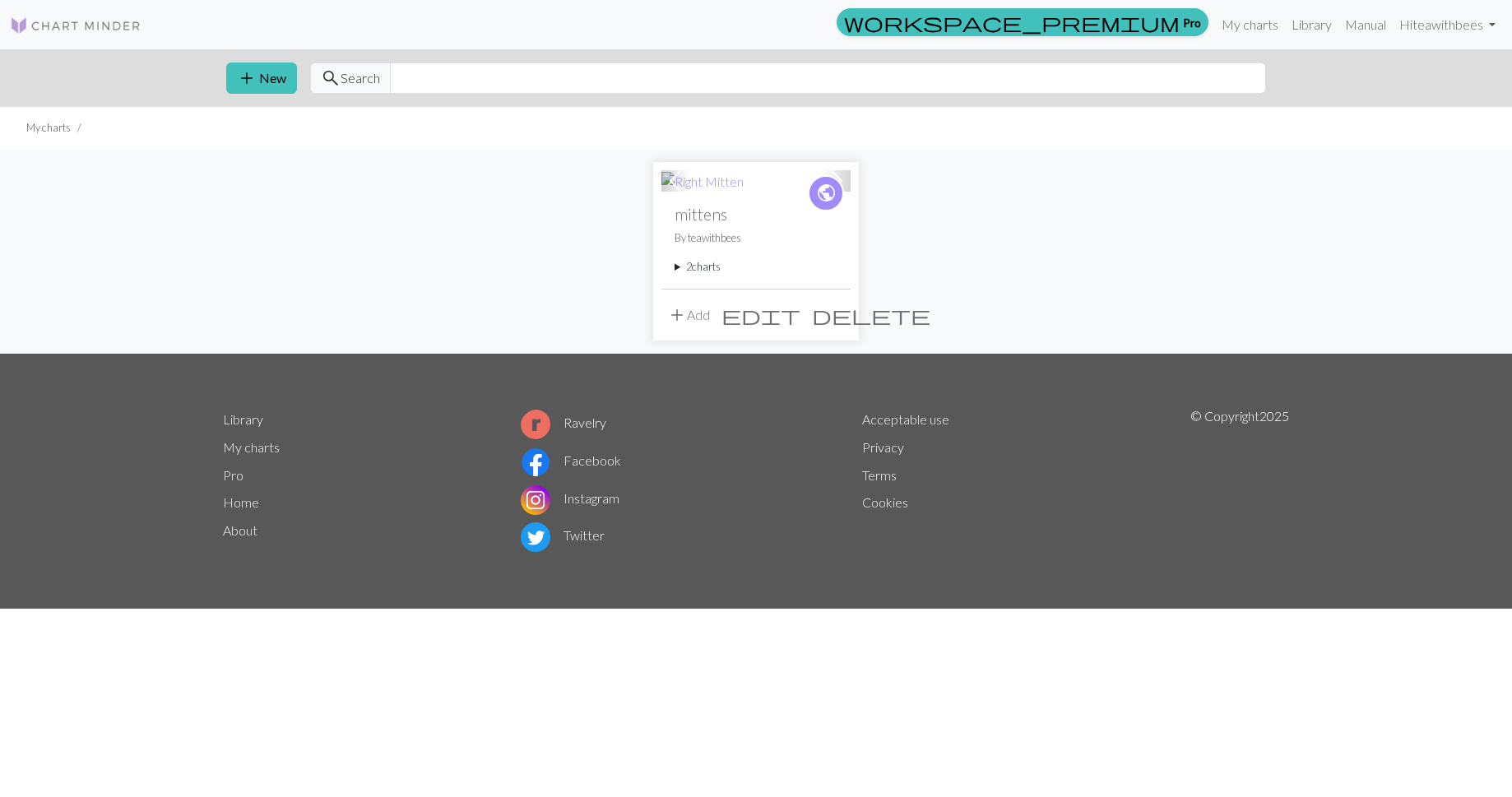 click on "2  charts" at bounding box center (756, 266) 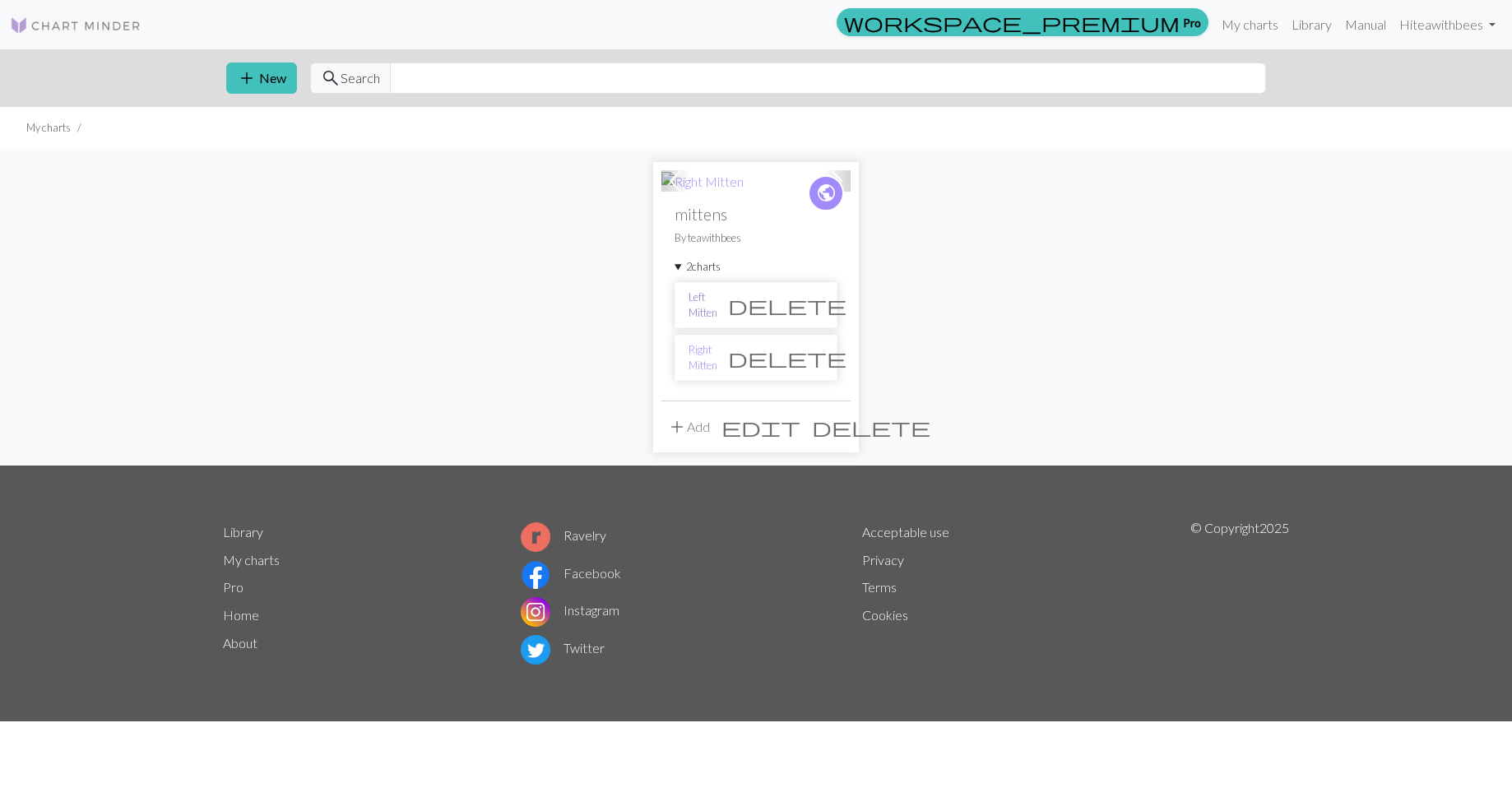 click on "Left Mitten" at bounding box center [703, 305] 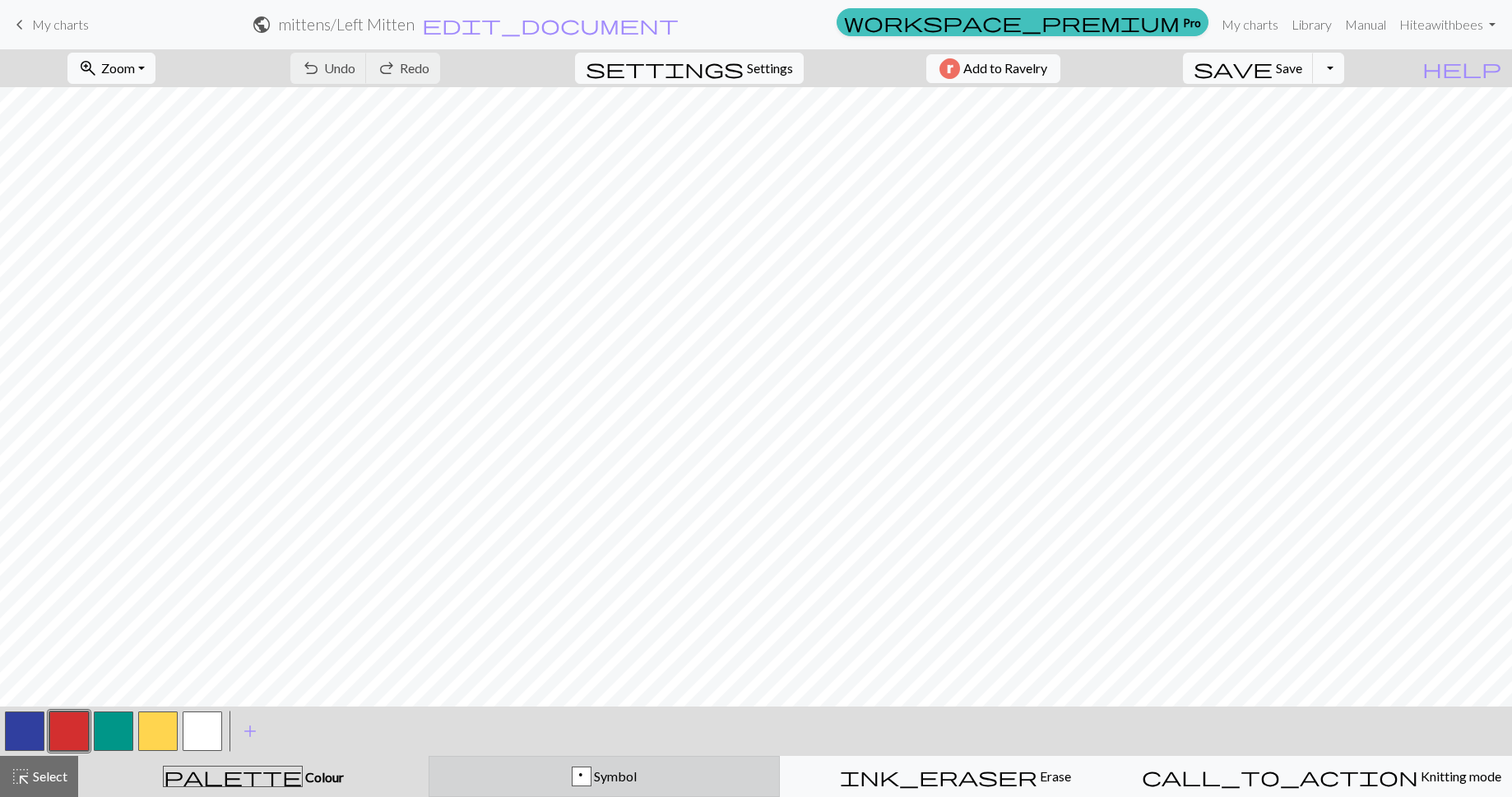 click on "p" at bounding box center (582, 776) 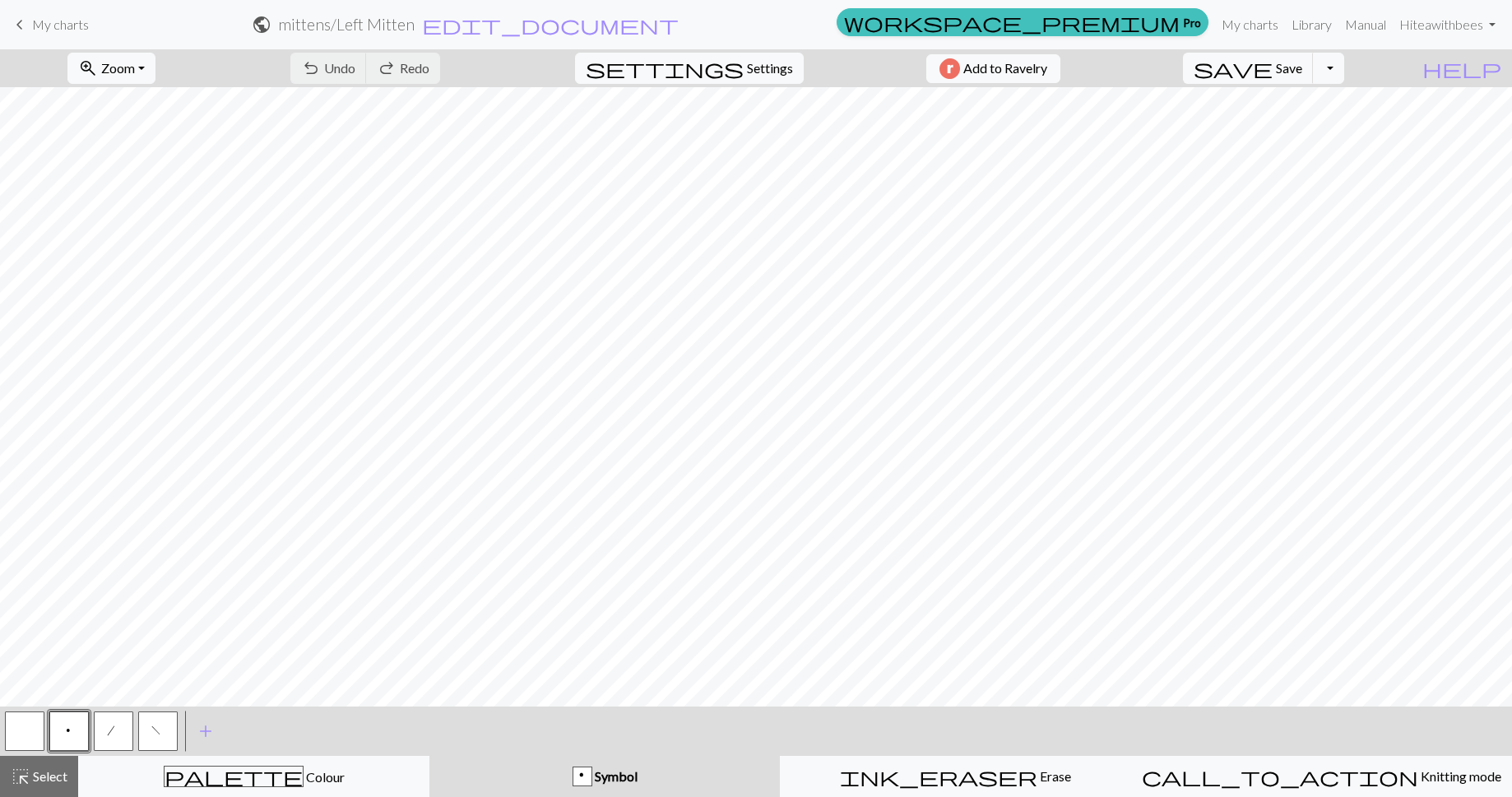 drag, startPoint x: 20, startPoint y: 721, endPoint x: 73, endPoint y: 698, distance: 57.77543 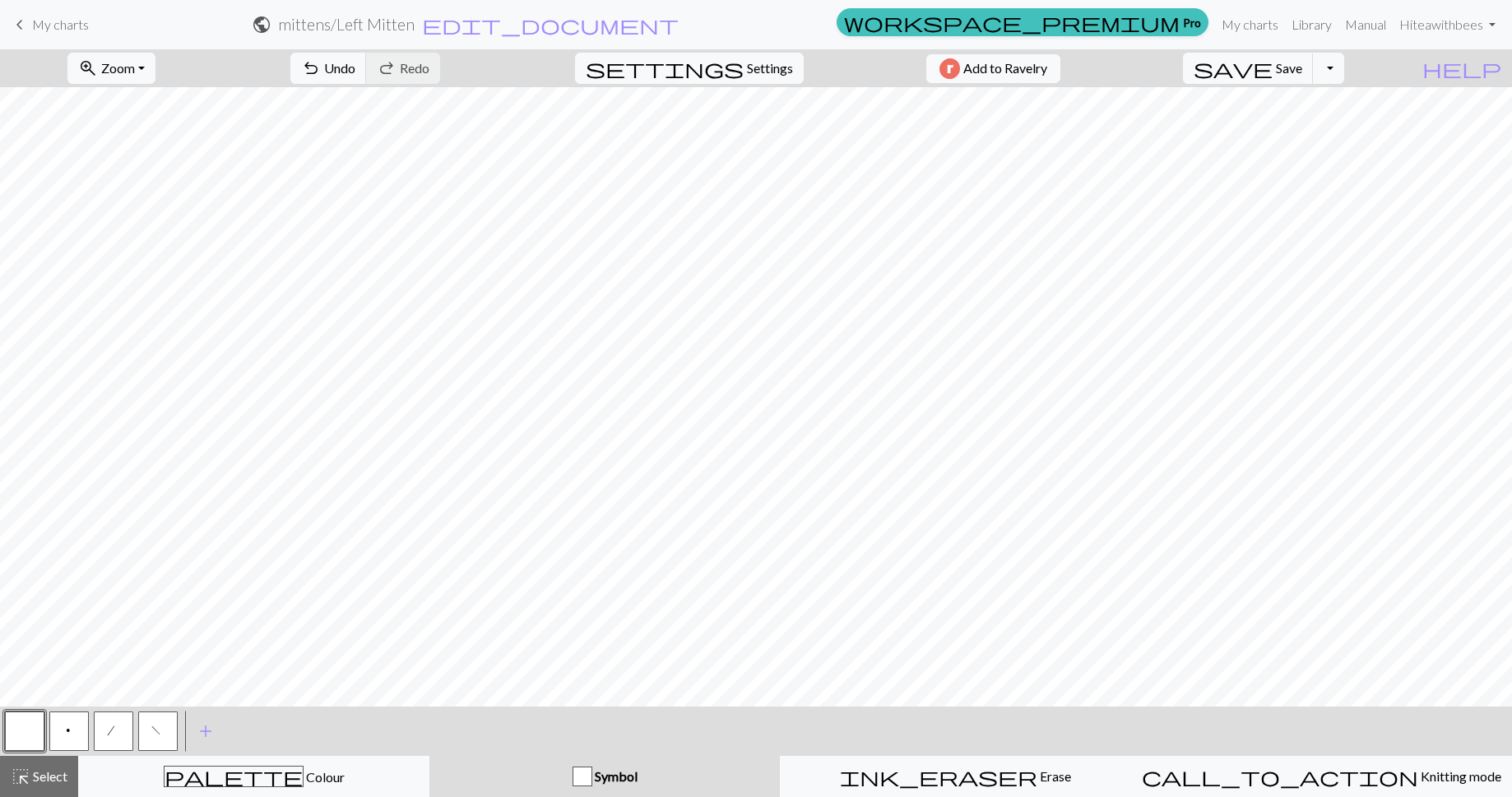 click on "p" at bounding box center (69, 731) 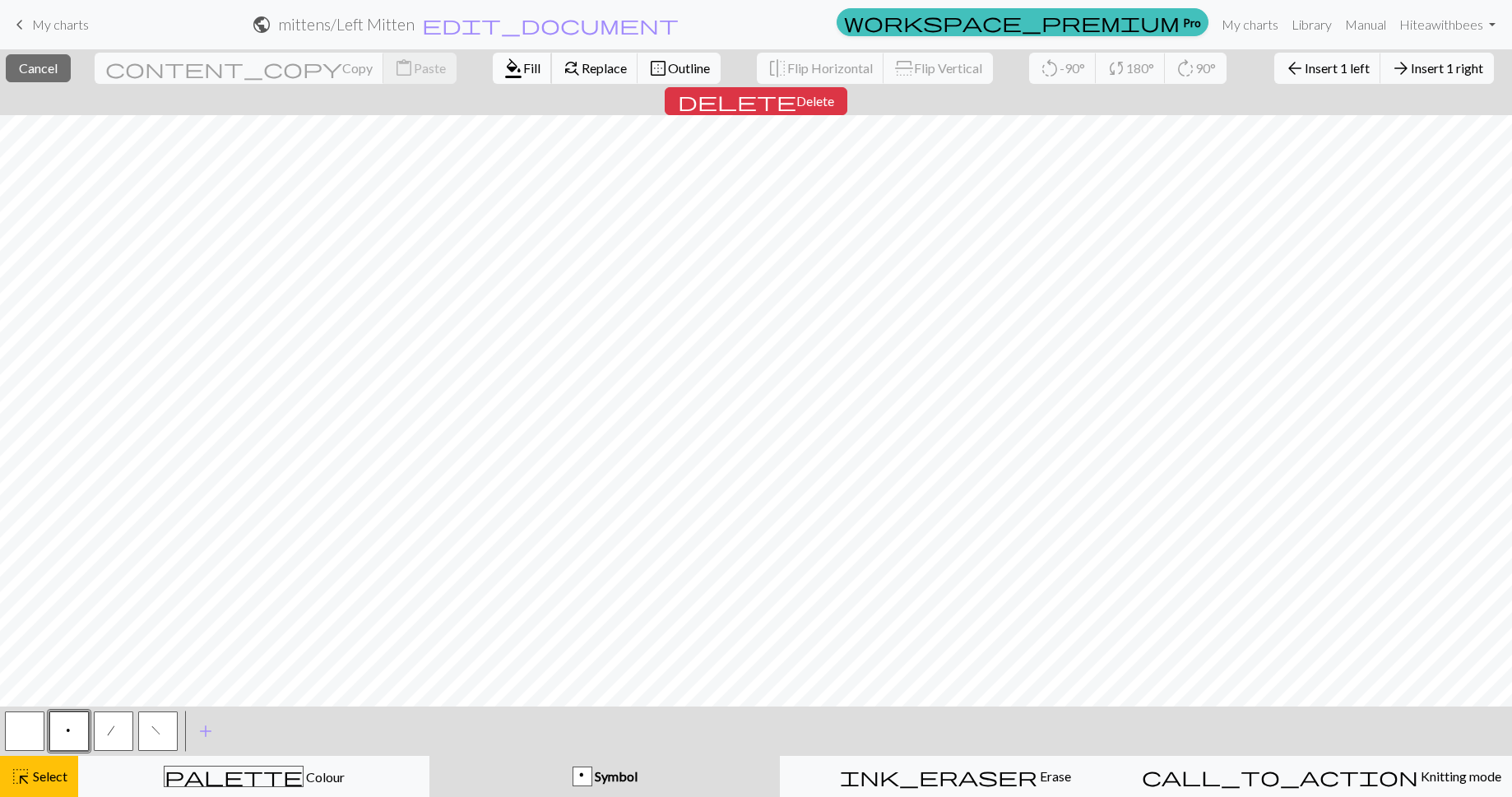 click on "Fill" at bounding box center [531, 67] 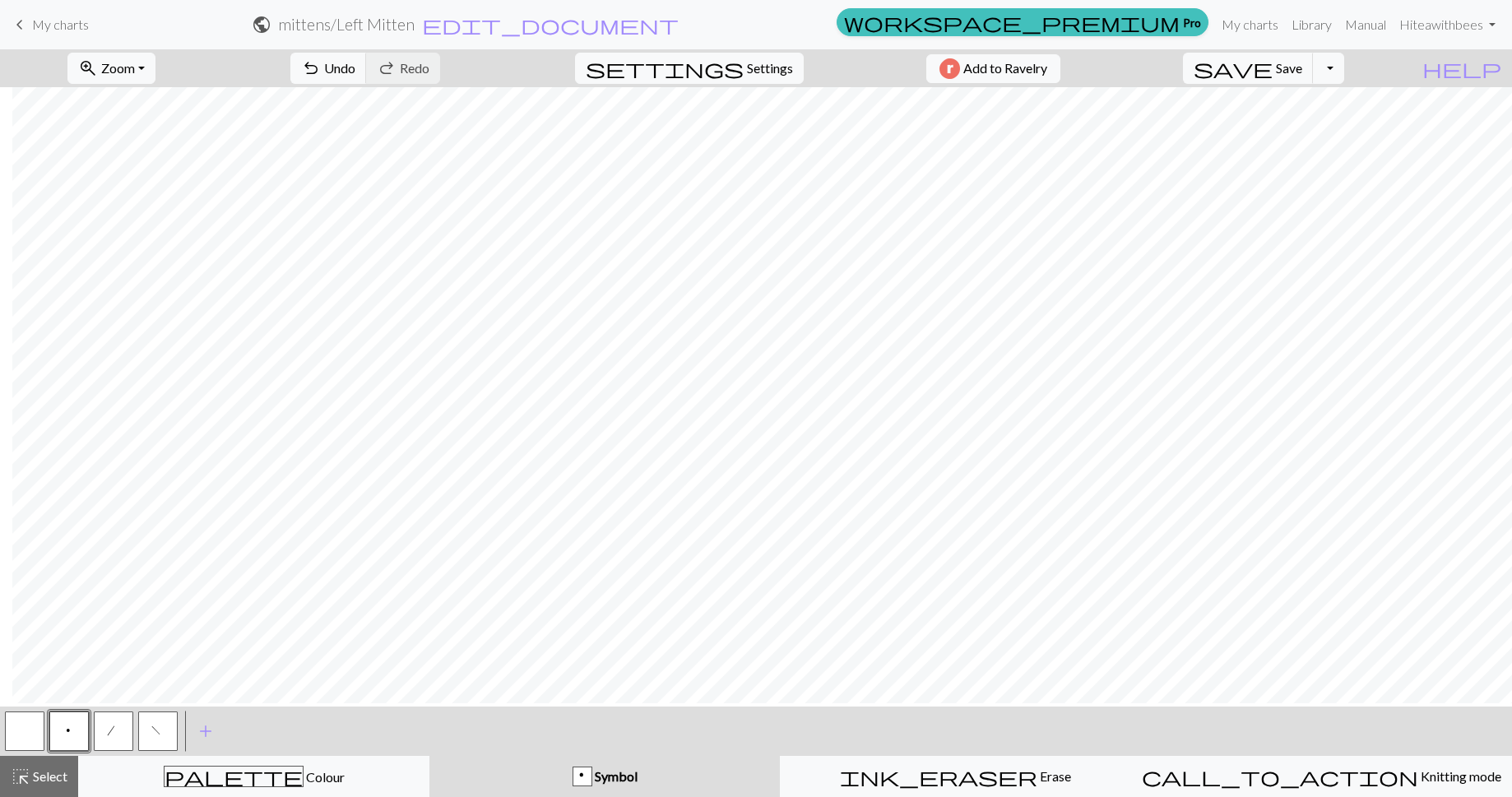 scroll, scrollTop: 554, scrollLeft: 826, axis: both 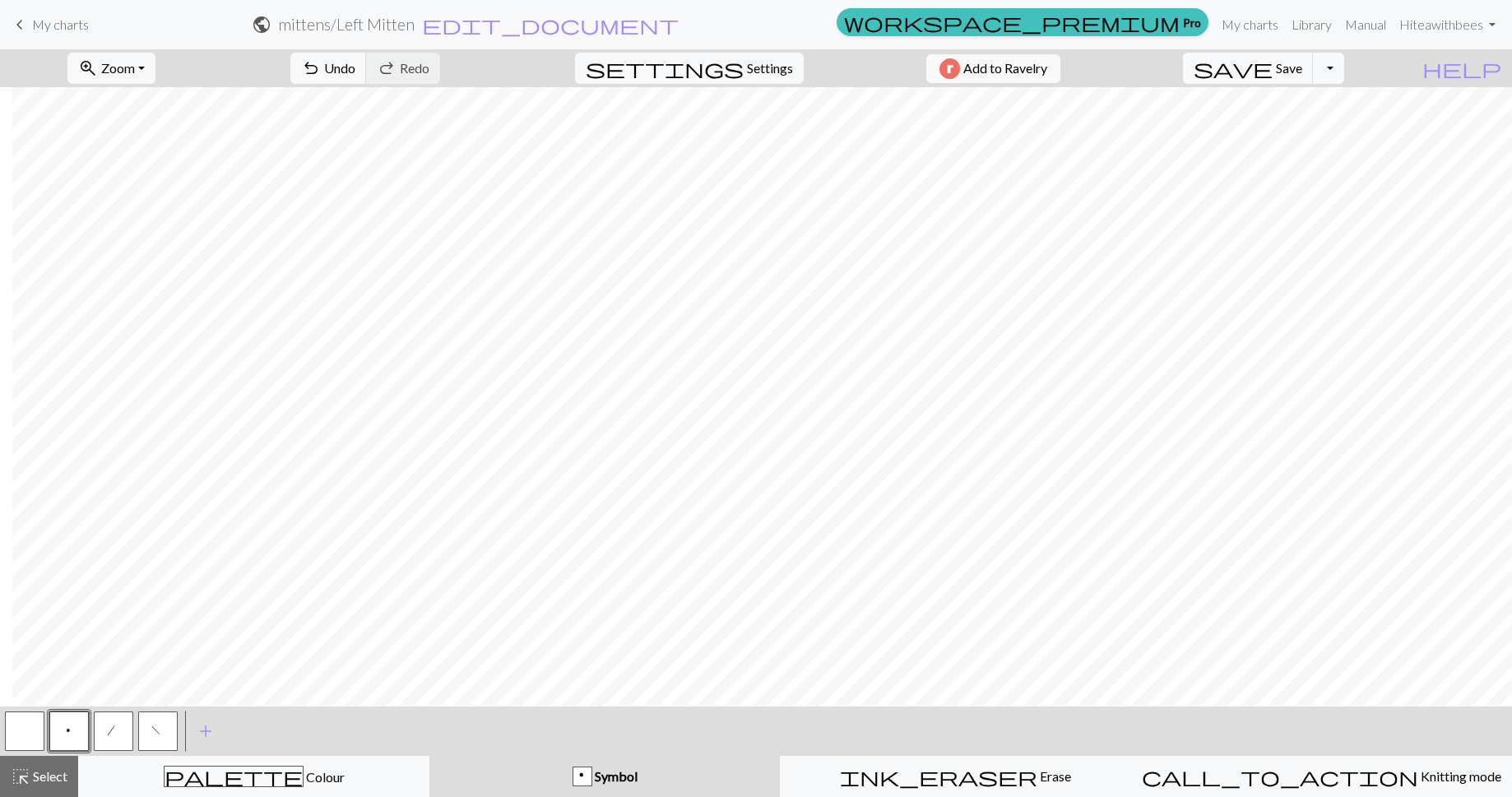 drag, startPoint x: 24, startPoint y: 737, endPoint x: 34, endPoint y: 734, distance: 10.440307 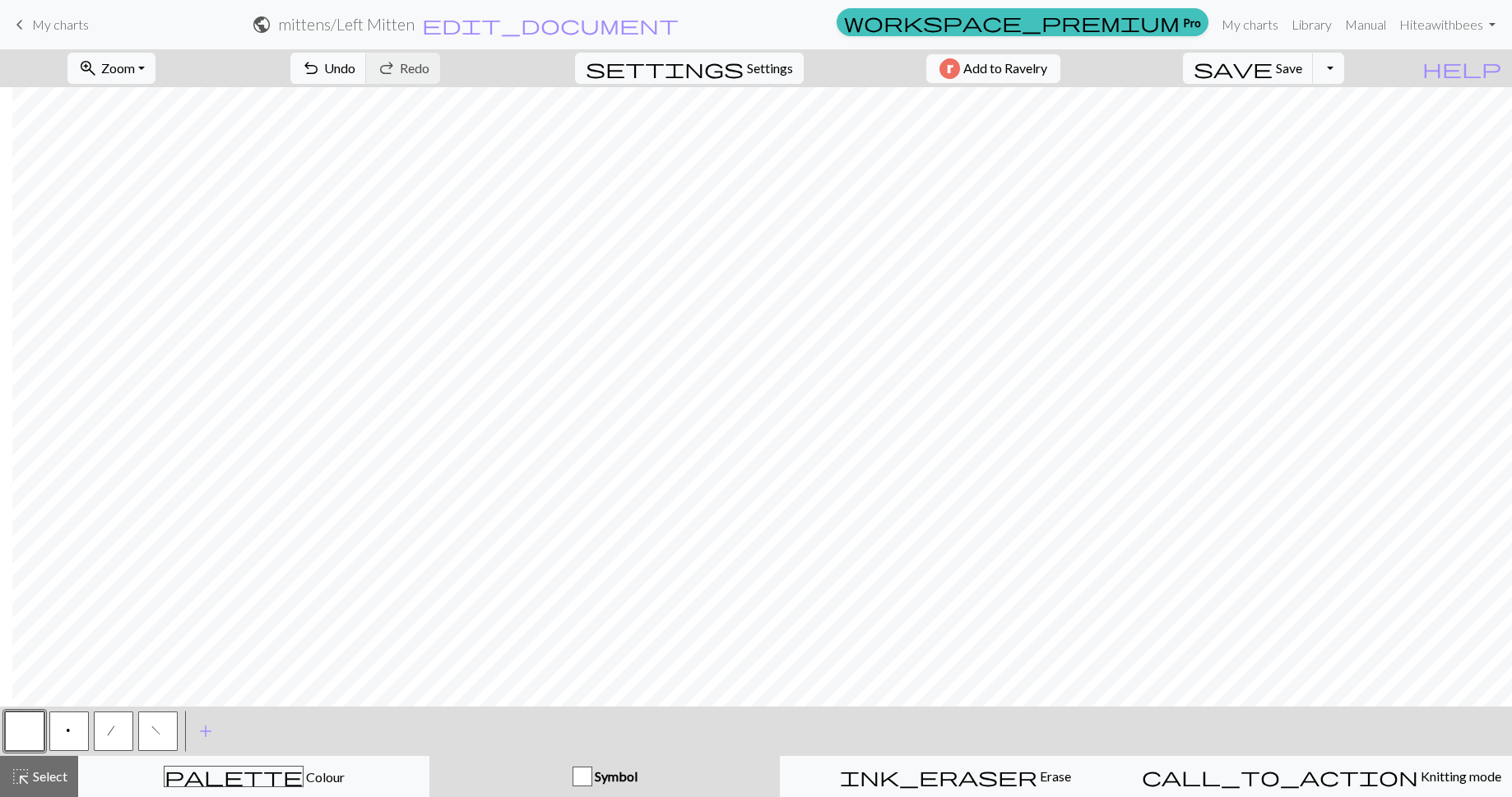 click on "p" at bounding box center [69, 731] 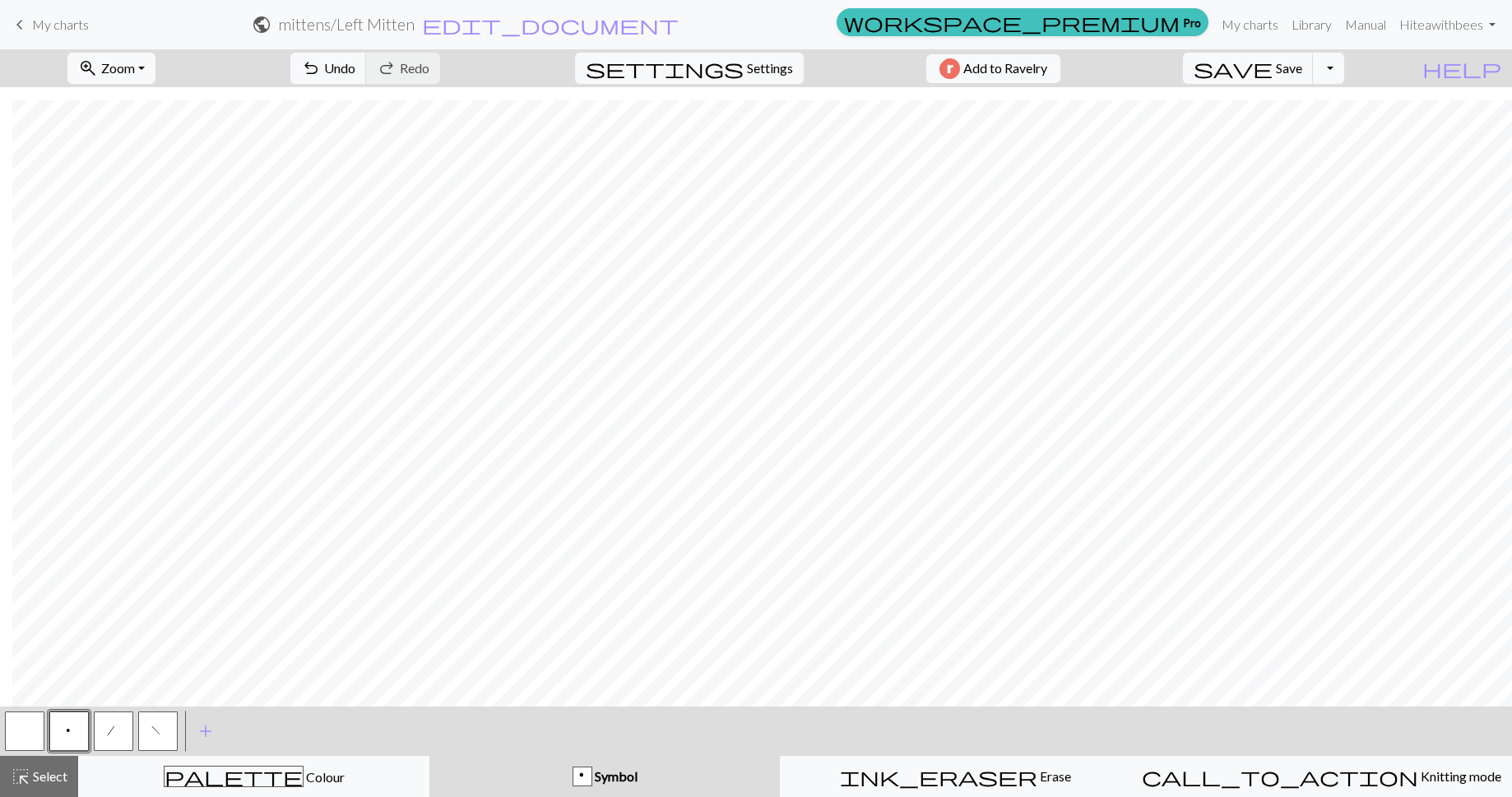 scroll, scrollTop: 409, scrollLeft: 826, axis: both 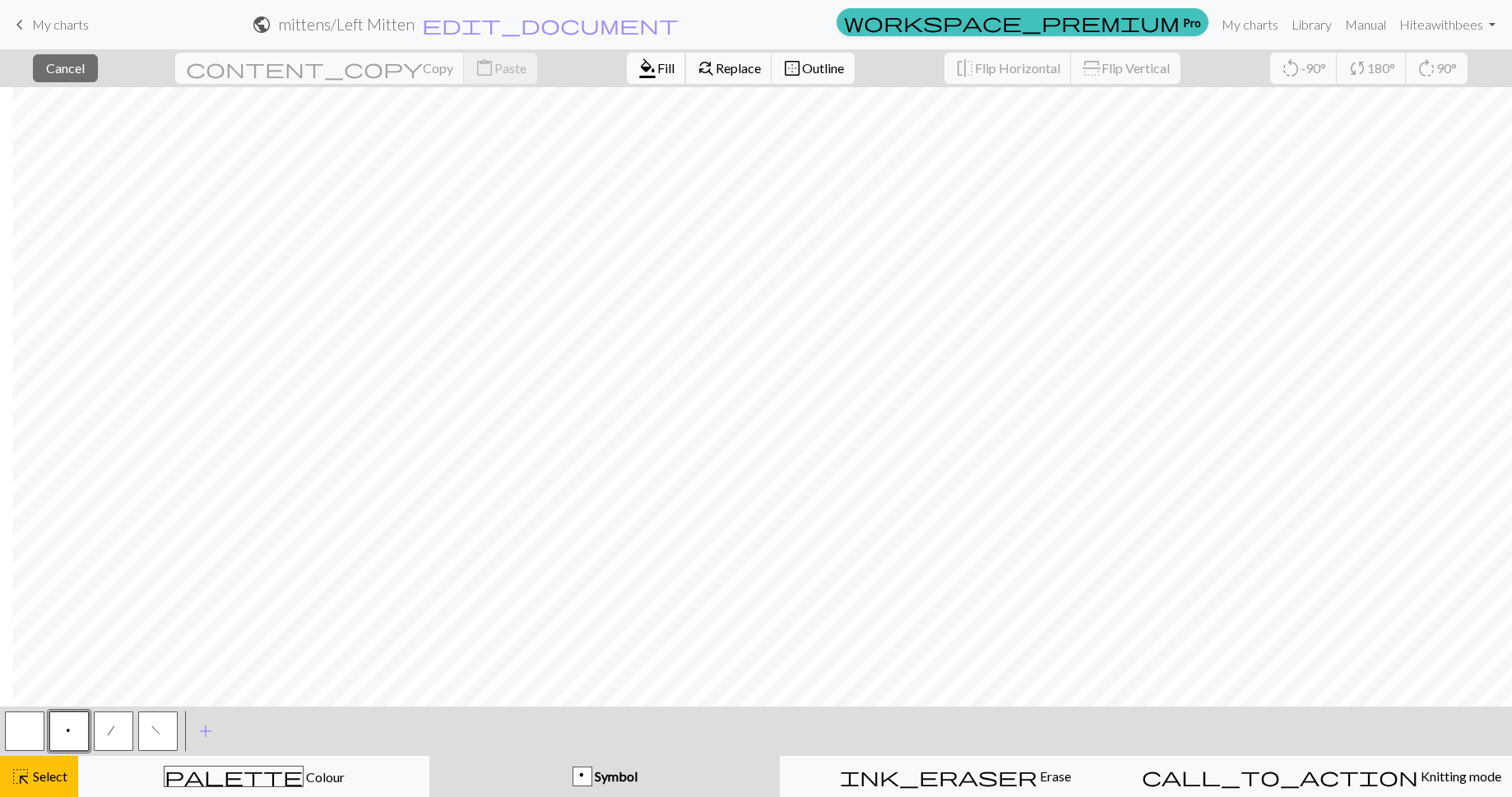click on "format_color_fill  Fill" at bounding box center [656, 68] 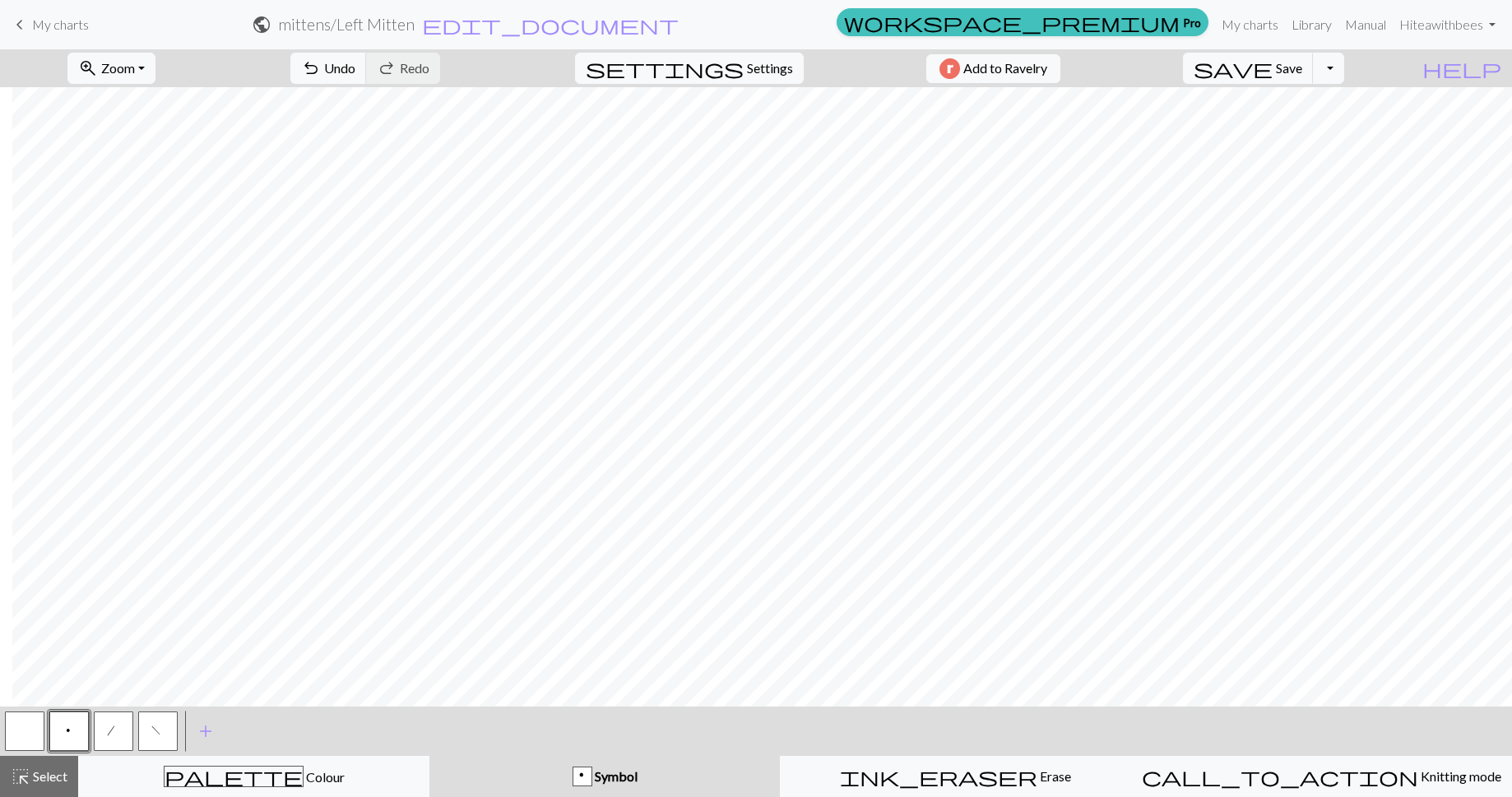 click at bounding box center (25, 731) 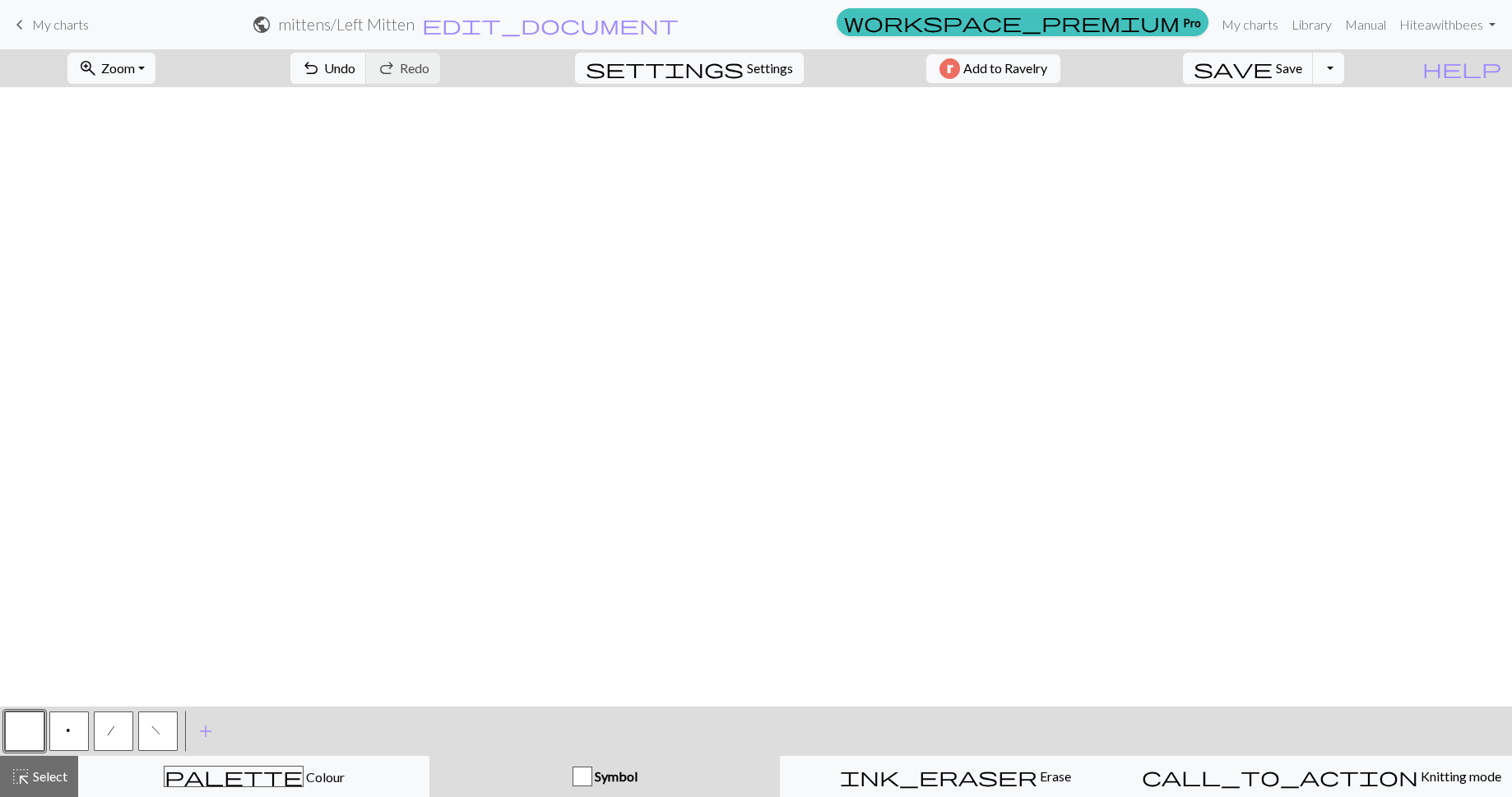 scroll, scrollTop: 0, scrollLeft: 372, axis: horizontal 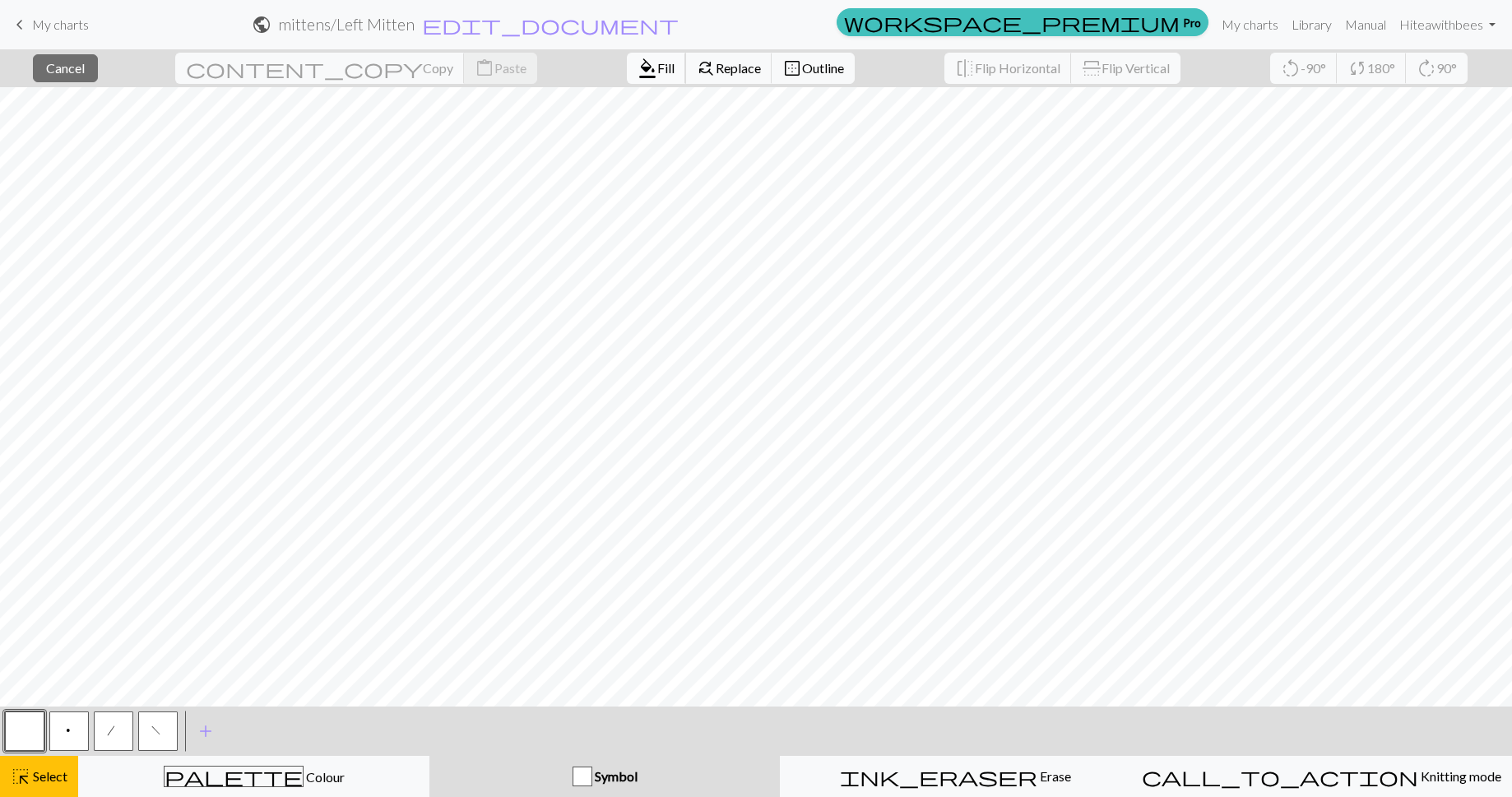 click on "format_color_fill" at bounding box center [647, 68] 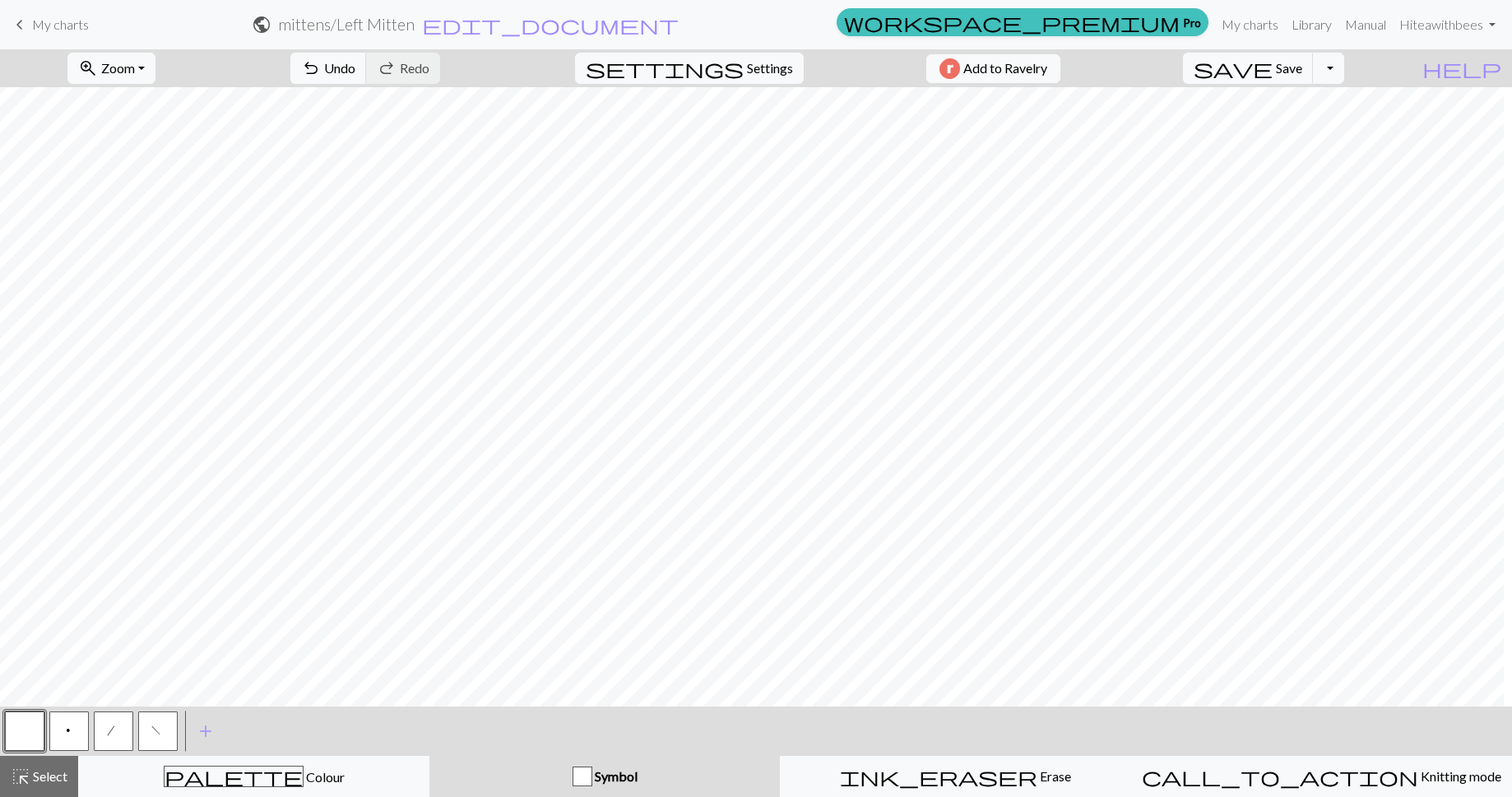scroll, scrollTop: 0, scrollLeft: 0, axis: both 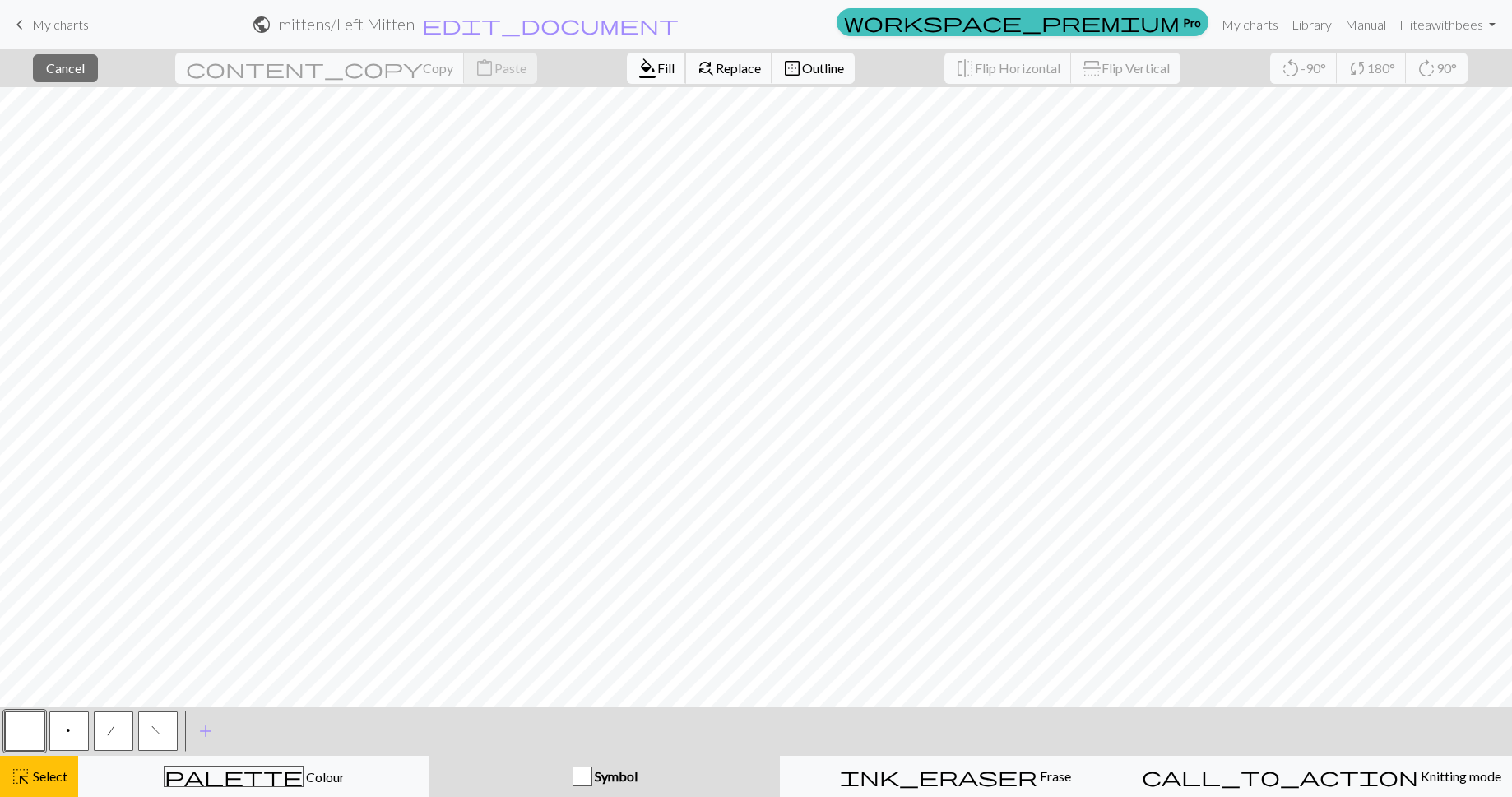click on "format_color_fill" at bounding box center (647, 68) 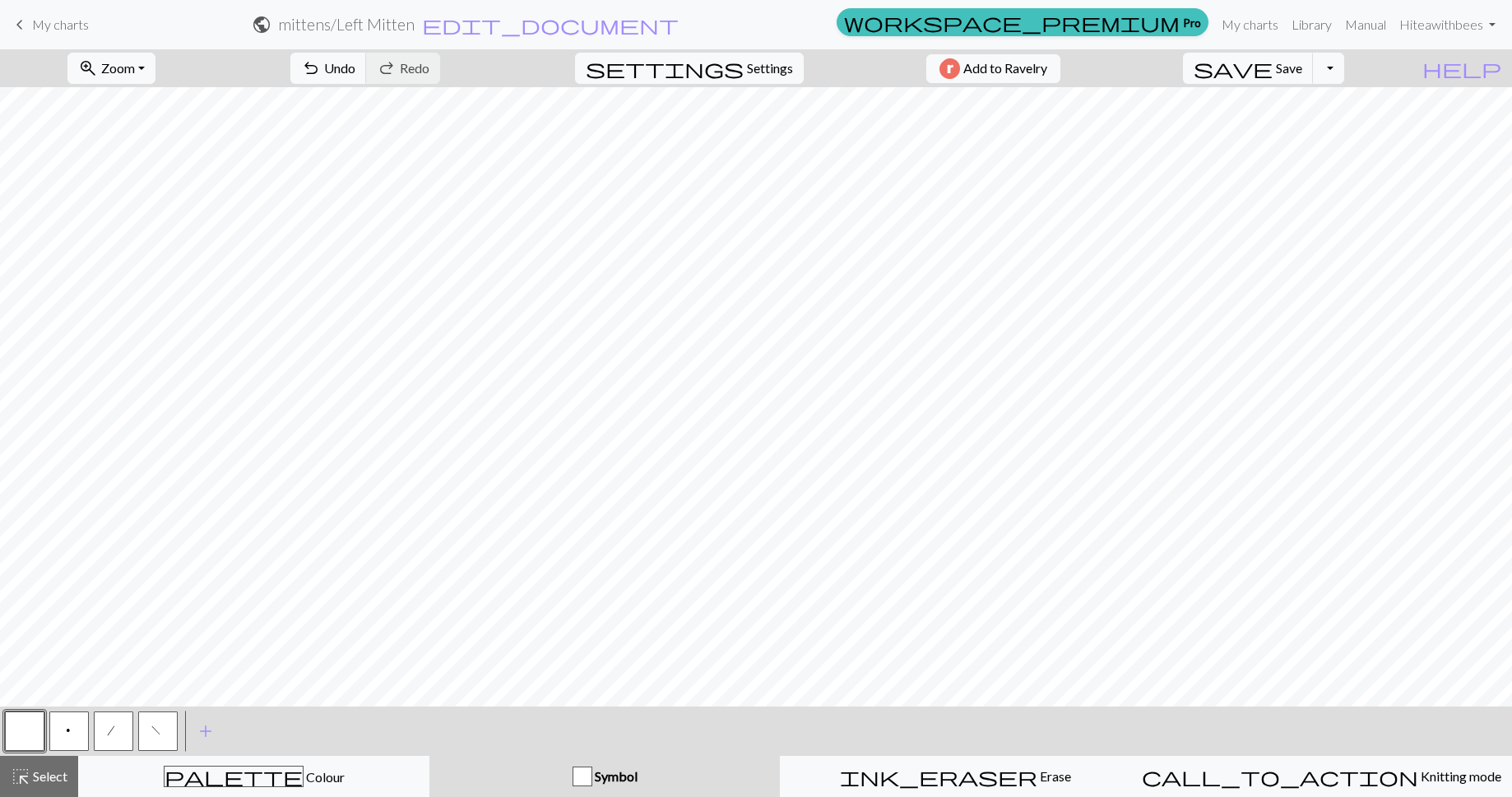 click on "p" at bounding box center [69, 731] 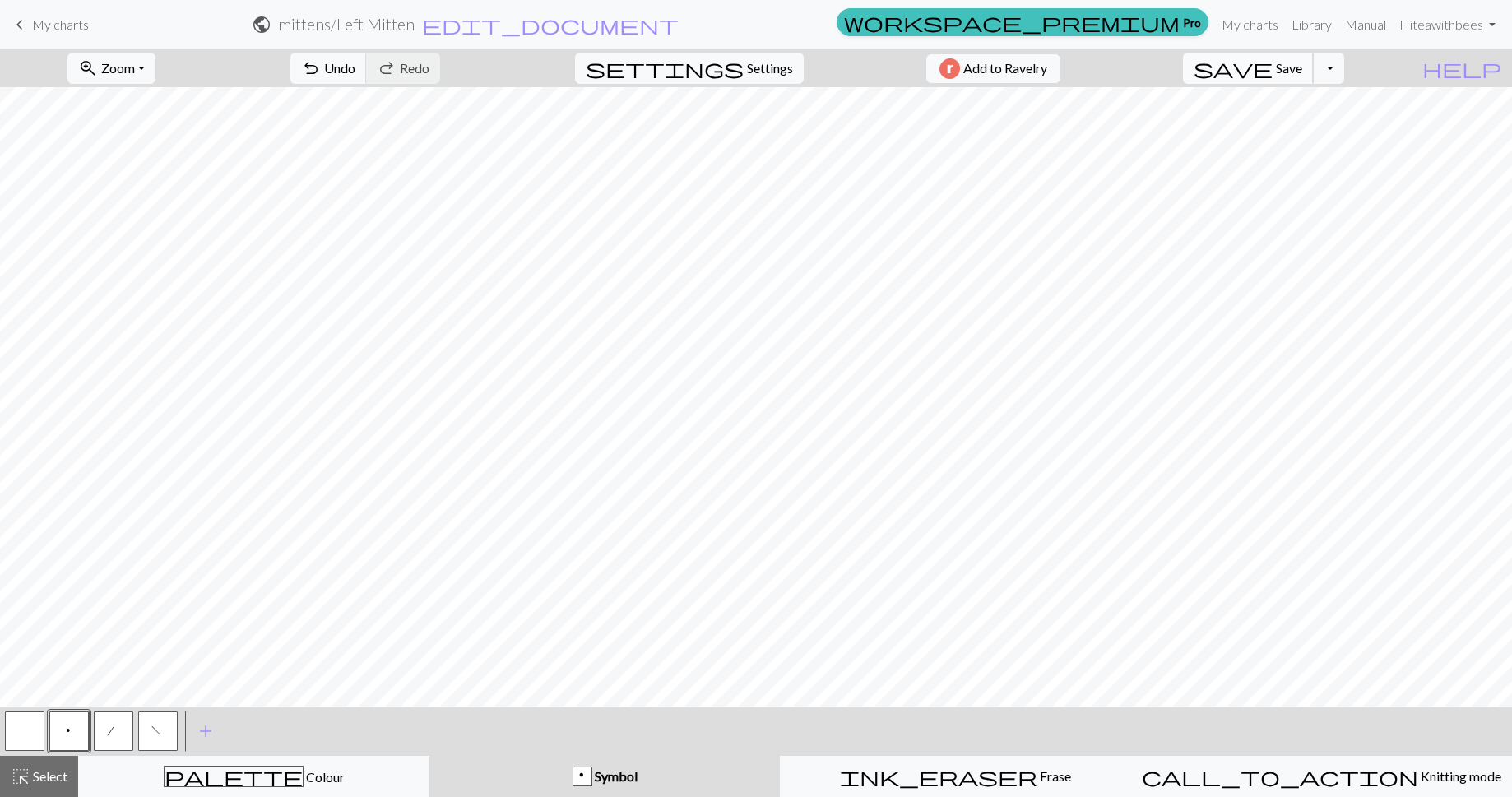 click on "save" at bounding box center [1233, 68] 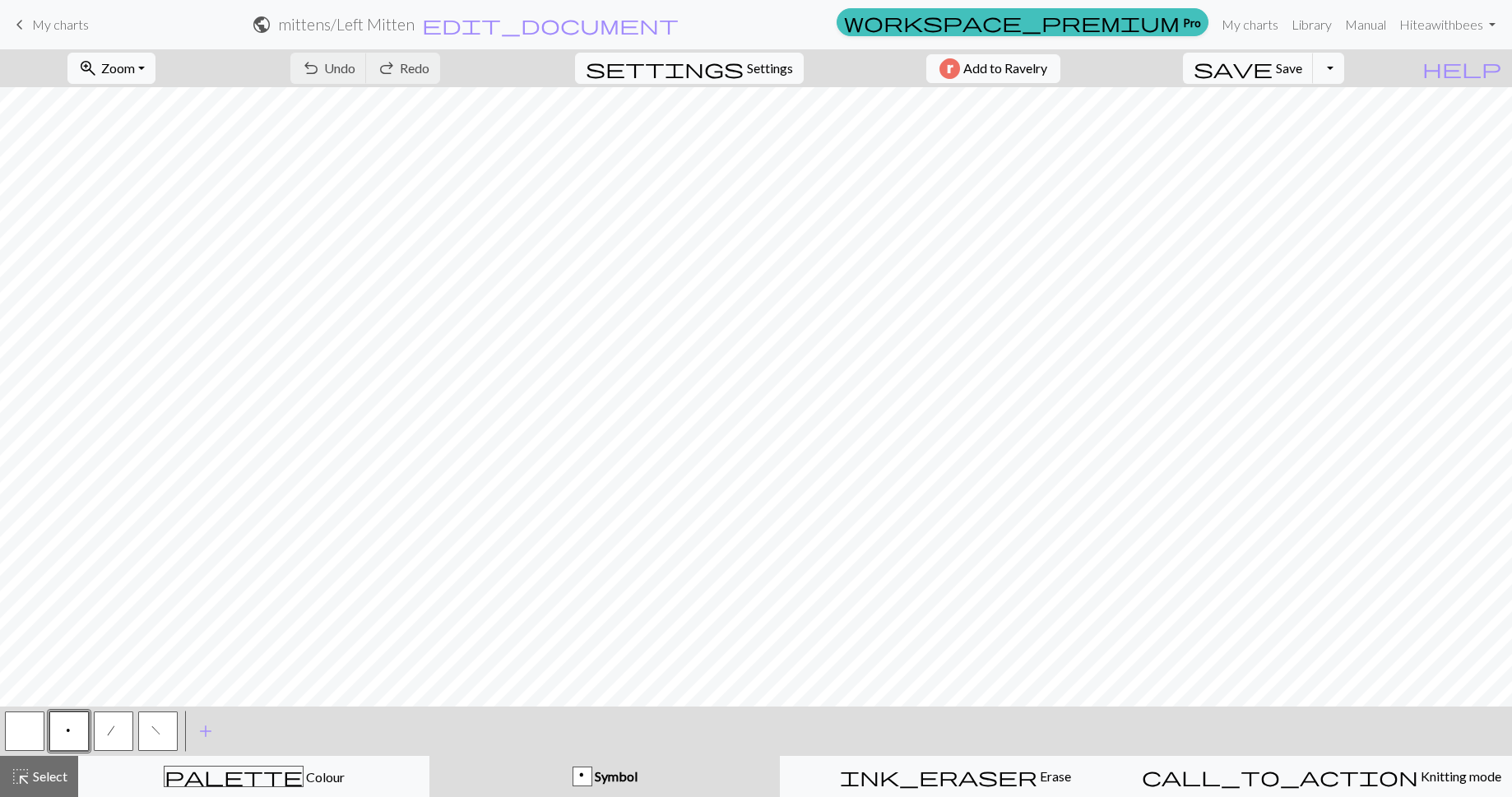 click at bounding box center [25, 731] 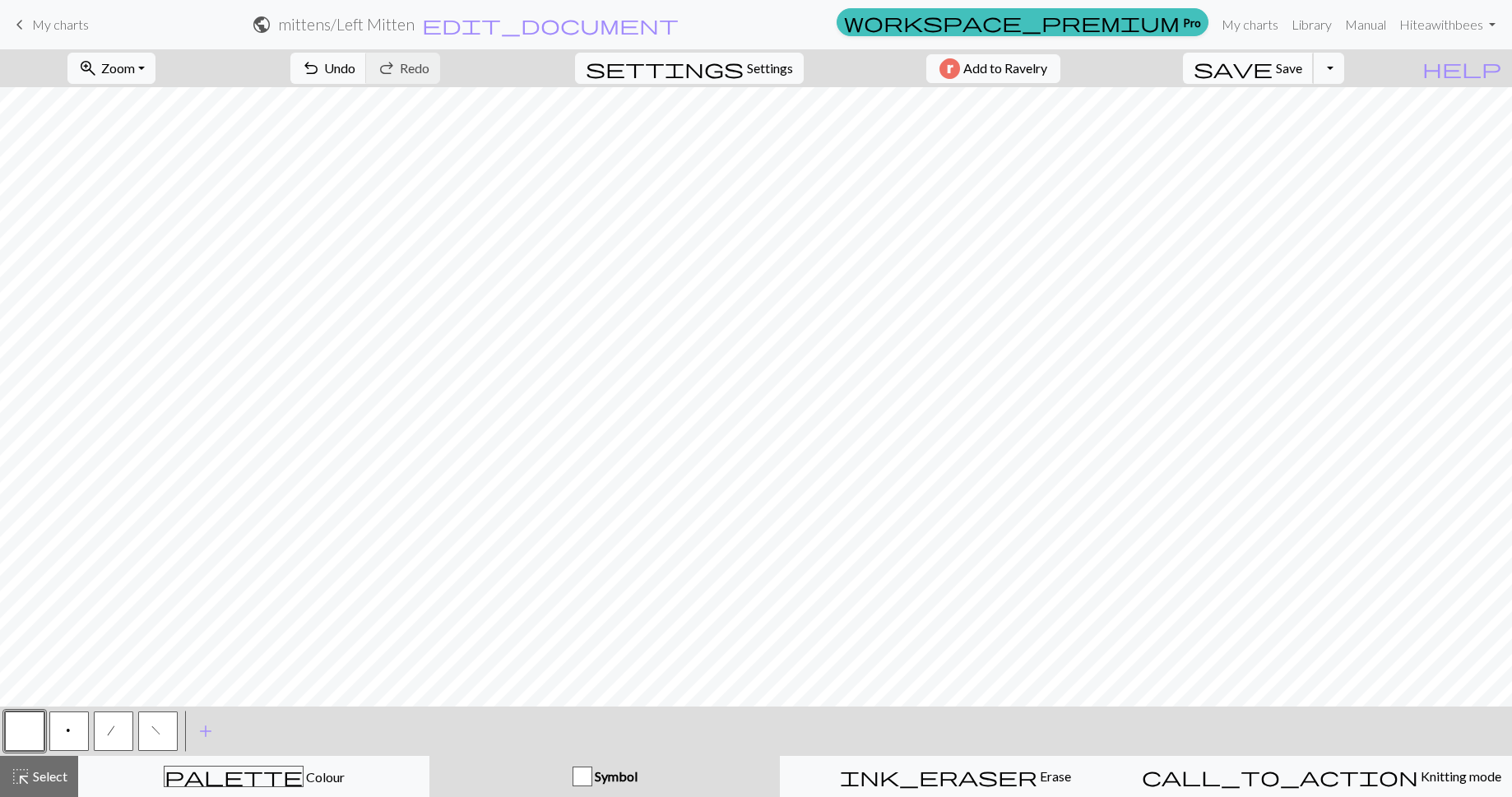 click on "Save" at bounding box center [1289, 67] 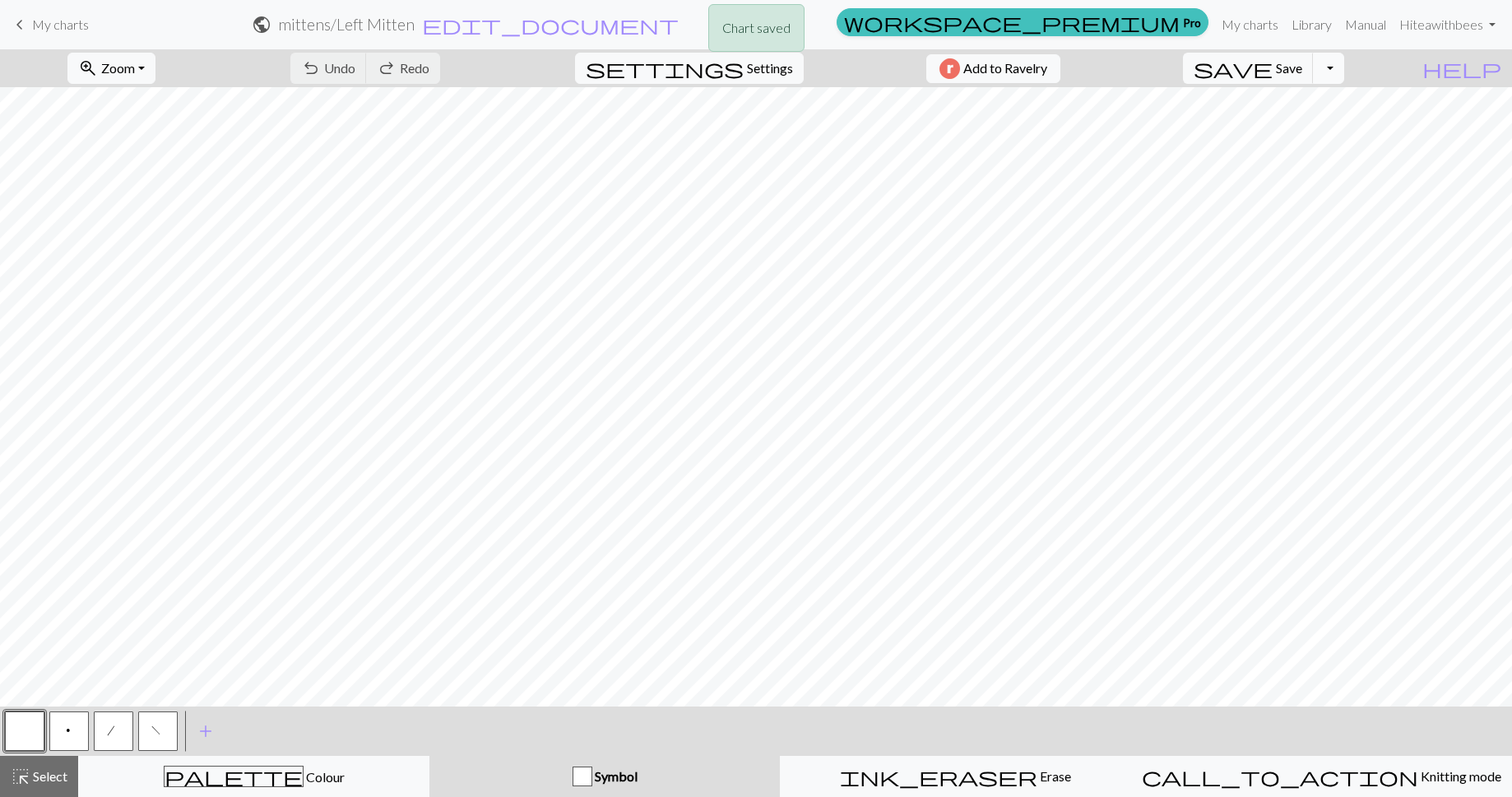 click on "Toggle Dropdown" at bounding box center [1329, 68] 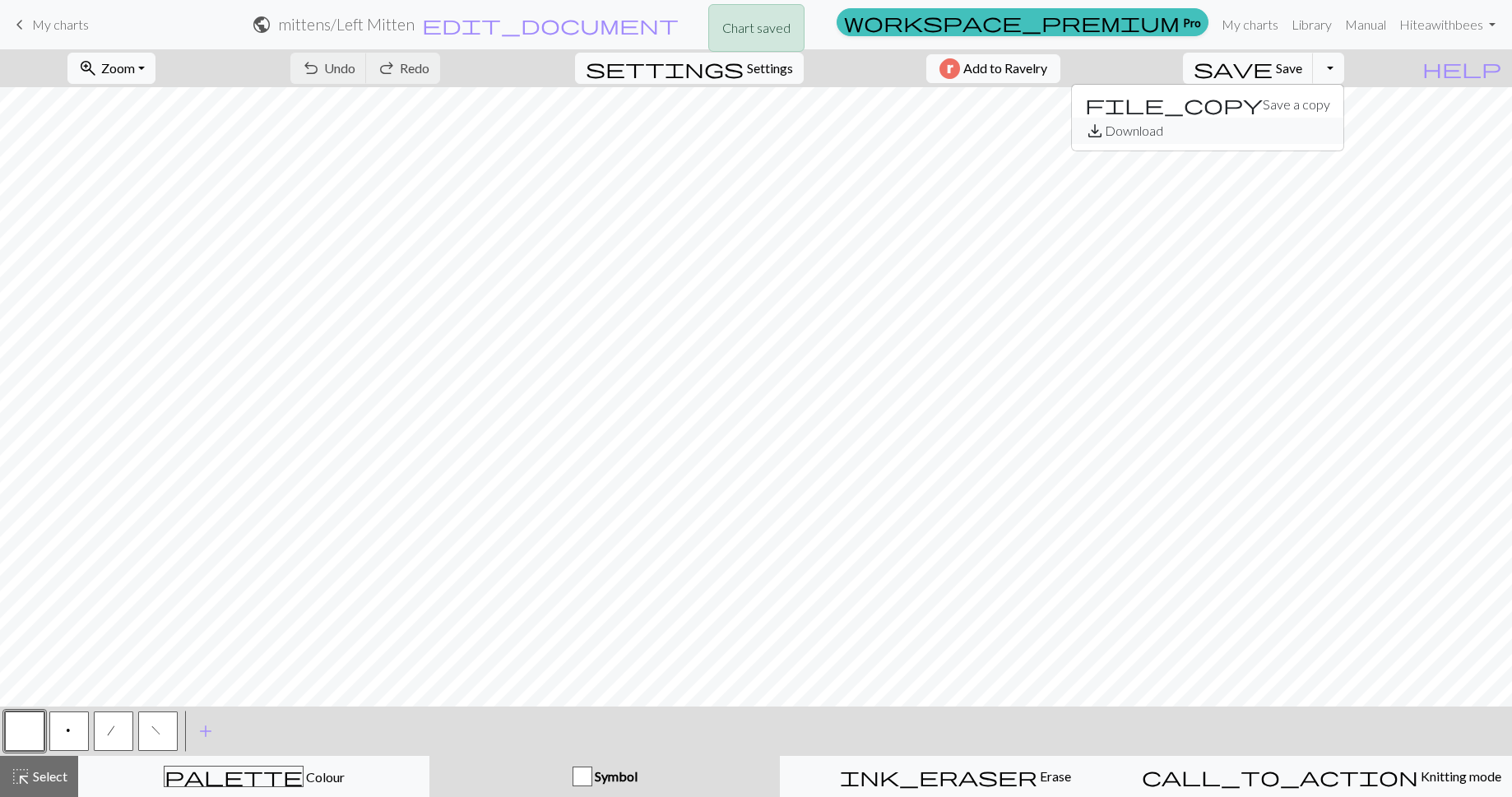 click on "save_alt  Download" at bounding box center [1208, 131] 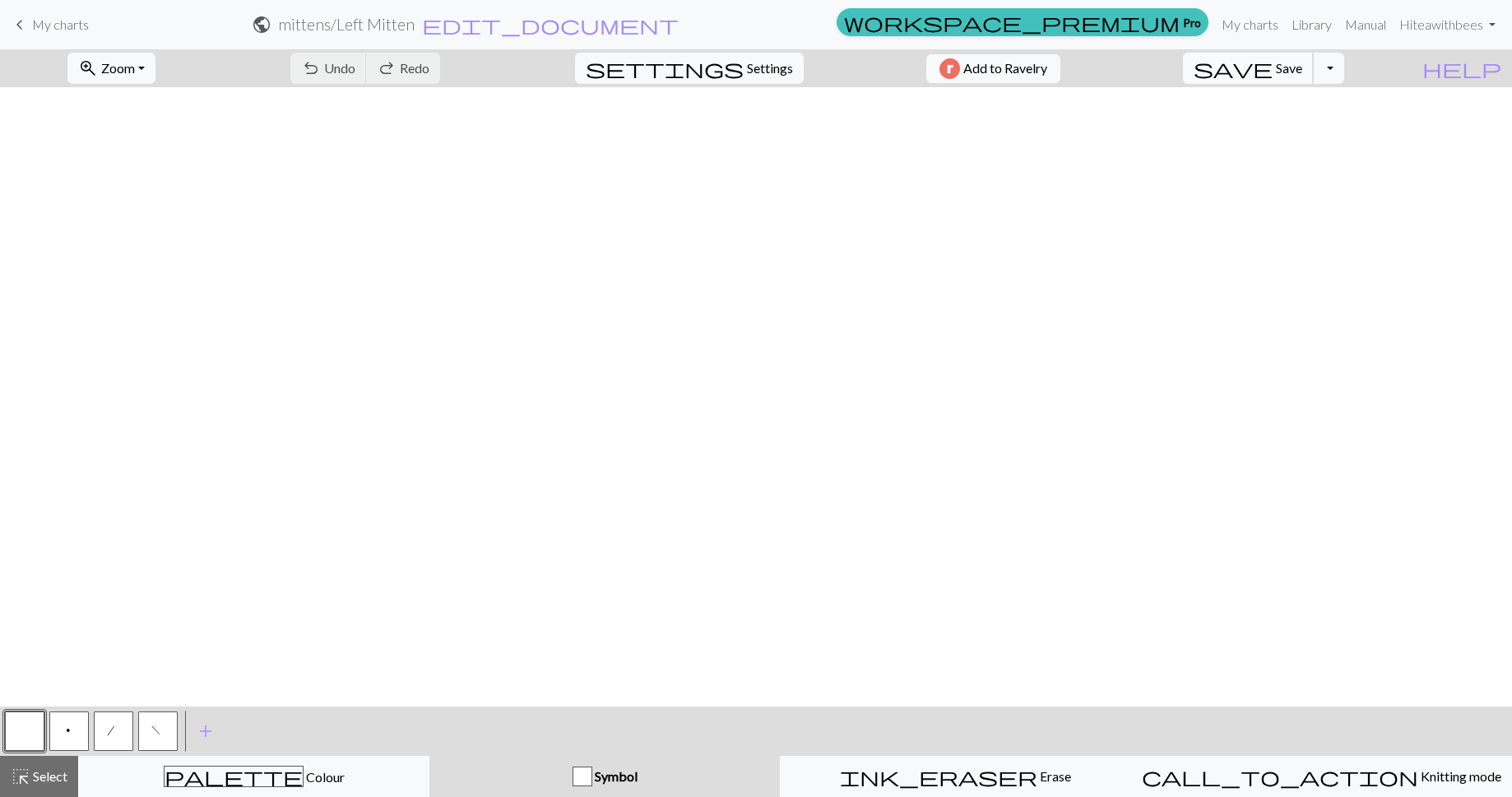 scroll, scrollTop: 0, scrollLeft: 0, axis: both 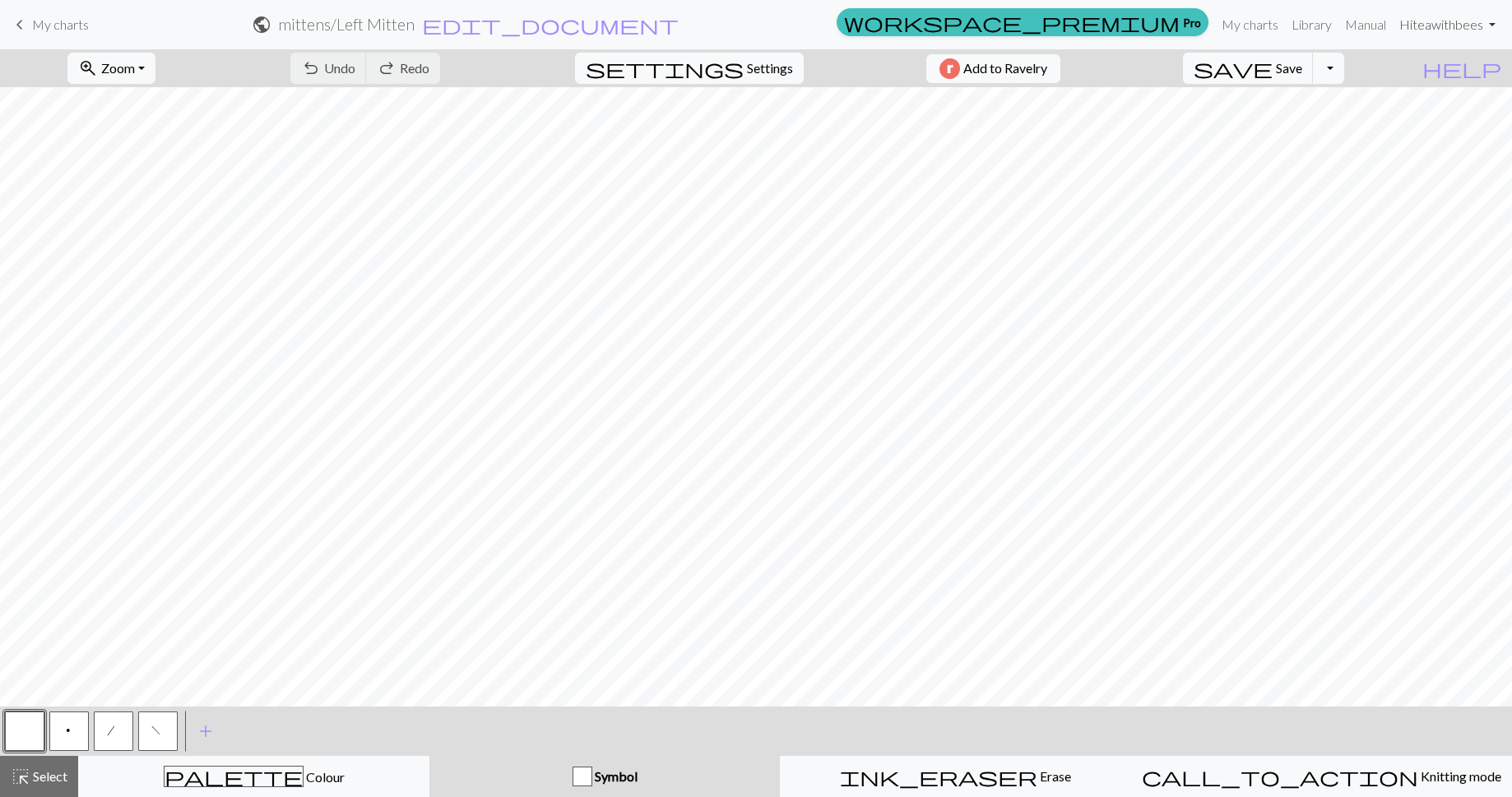 click on "Hi  teawithbees" at bounding box center (1447, 25) 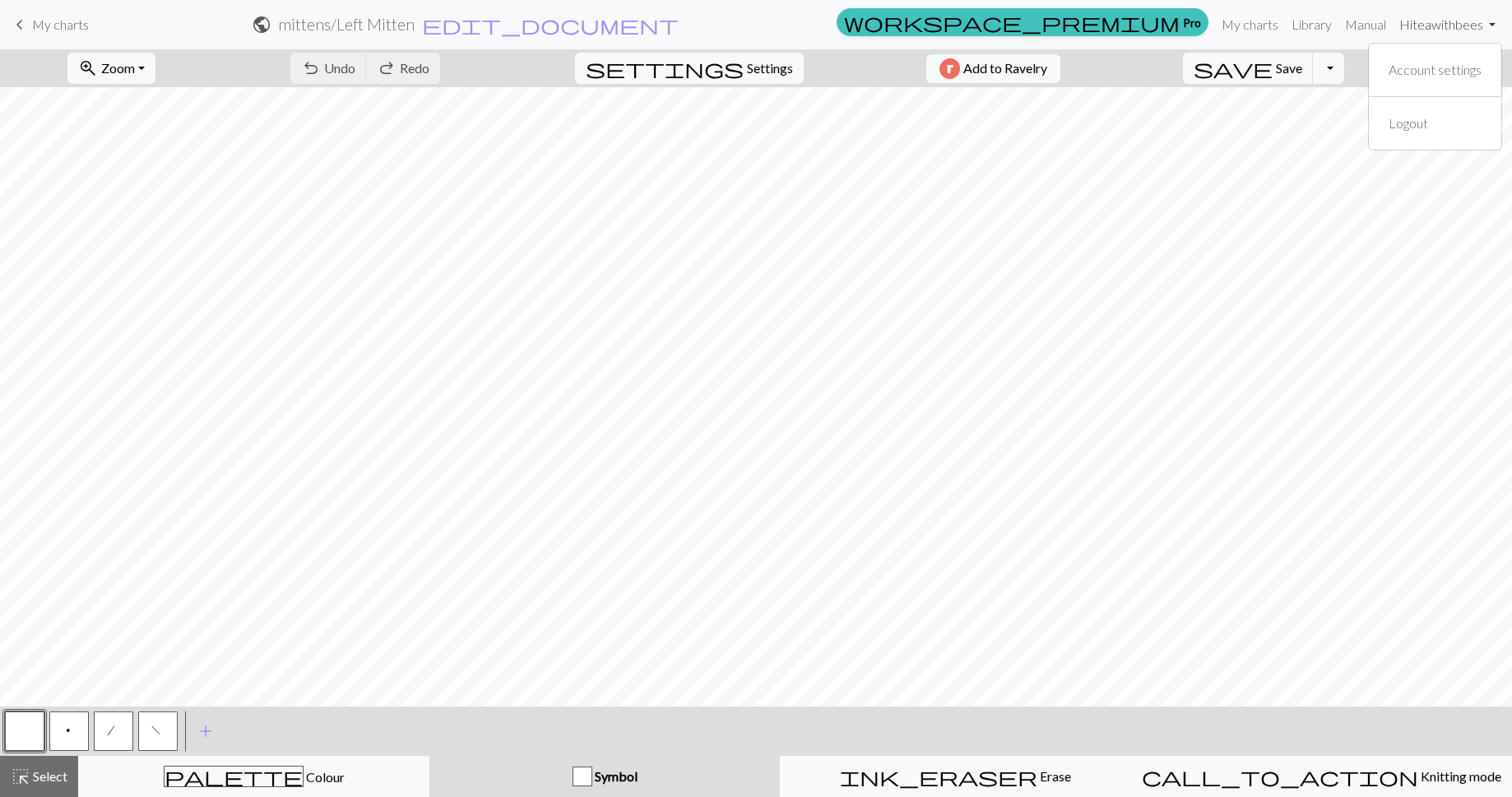 click on "Hi  teawithbees" at bounding box center (1447, 25) 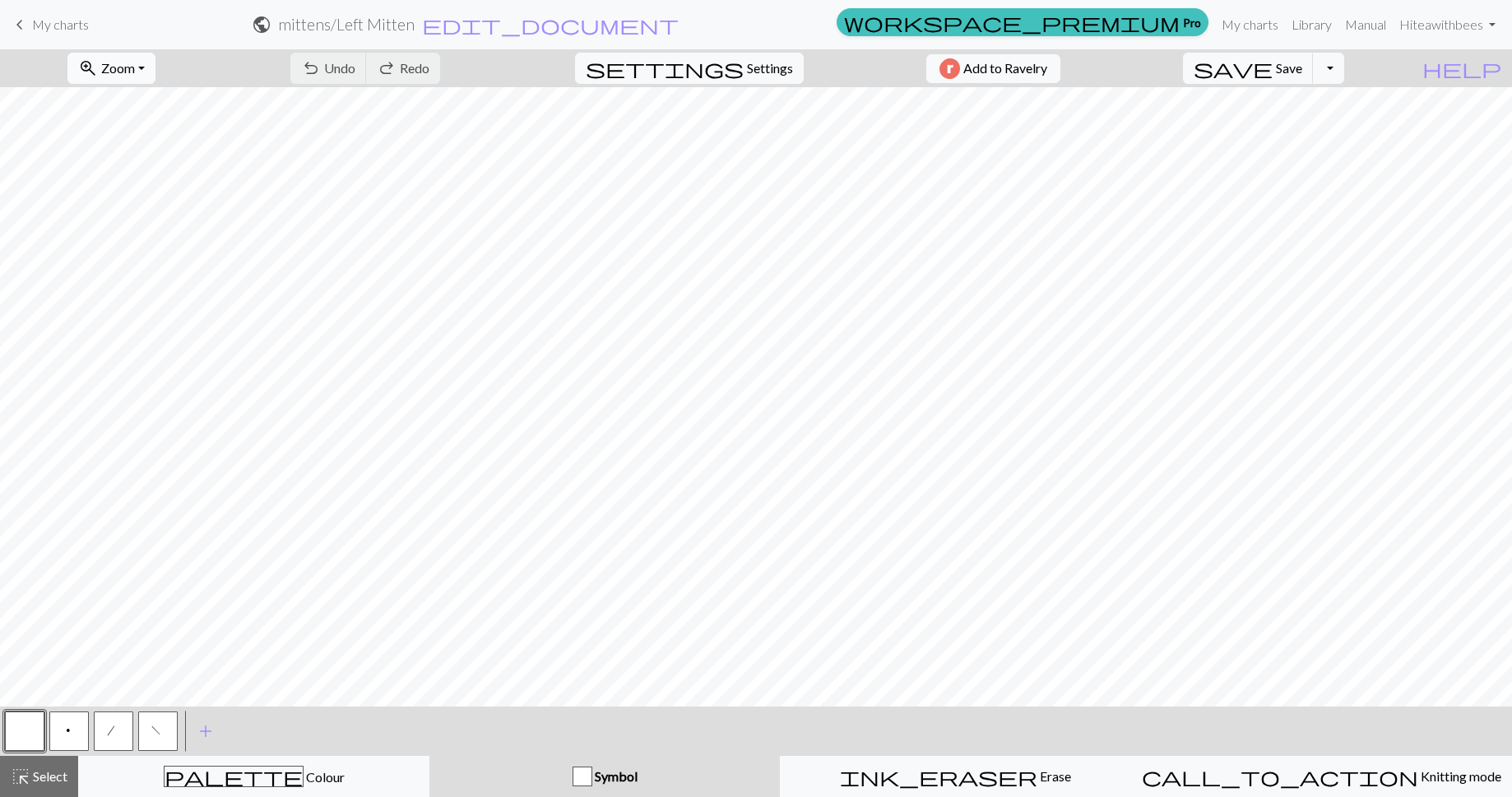 click on "zoom_in" at bounding box center (88, 68) 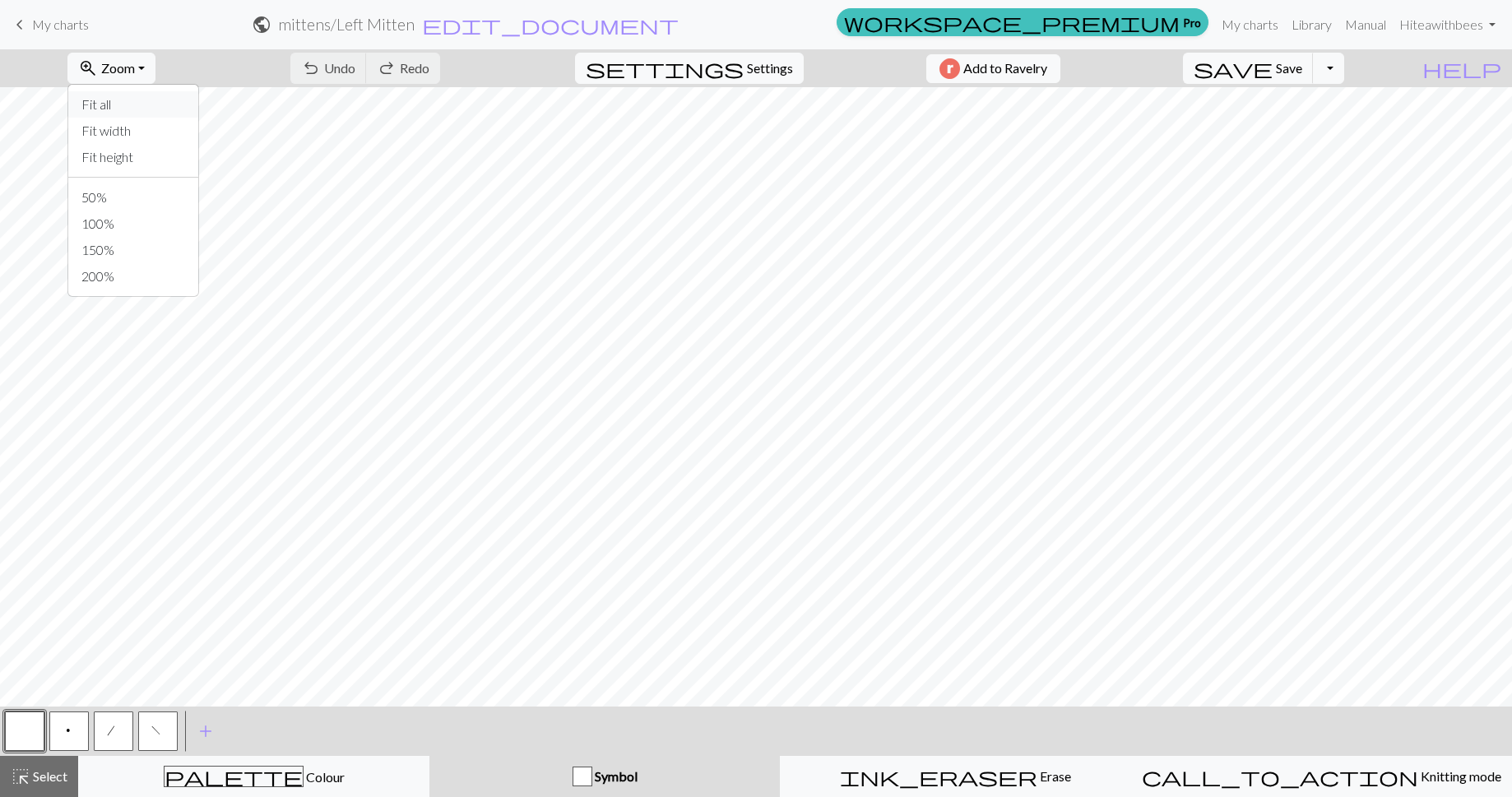 click on "Fit all" at bounding box center (133, 104) 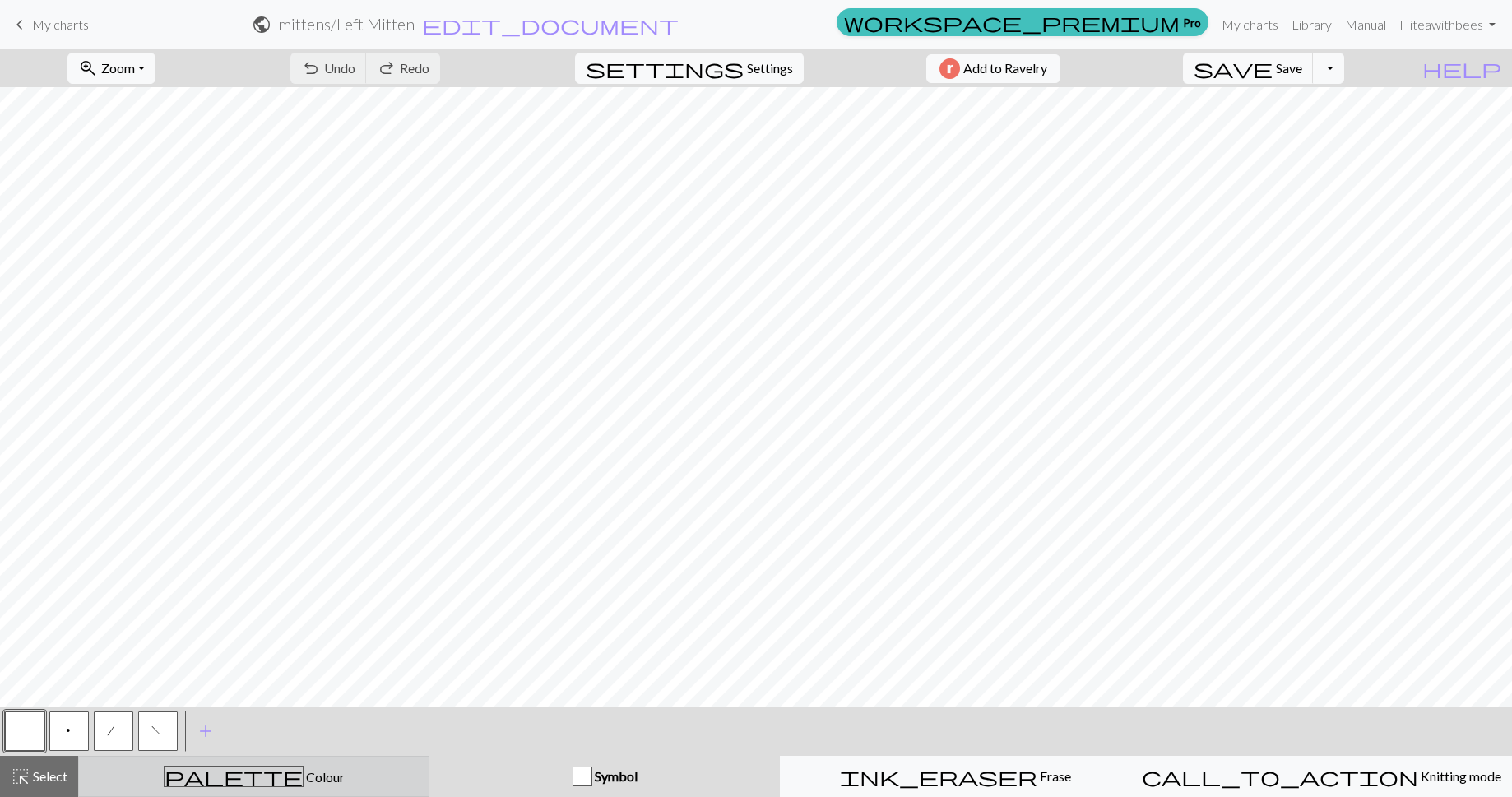 click on "palette" at bounding box center [234, 776] 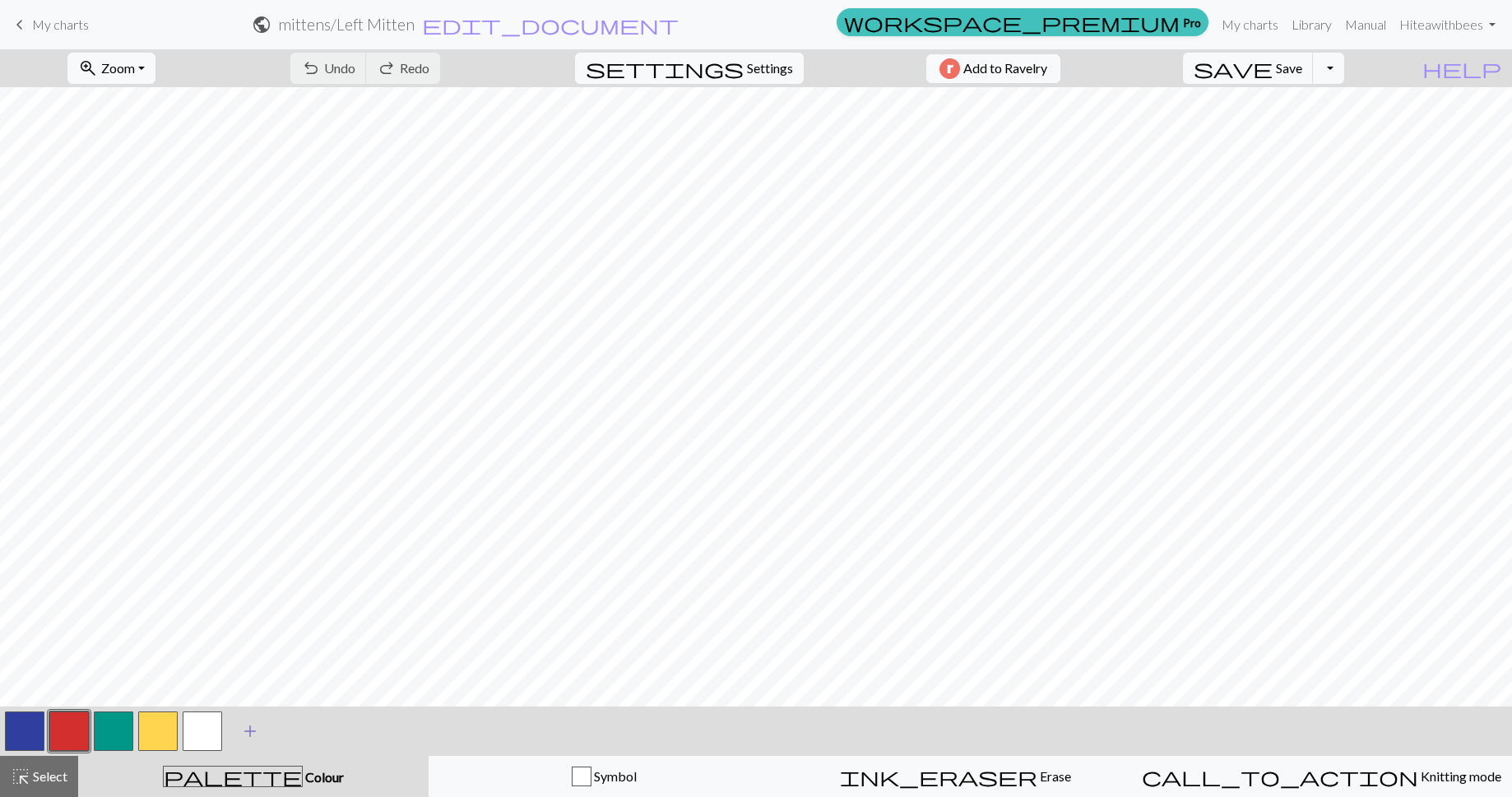 click on "add" at bounding box center [250, 731] 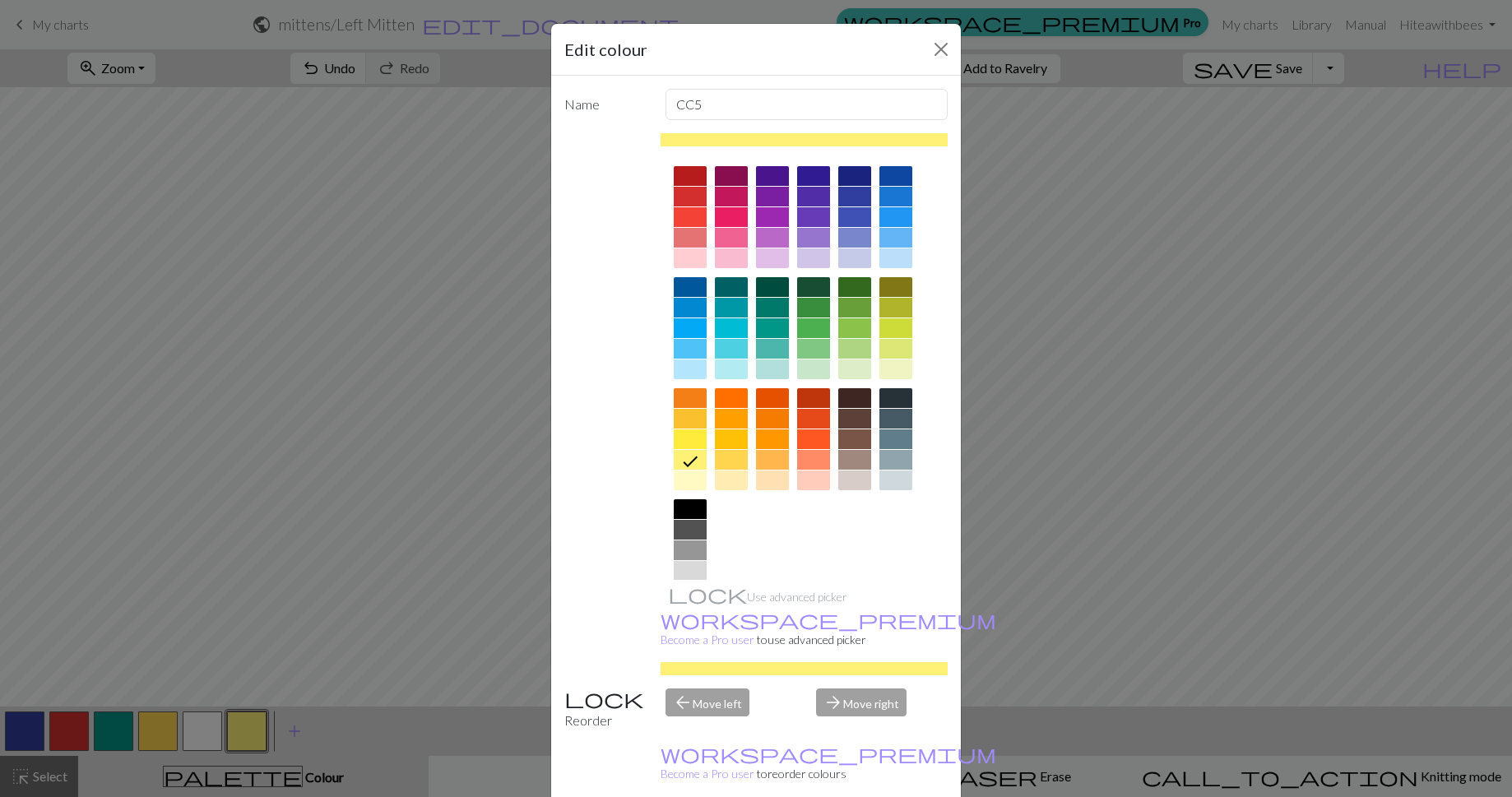 click at bounding box center [690, 509] 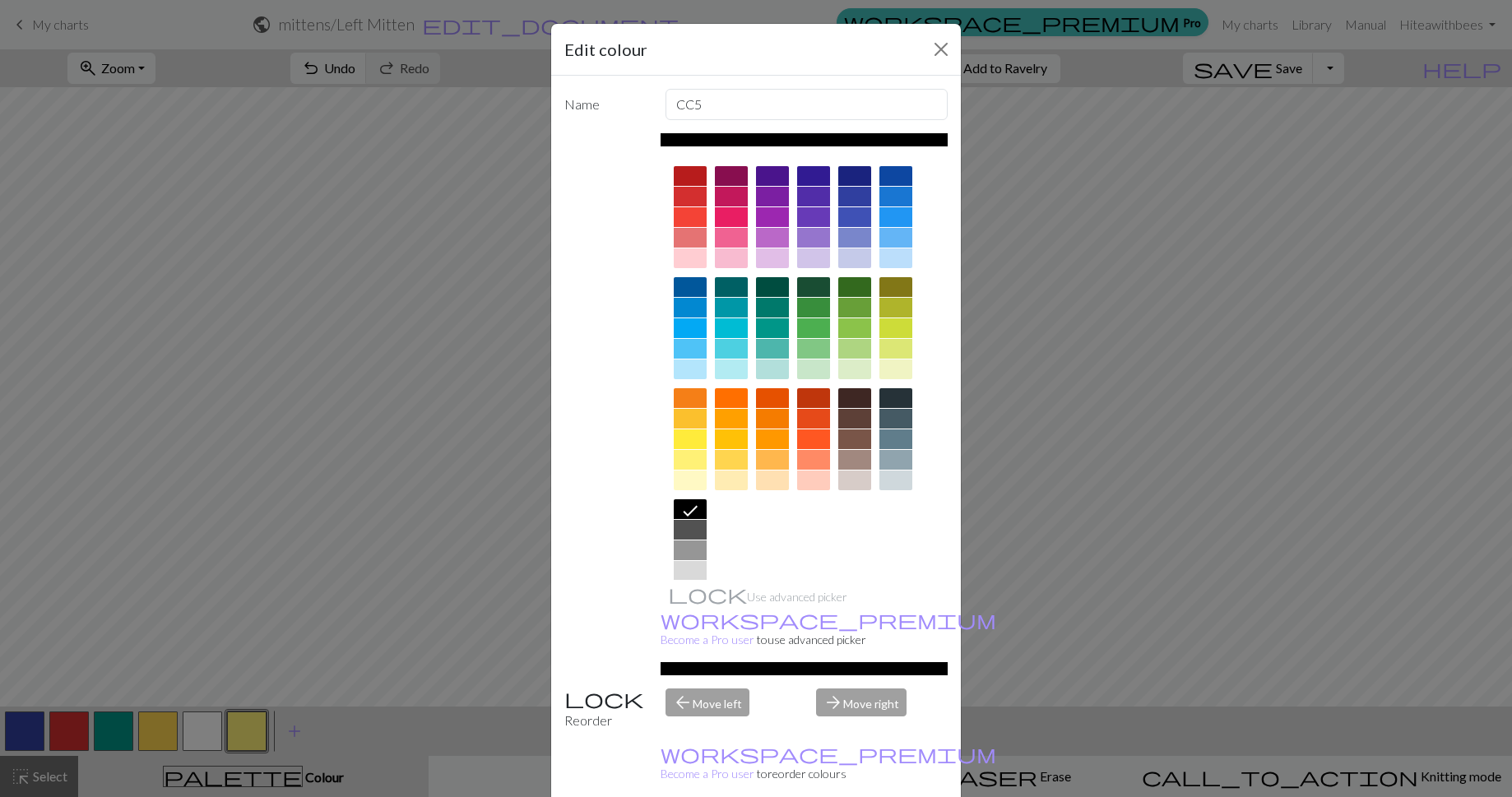 click on "Done" at bounding box center (855, 839) 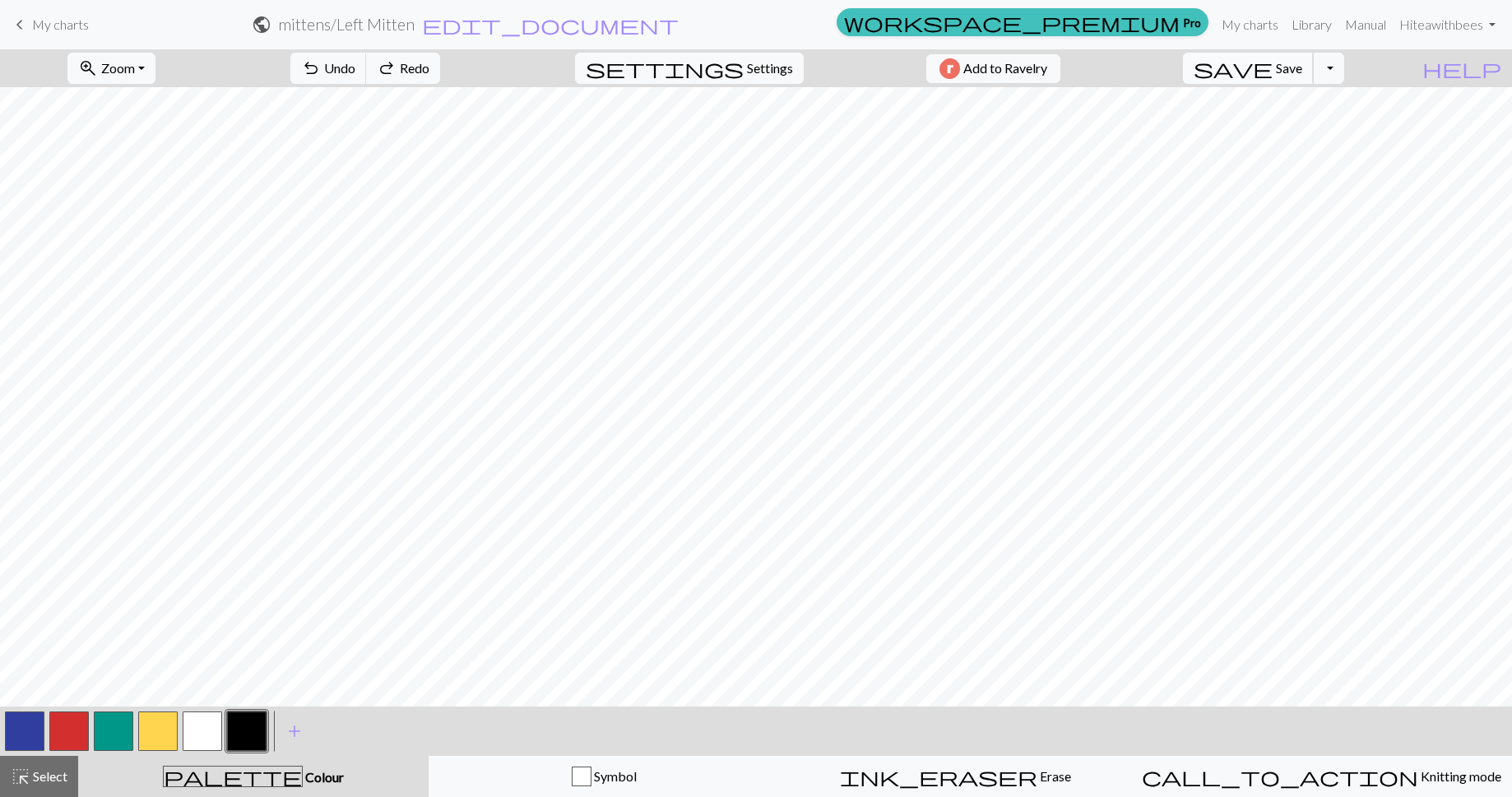 click on "Save" at bounding box center [1289, 67] 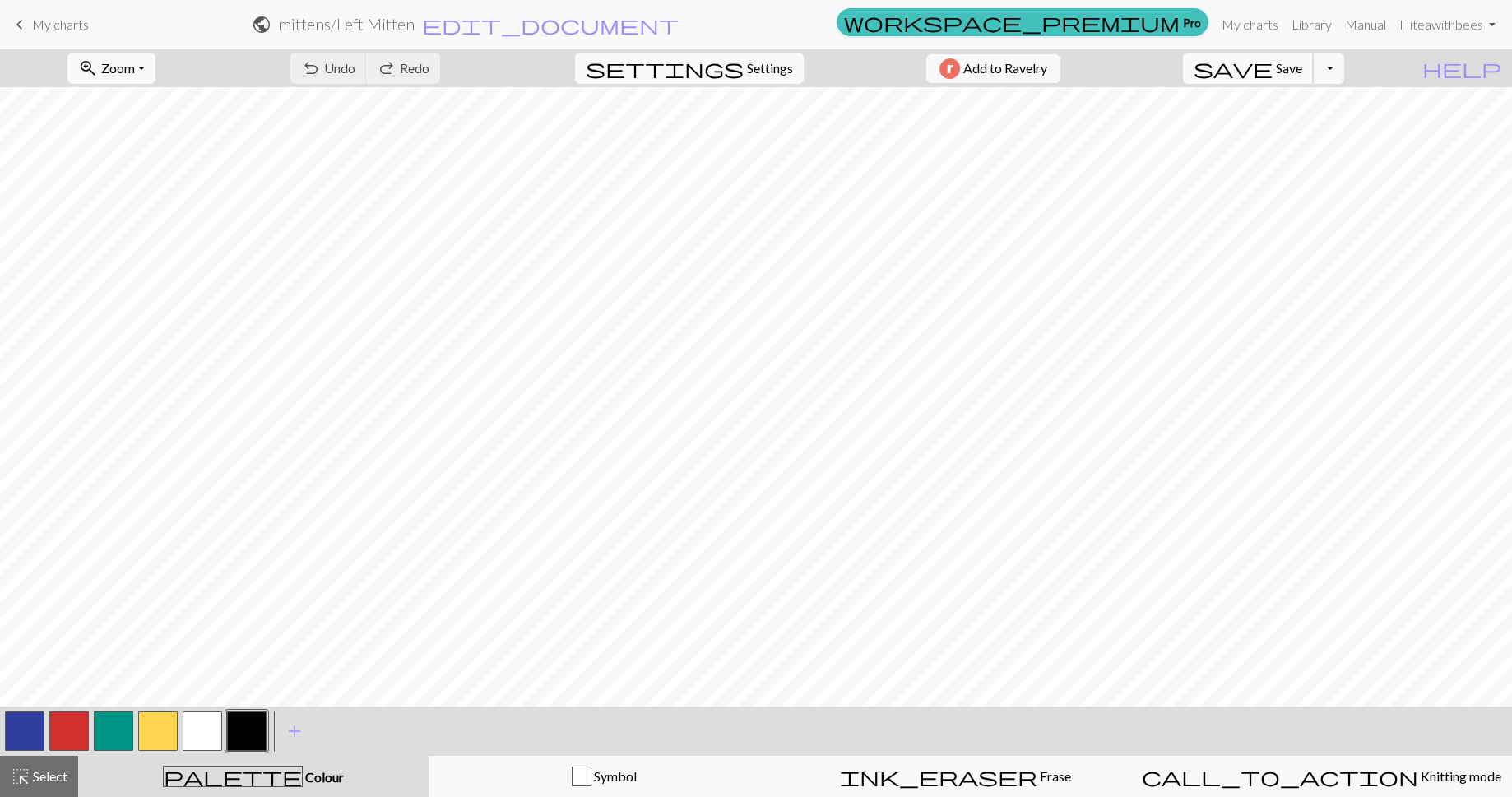 type 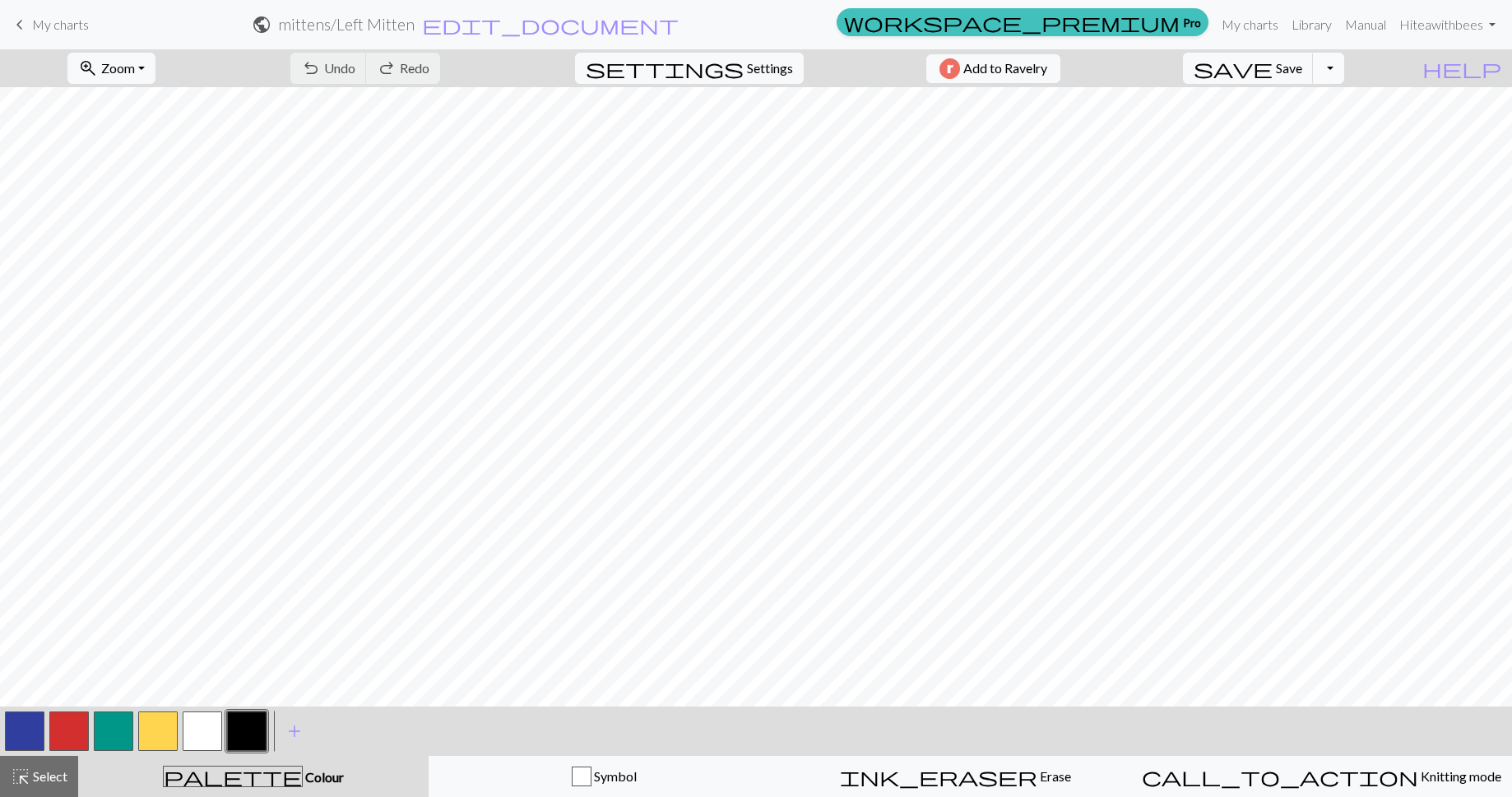 click on "Toggle Dropdown" at bounding box center (1329, 68) 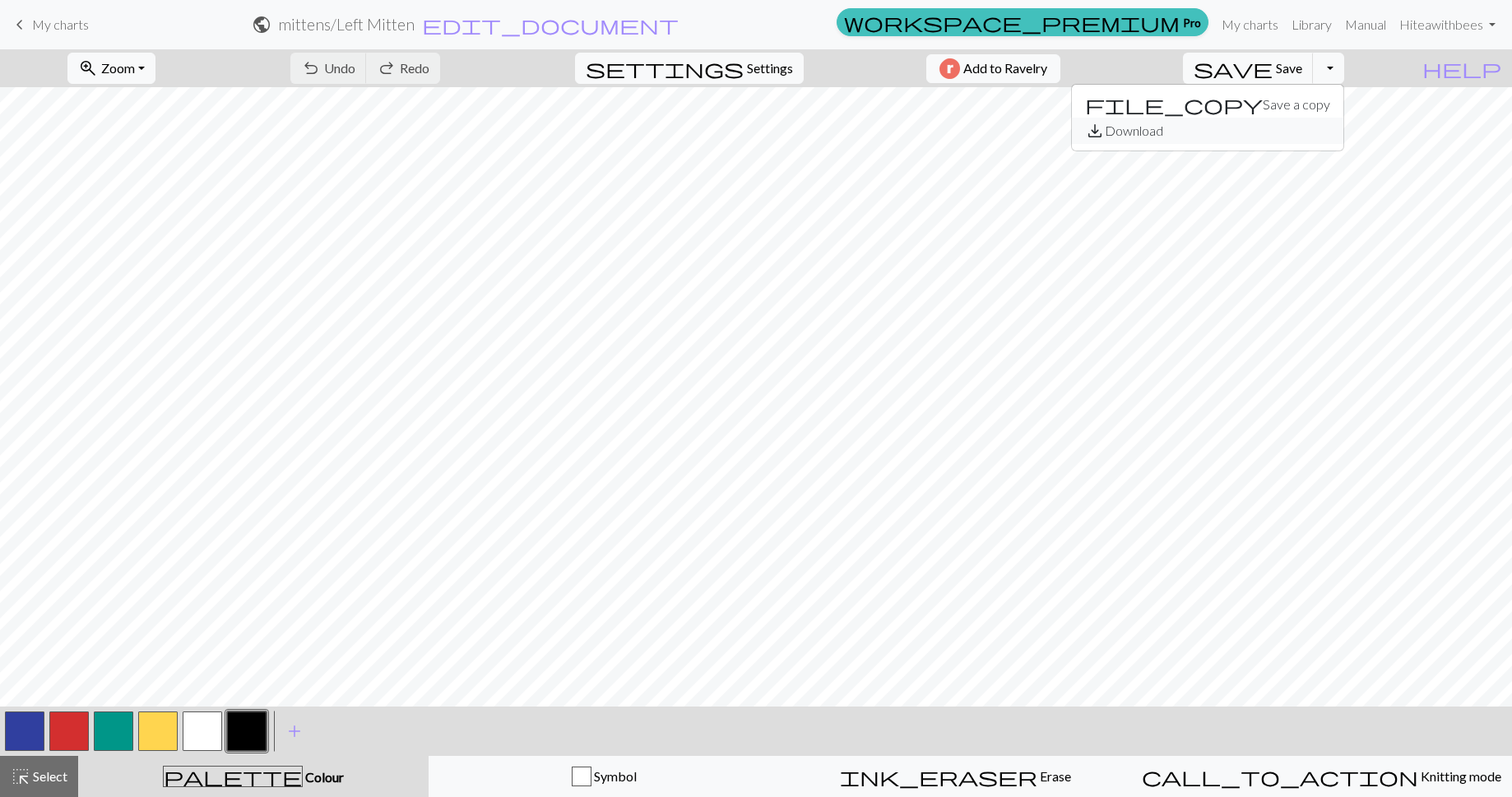 click on "save_alt  Download" at bounding box center (1208, 131) 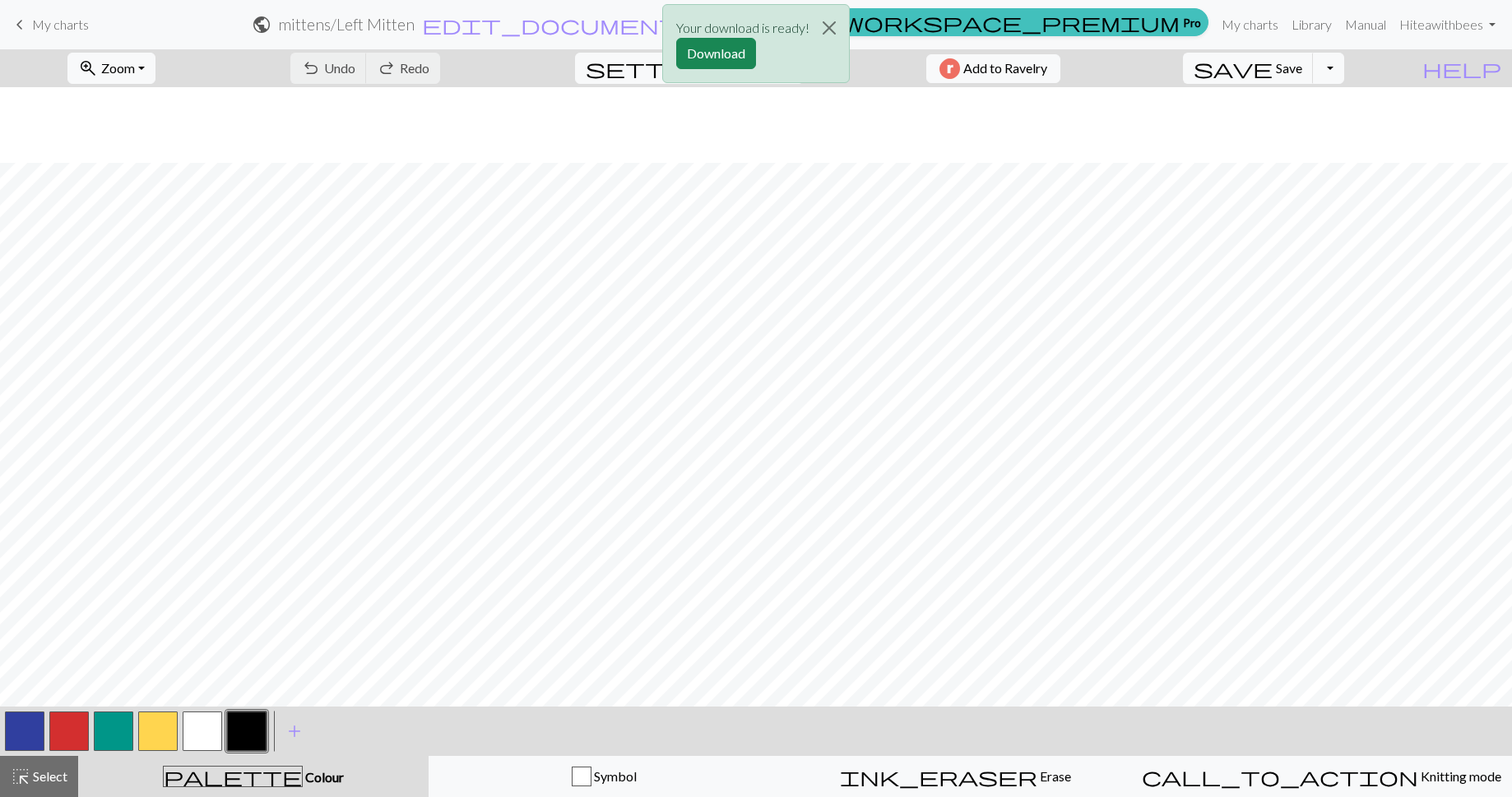 scroll, scrollTop: 76, scrollLeft: 0, axis: vertical 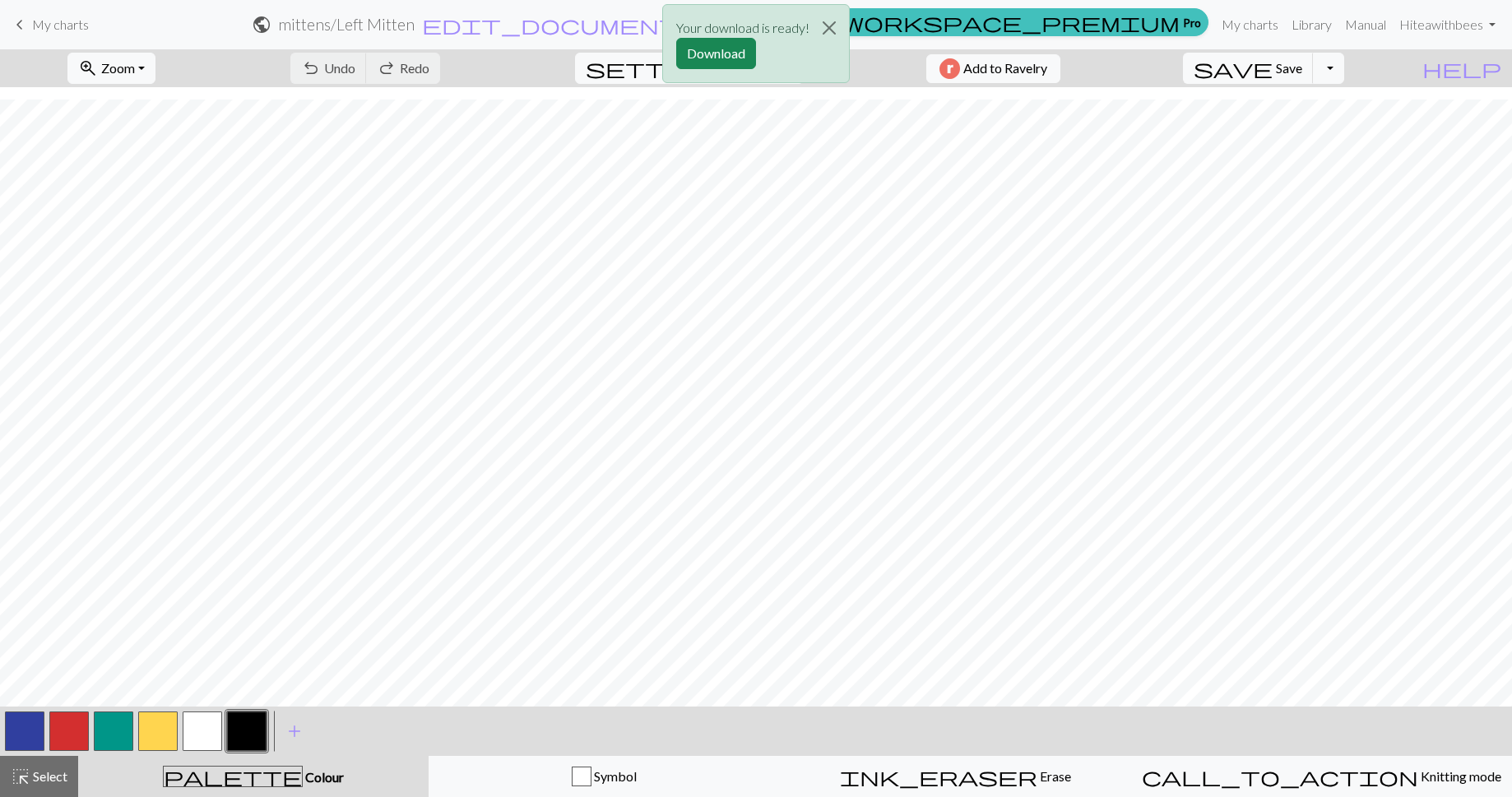 click on "Your download is ready! Download" at bounding box center [756, 48] 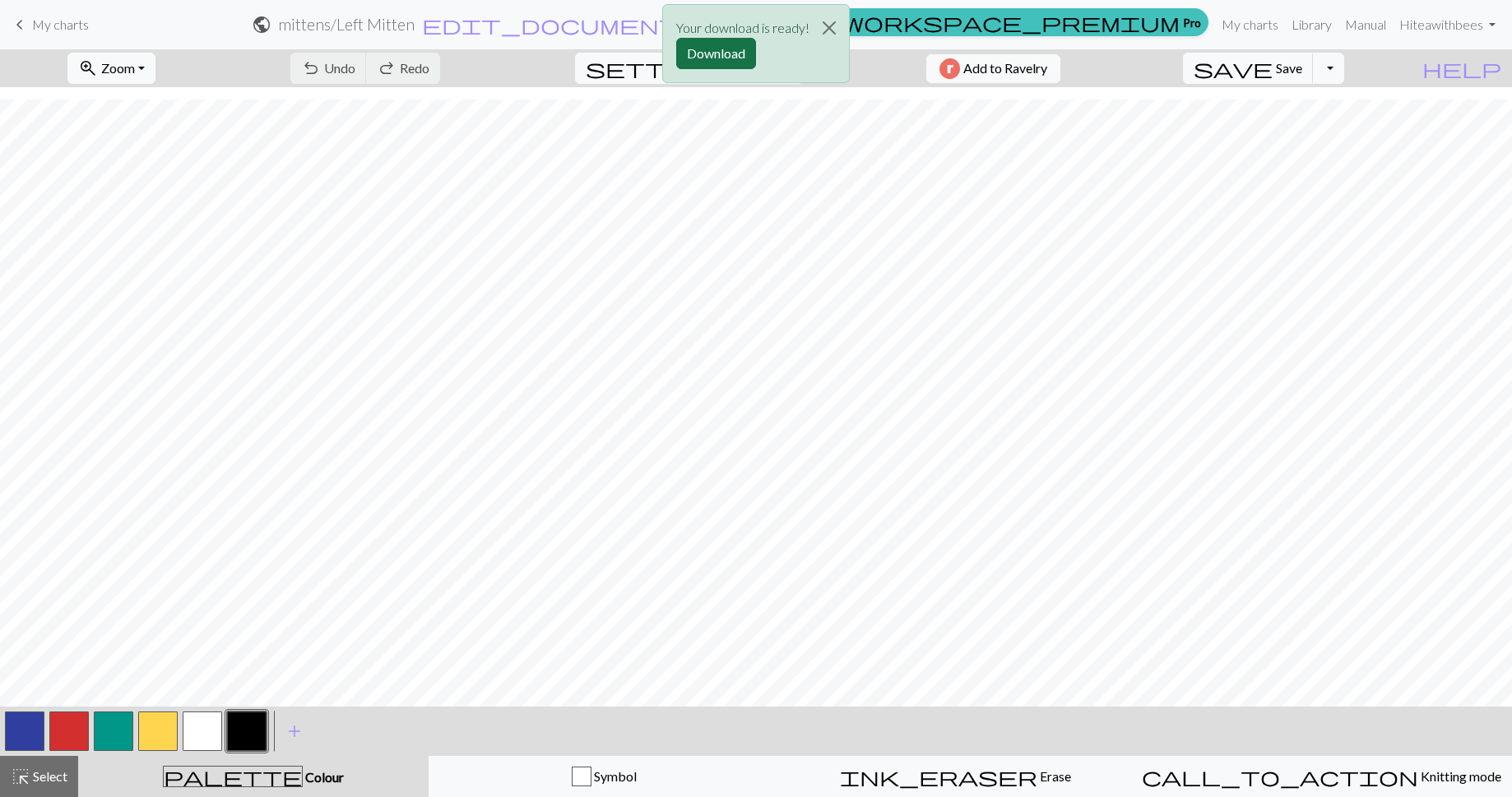 click on "Download" at bounding box center [716, 53] 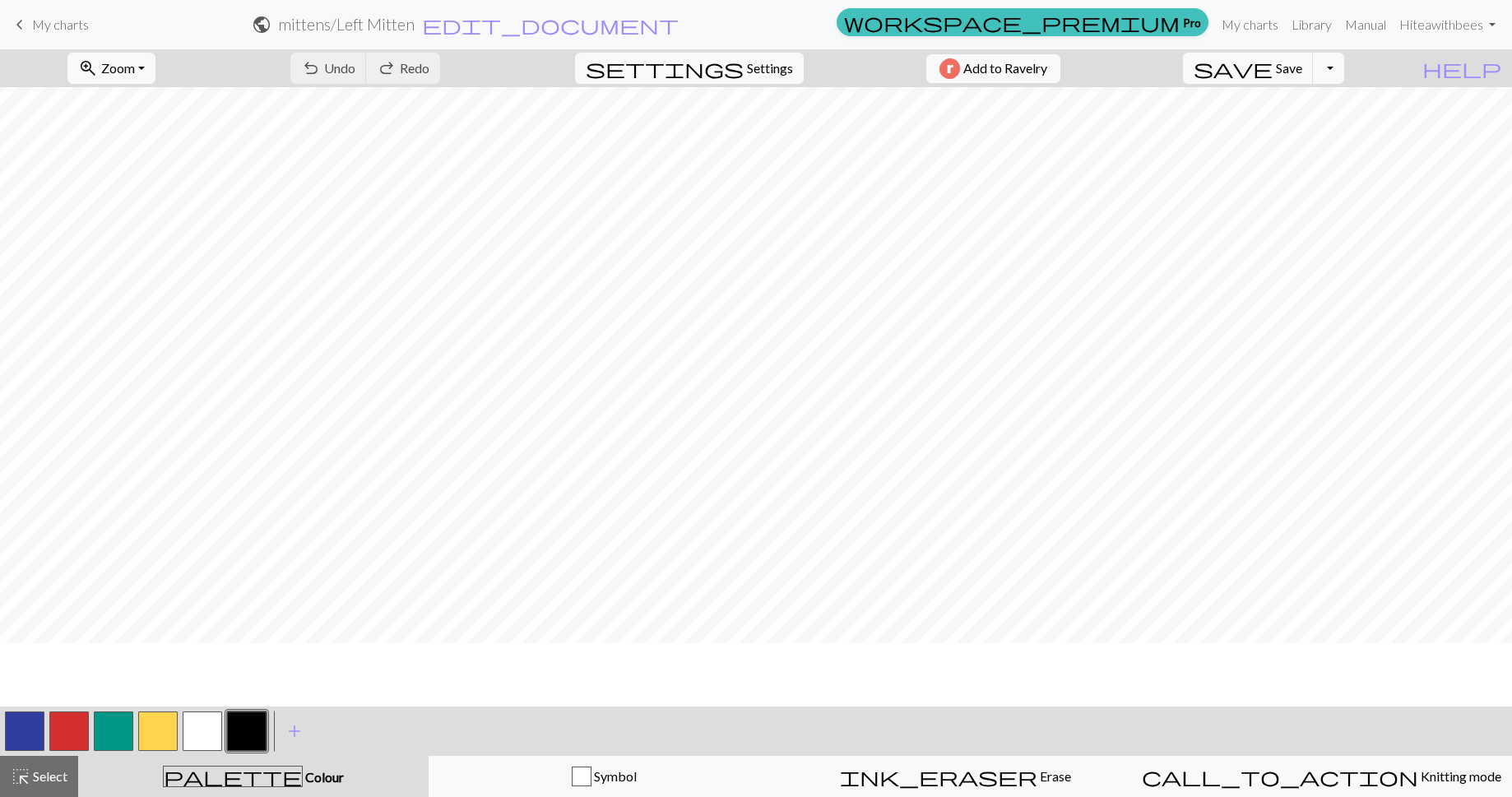 scroll, scrollTop: 0, scrollLeft: 0, axis: both 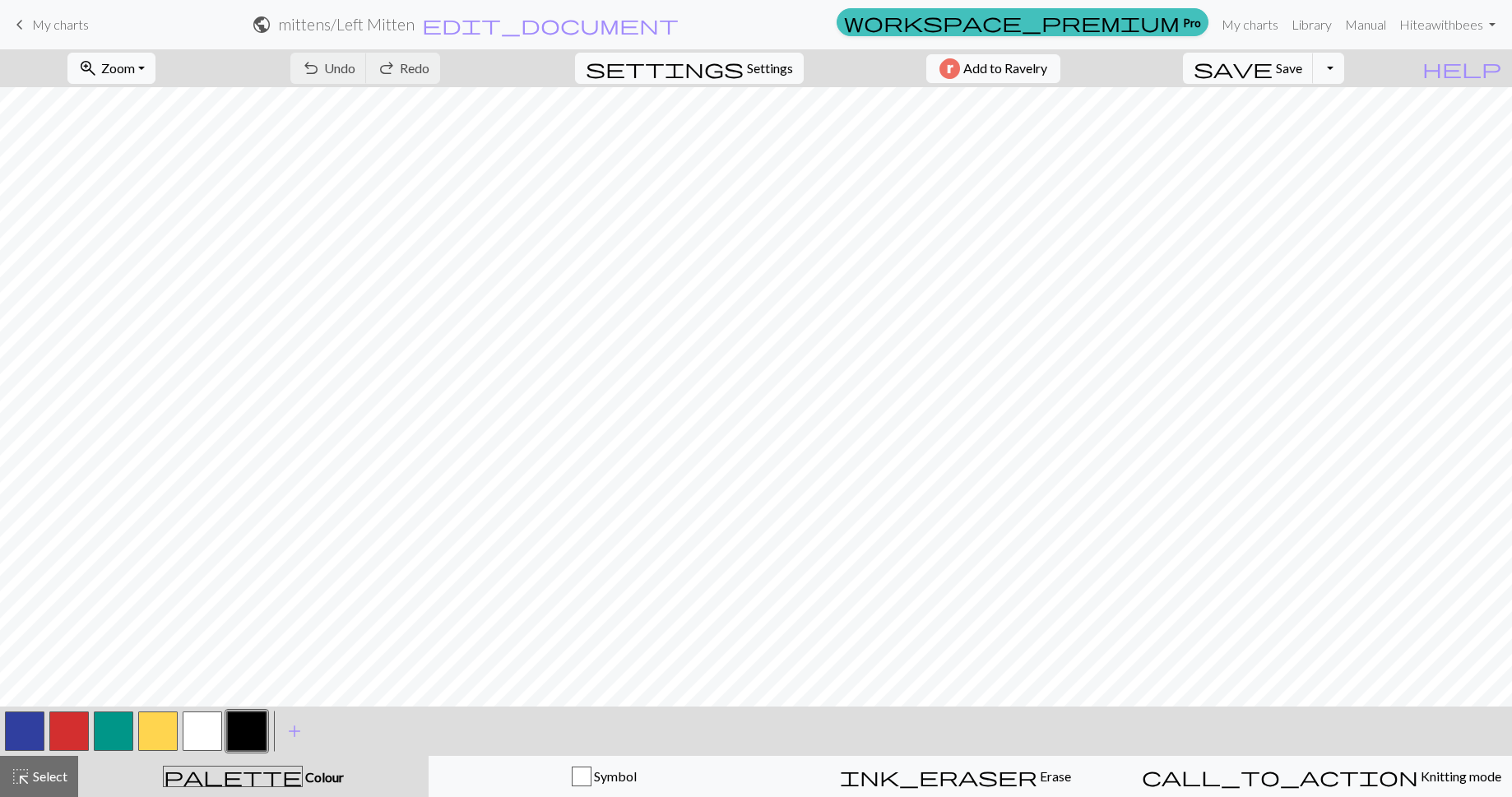 click on "My charts" at bounding box center (60, 24) 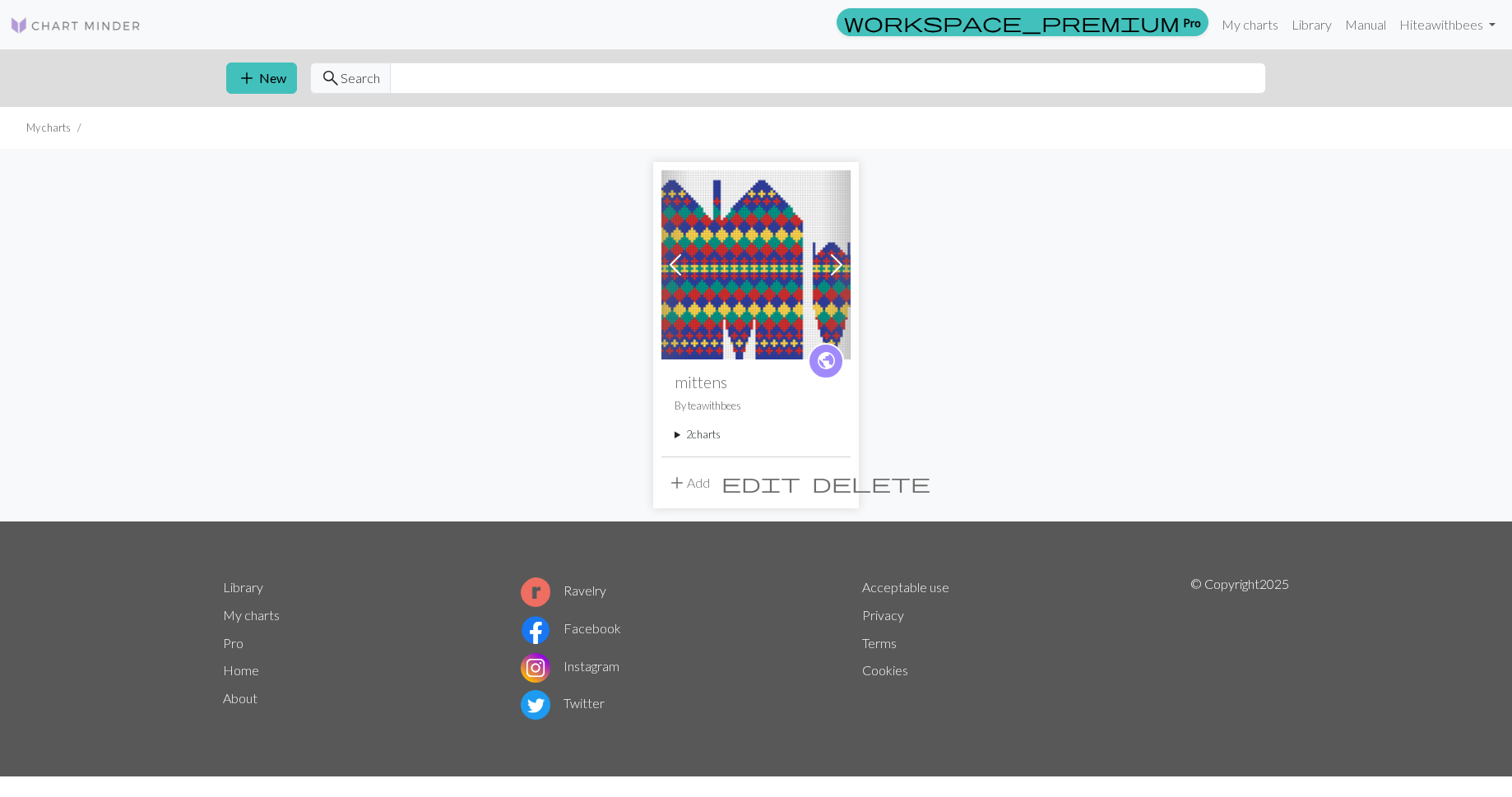 click at bounding box center [837, 265] 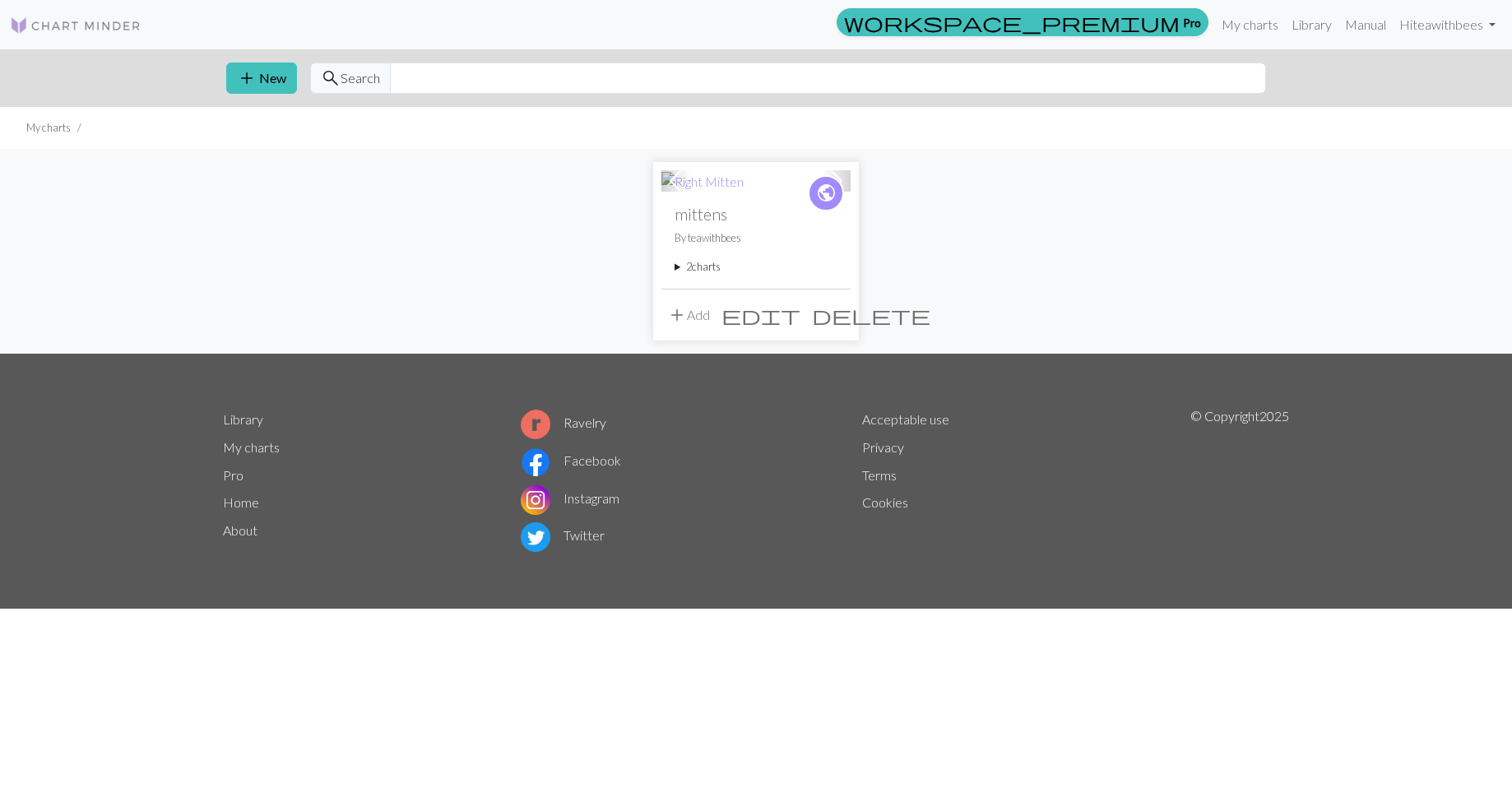 click on "By   teawithbees" at bounding box center (756, 238) 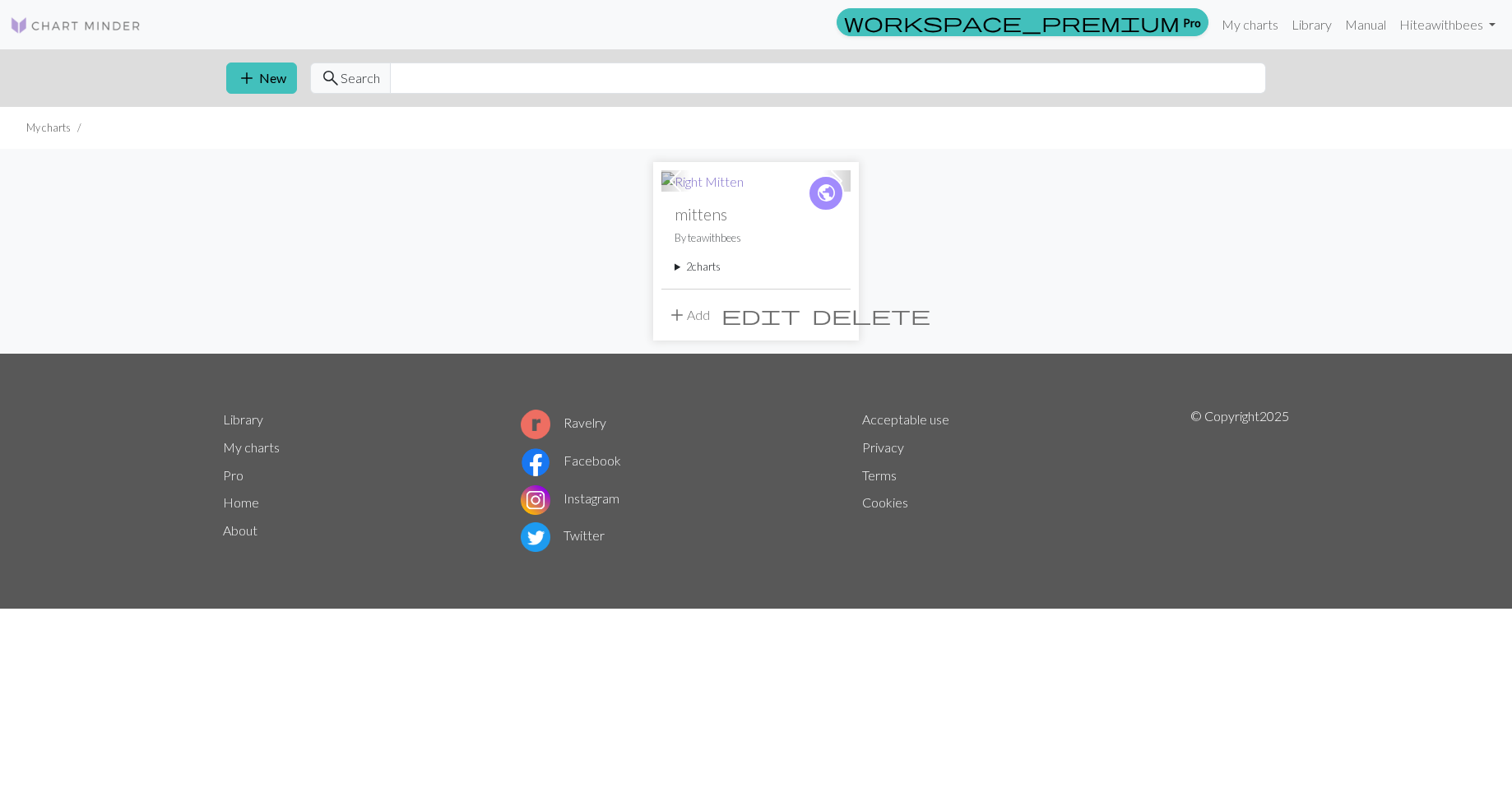 click at bounding box center (703, 182) 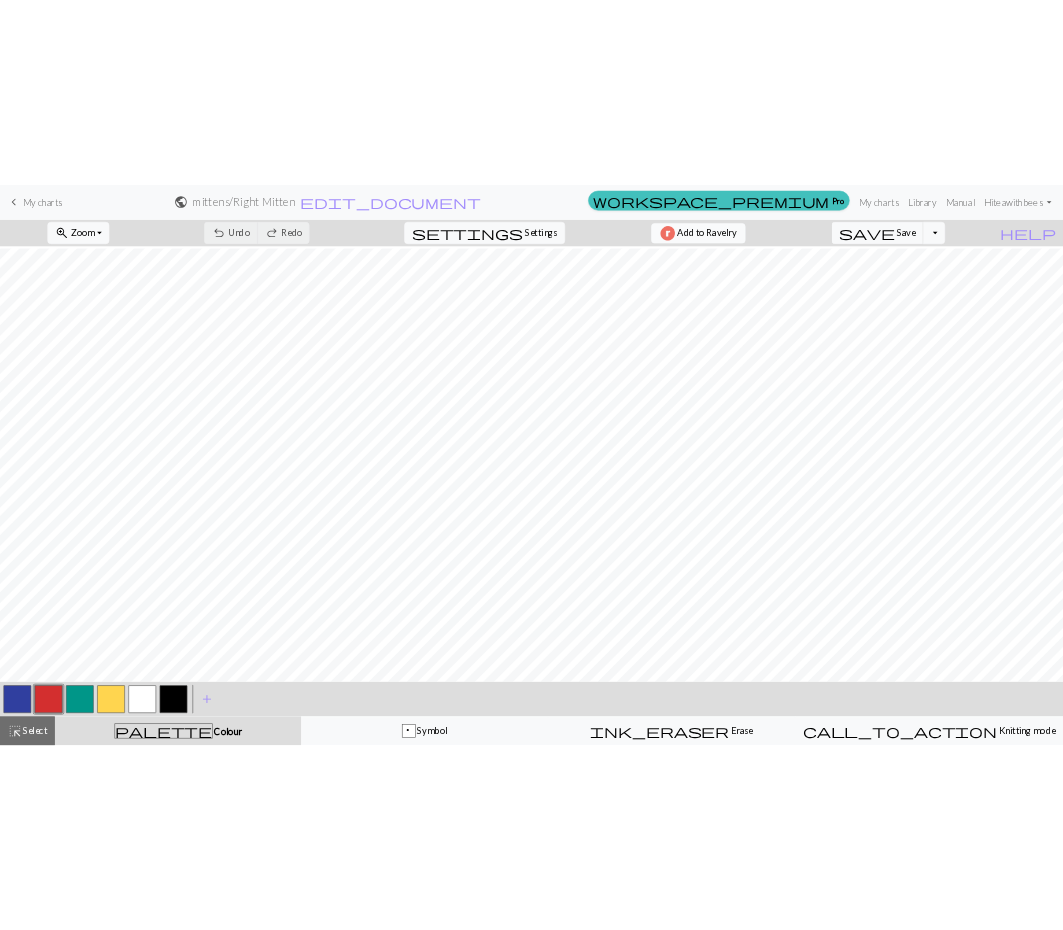 scroll, scrollTop: 4, scrollLeft: 0, axis: vertical 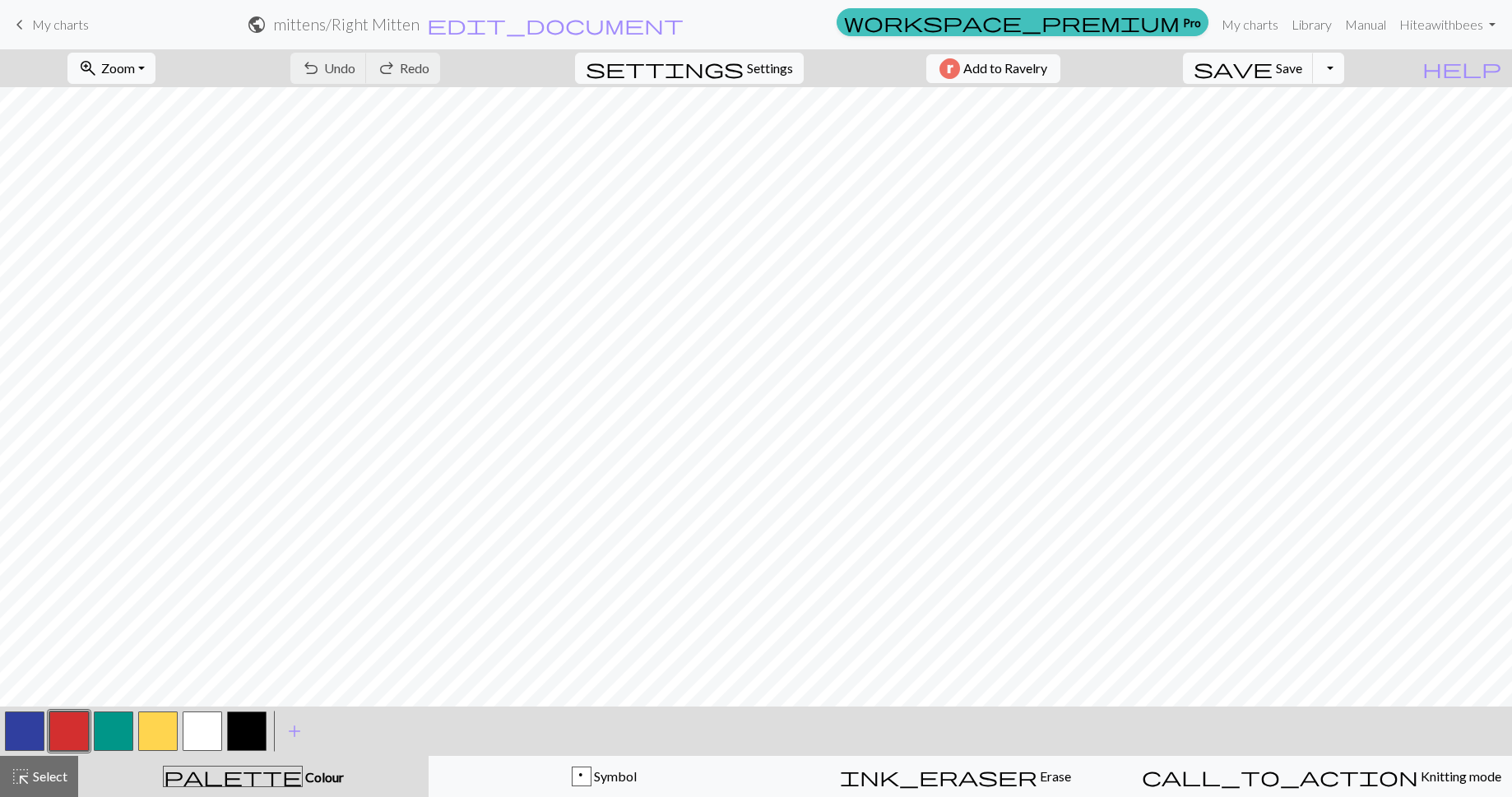 click on "Toggle Dropdown" at bounding box center [1329, 68] 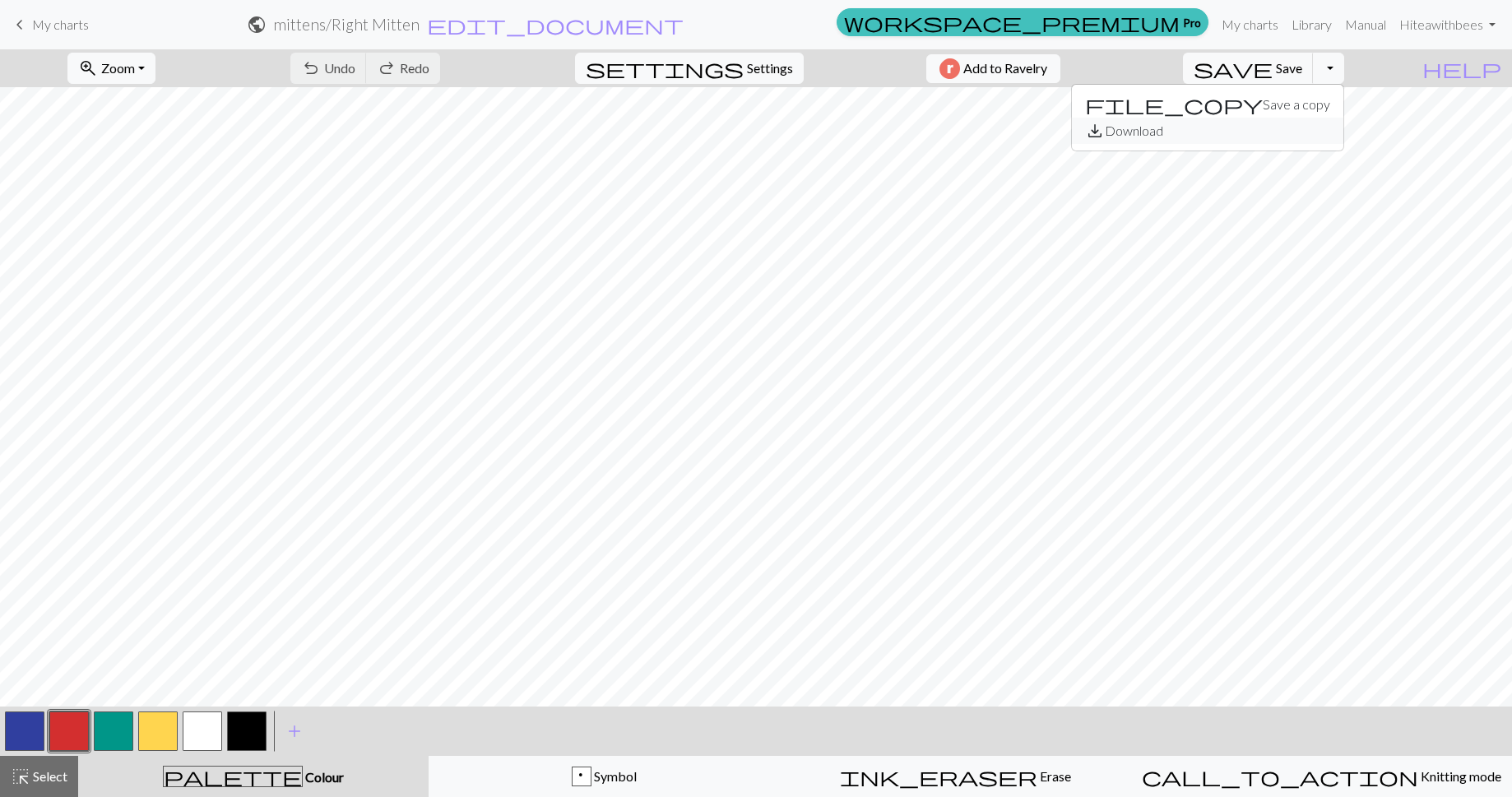 type 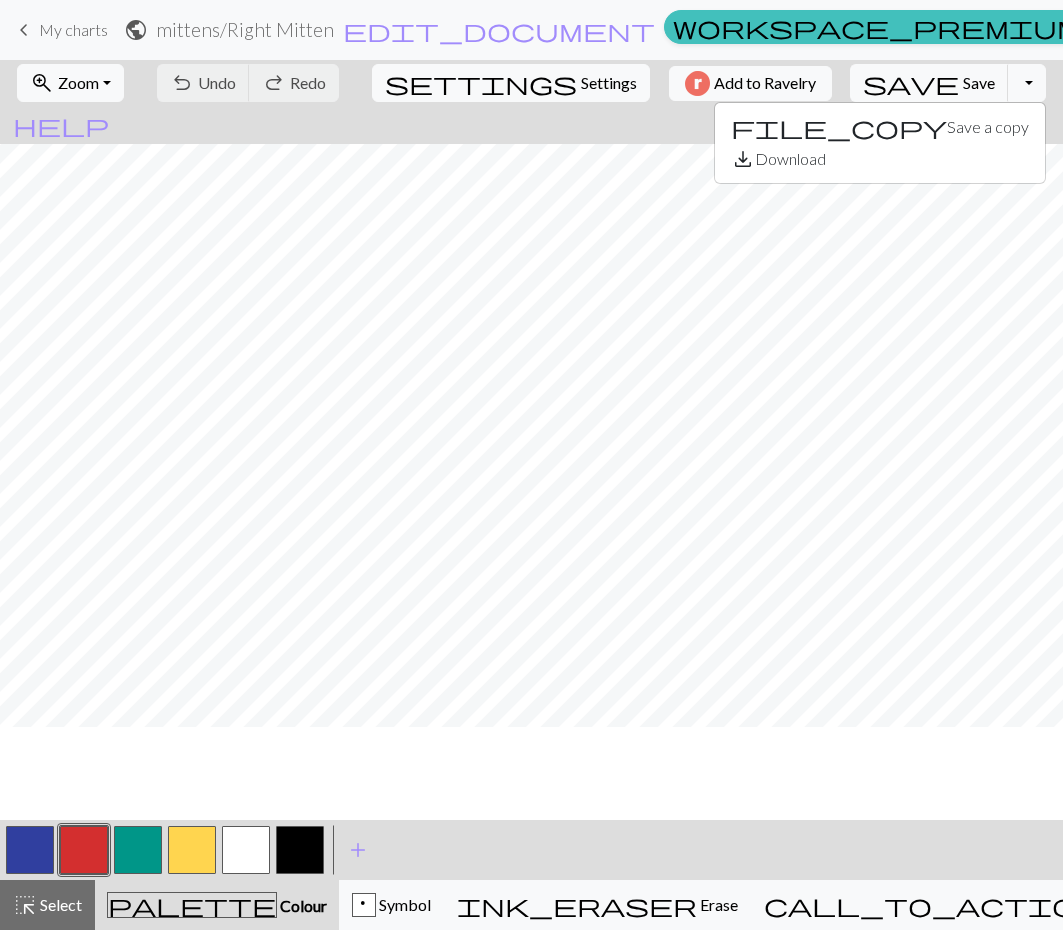 scroll, scrollTop: 0, scrollLeft: 0, axis: both 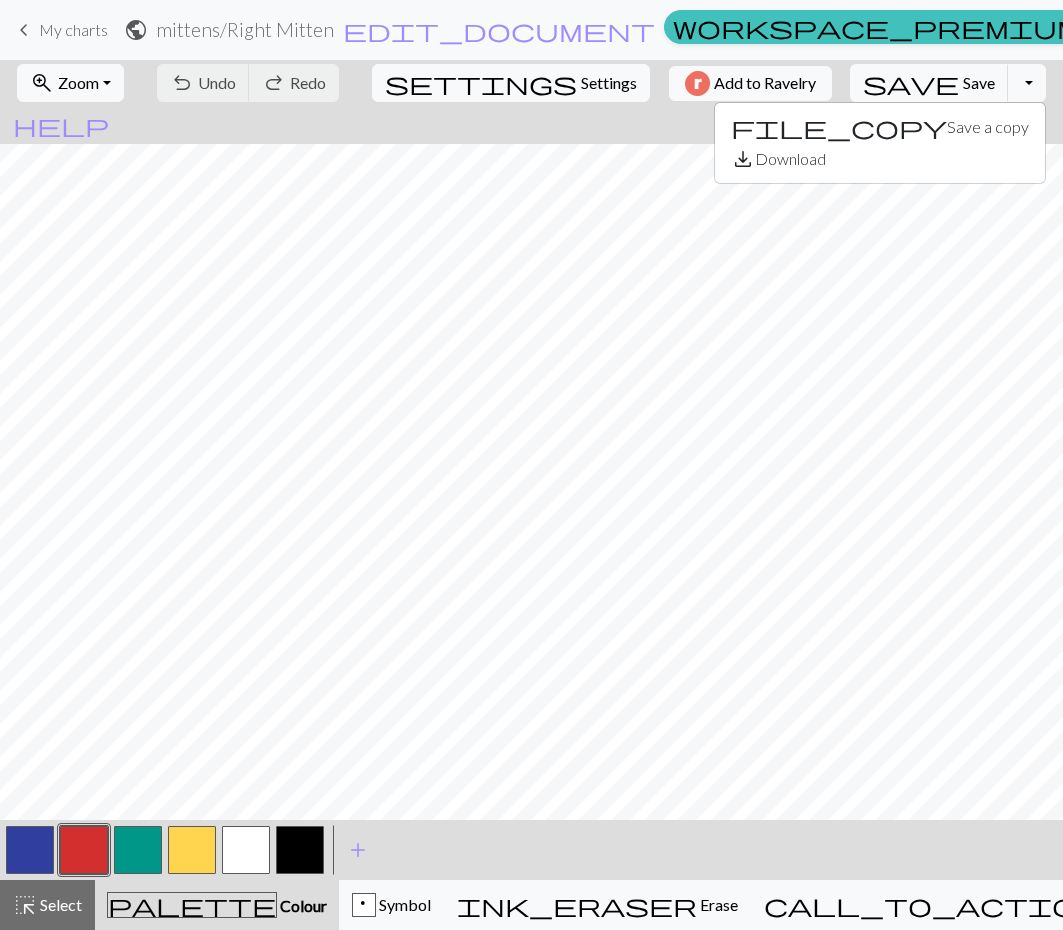 click at bounding box center [300, 850] 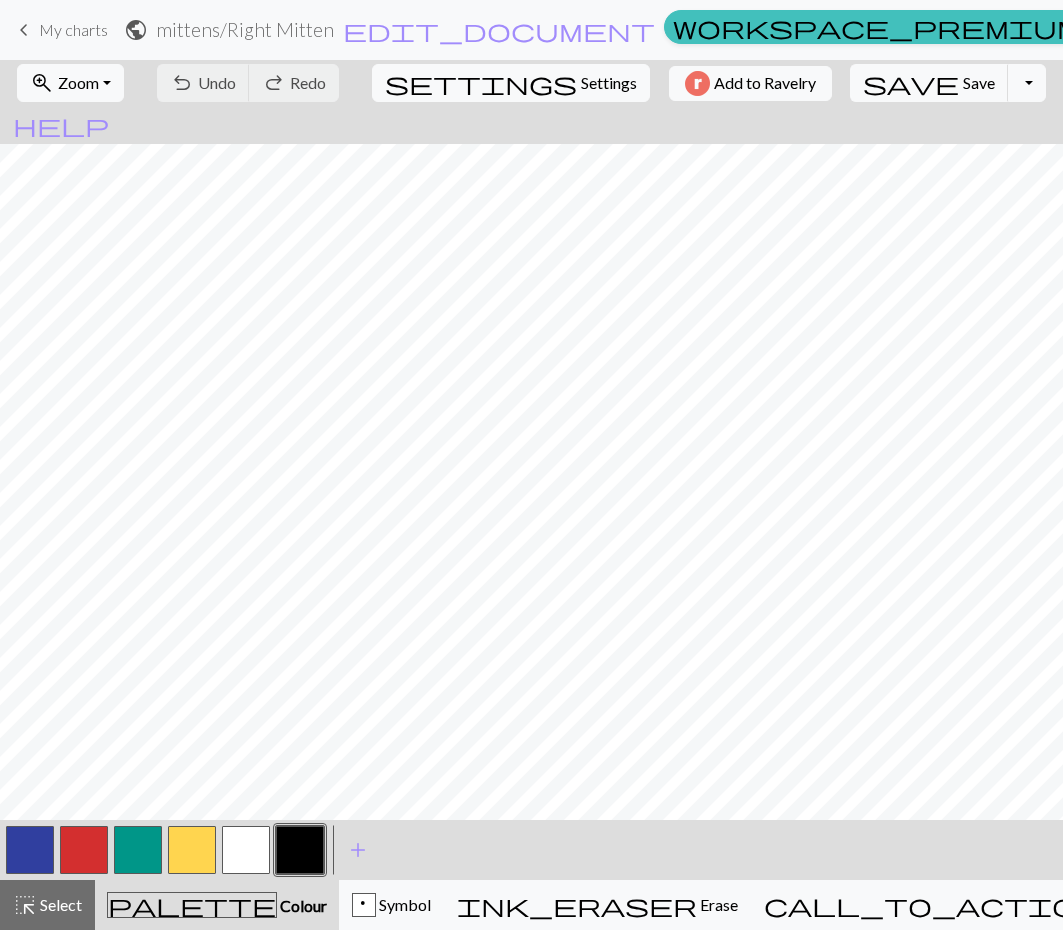 click at bounding box center [246, 850] 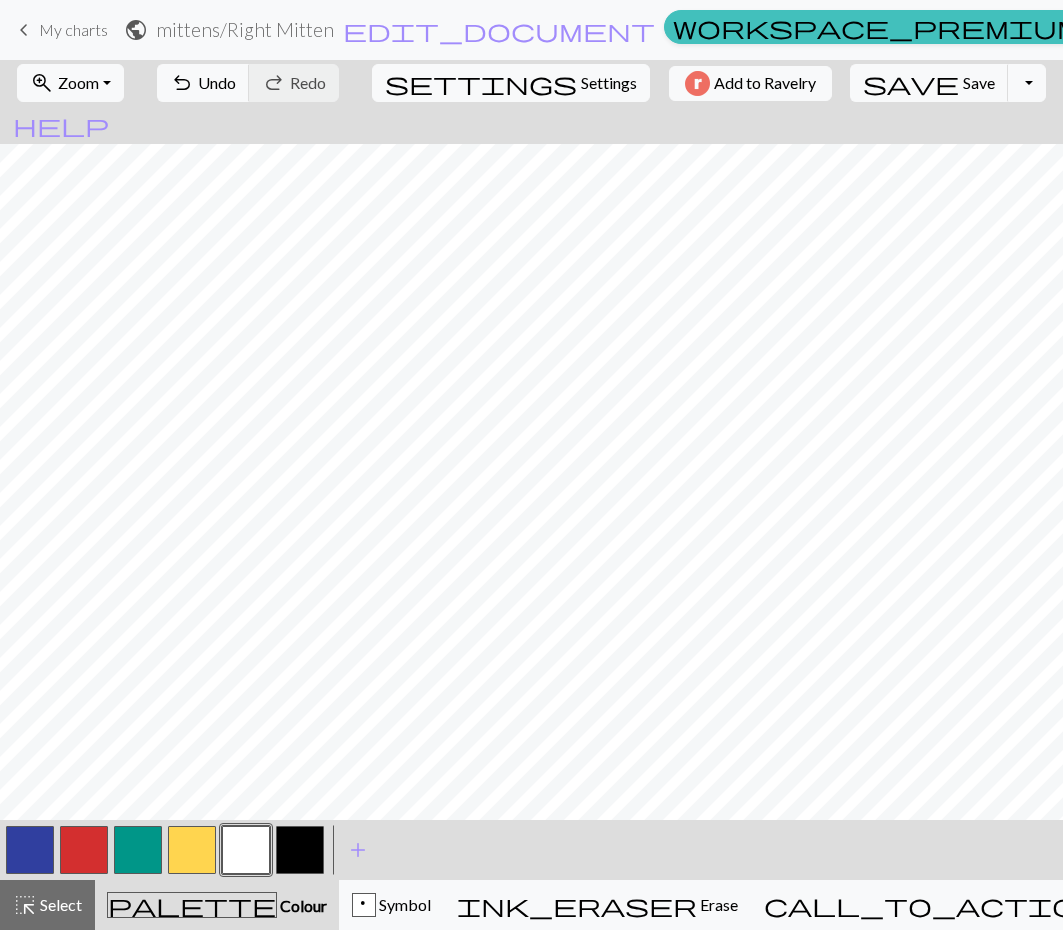 click at bounding box center [300, 850] 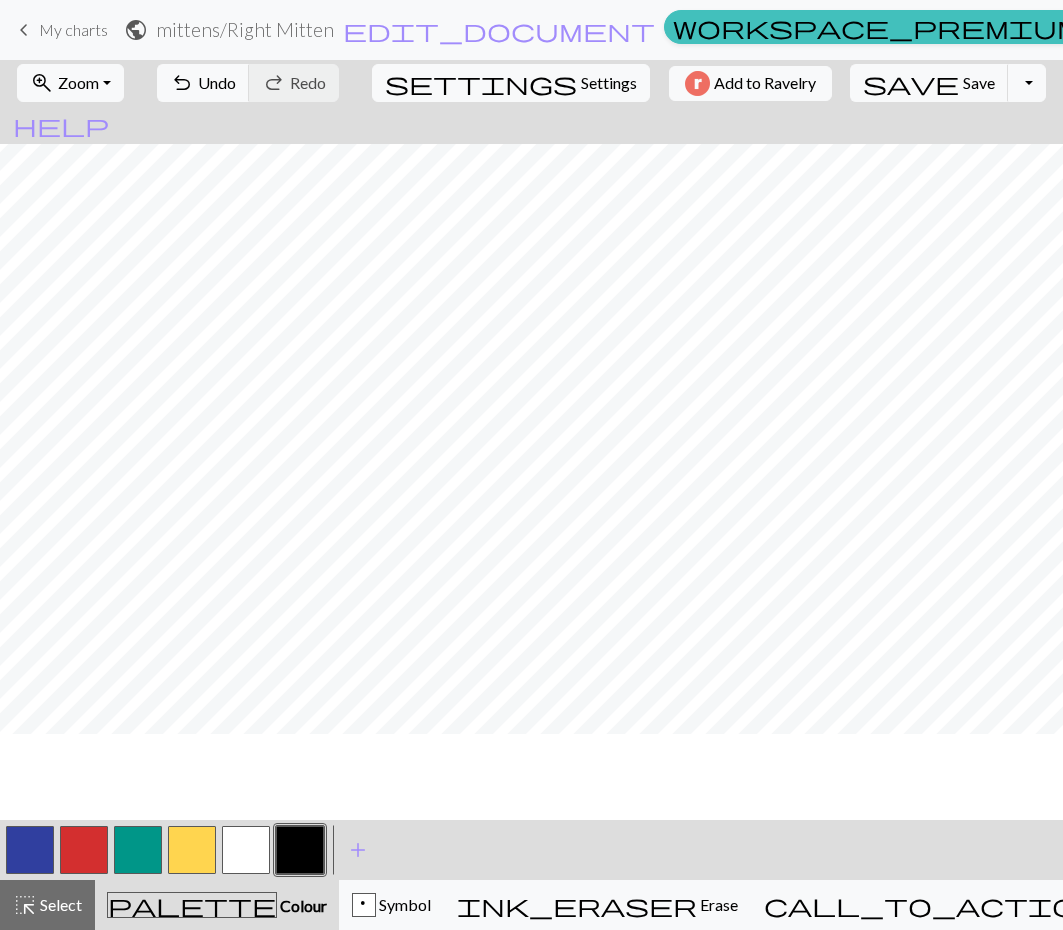 scroll, scrollTop: 0, scrollLeft: 0, axis: both 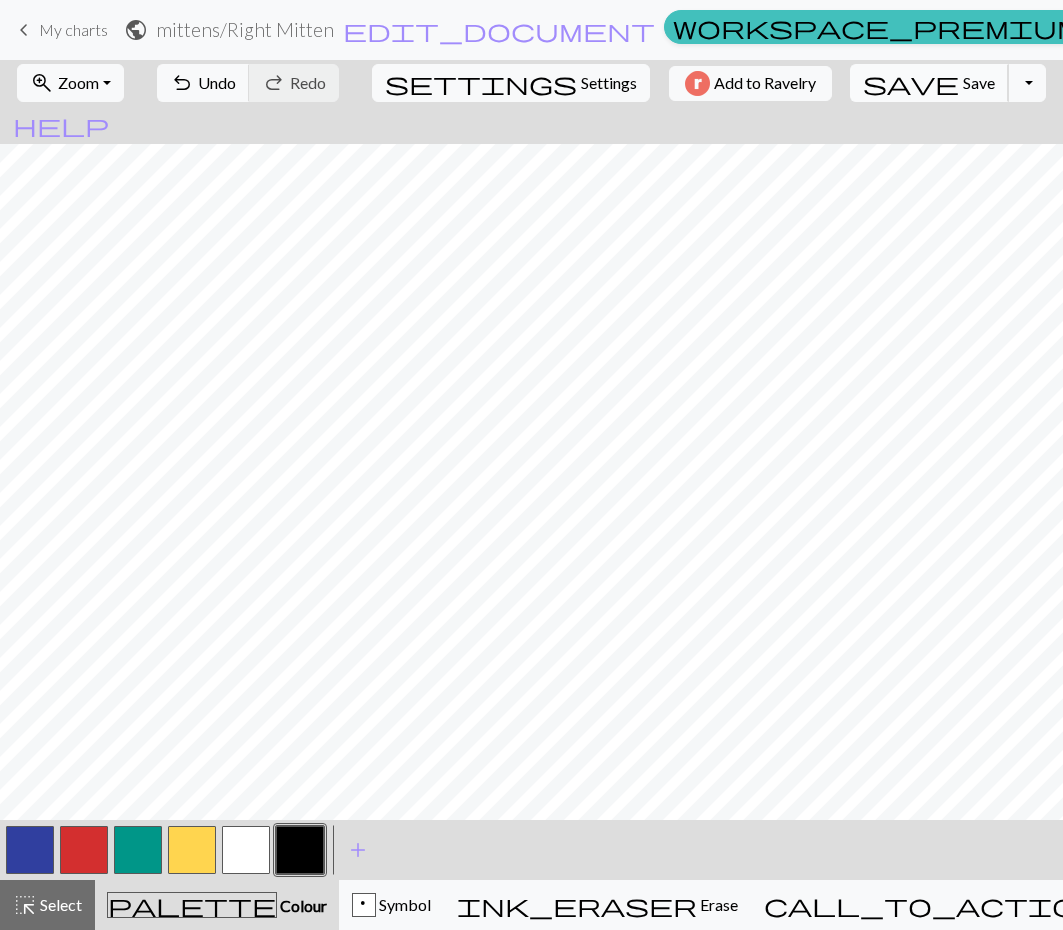 click on "Save" at bounding box center (979, 82) 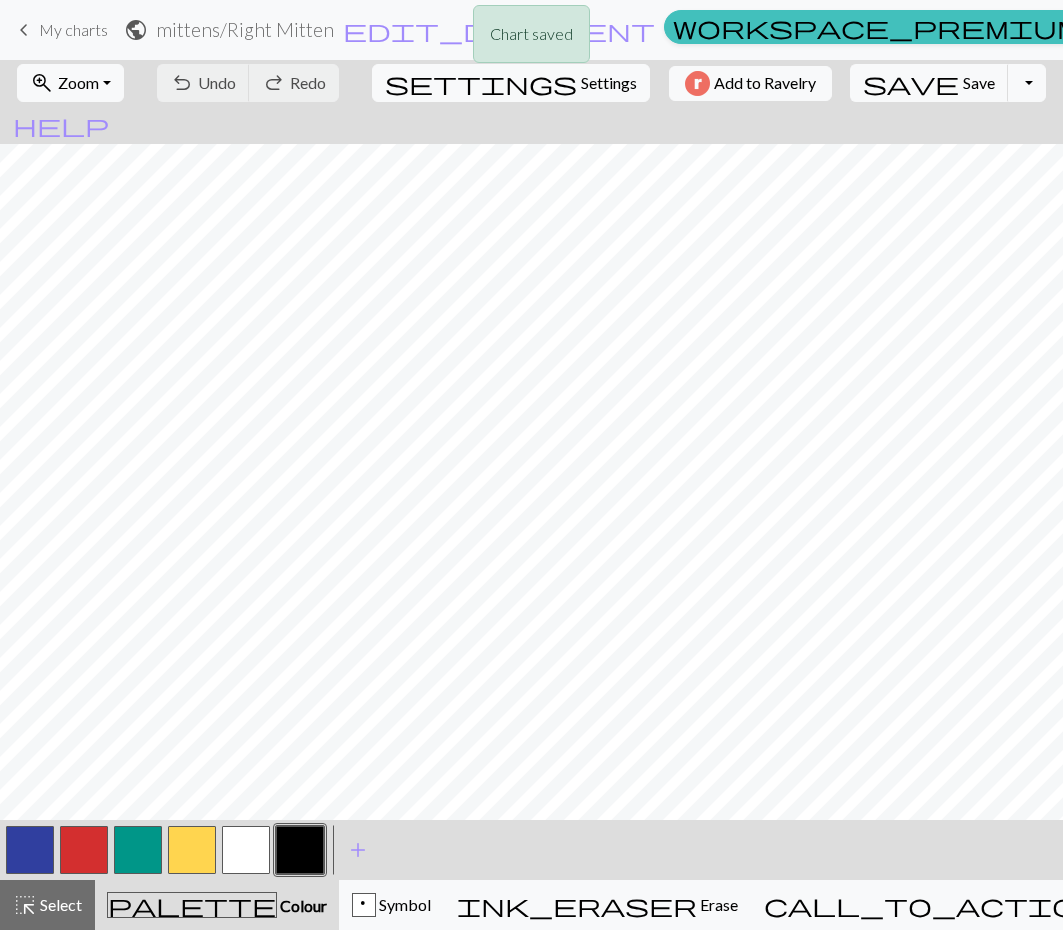 click on "Chart saved" at bounding box center (531, 39) 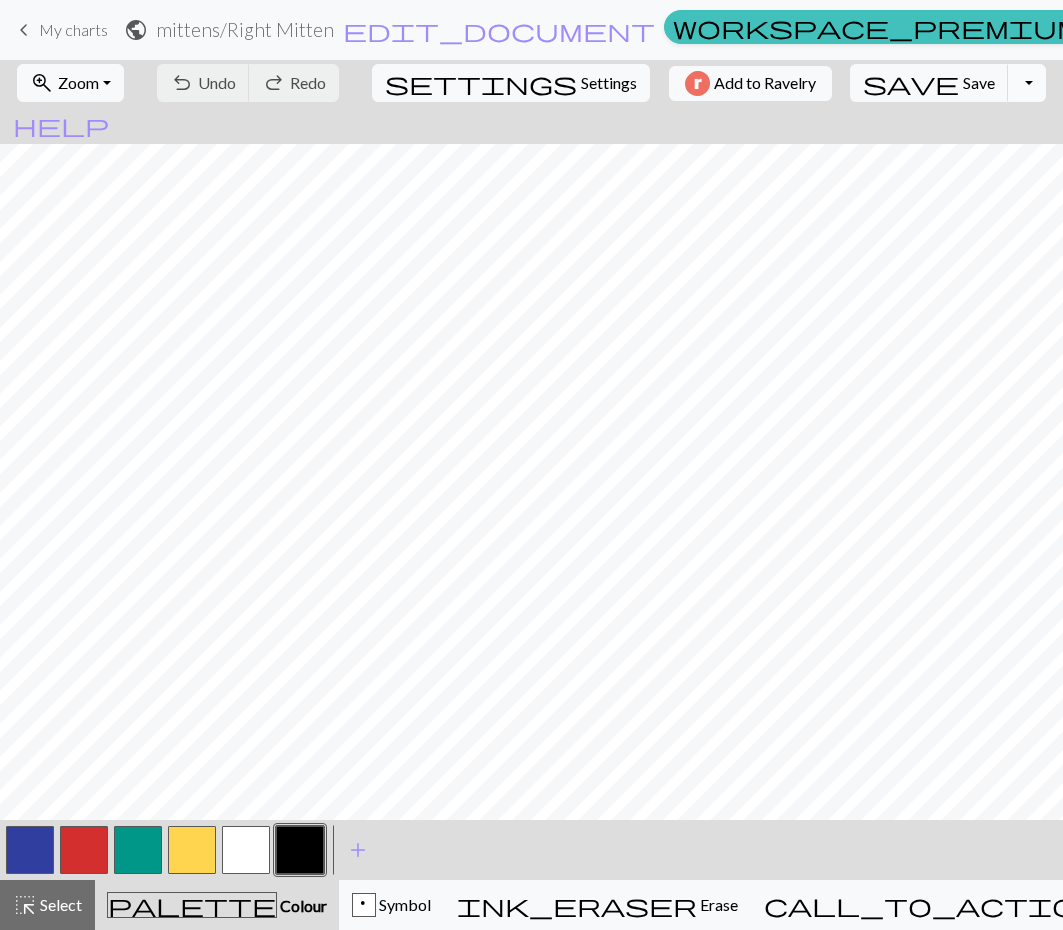 click on "Toggle Dropdown" at bounding box center [1027, 83] 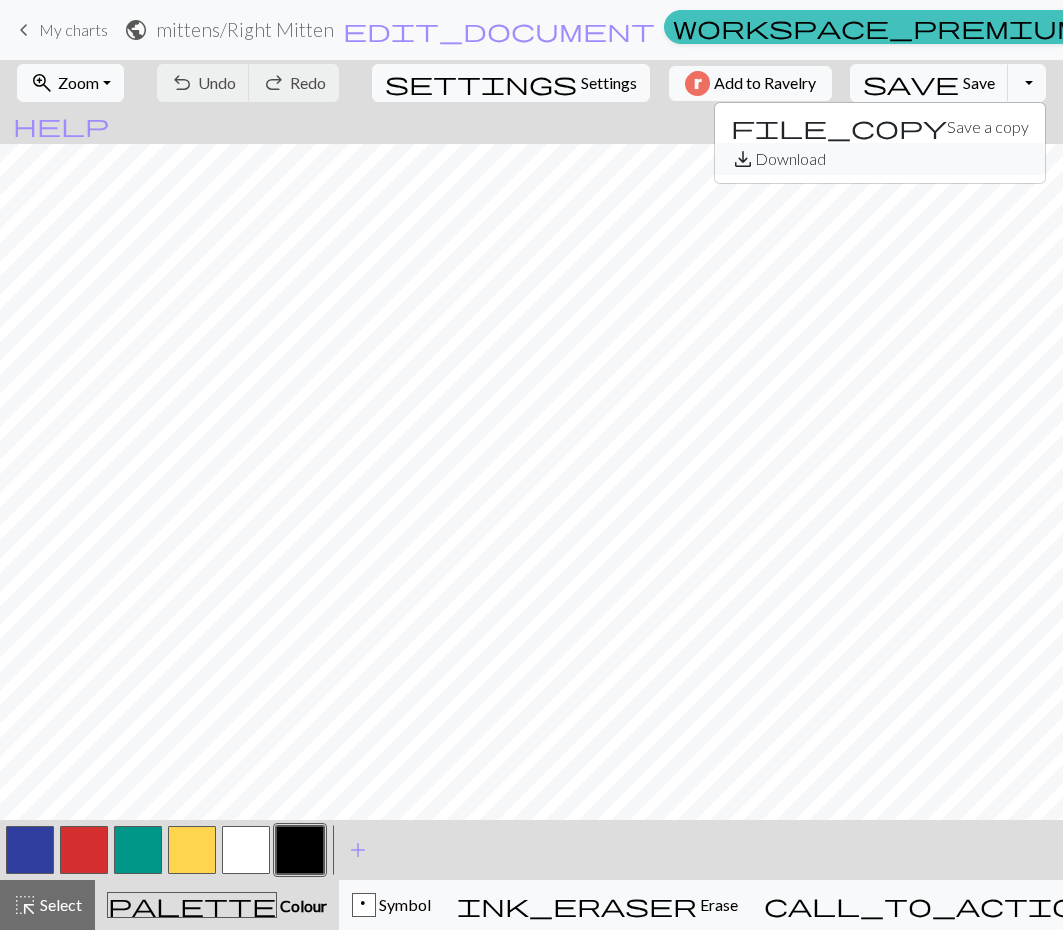 click on "save_alt  Download" at bounding box center (880, 159) 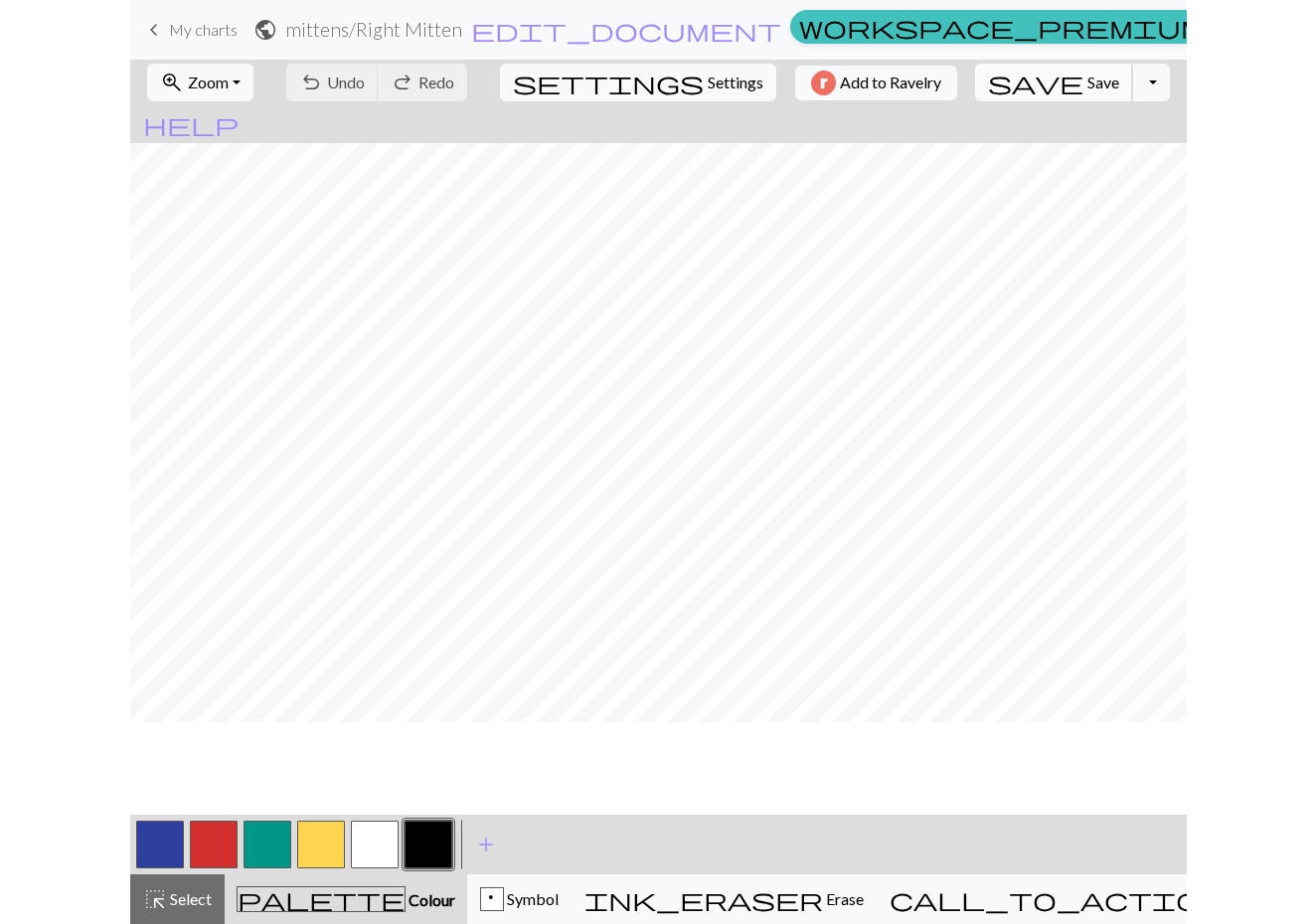 scroll, scrollTop: 0, scrollLeft: 0, axis: both 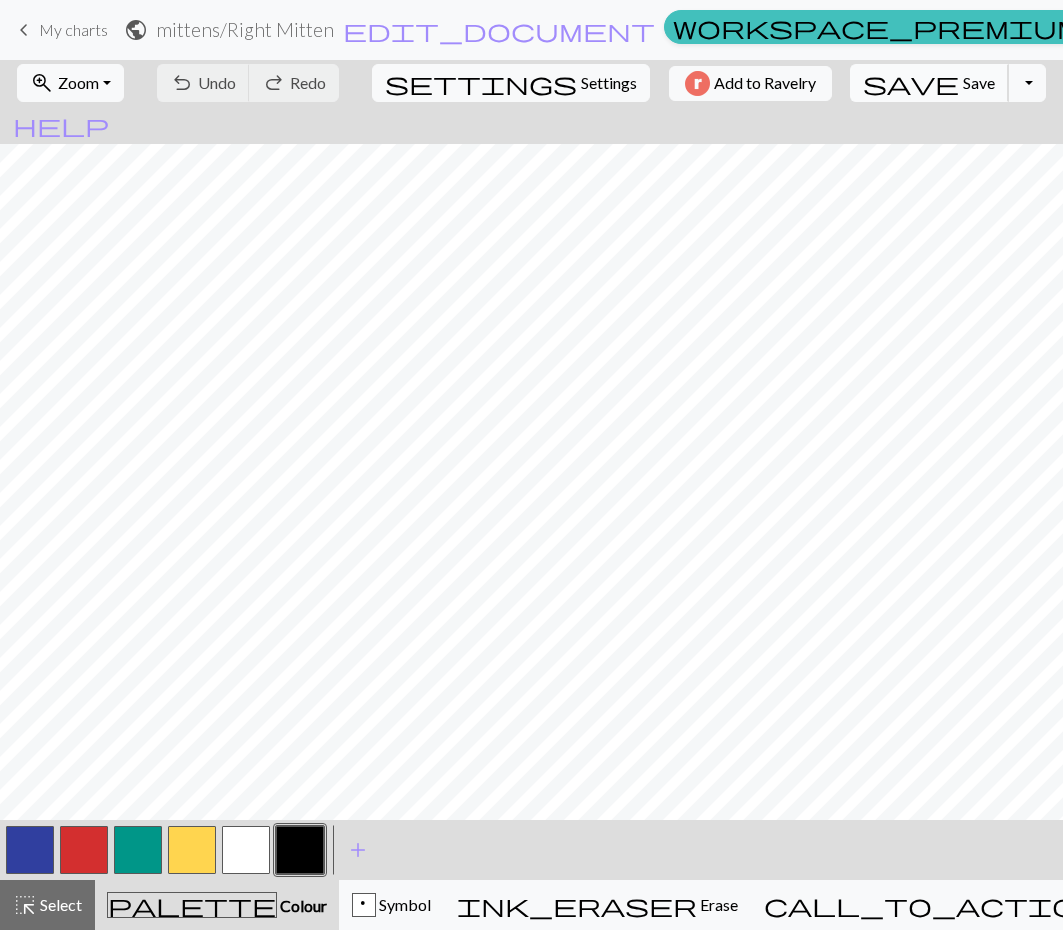 click on "Save" at bounding box center [979, 82] 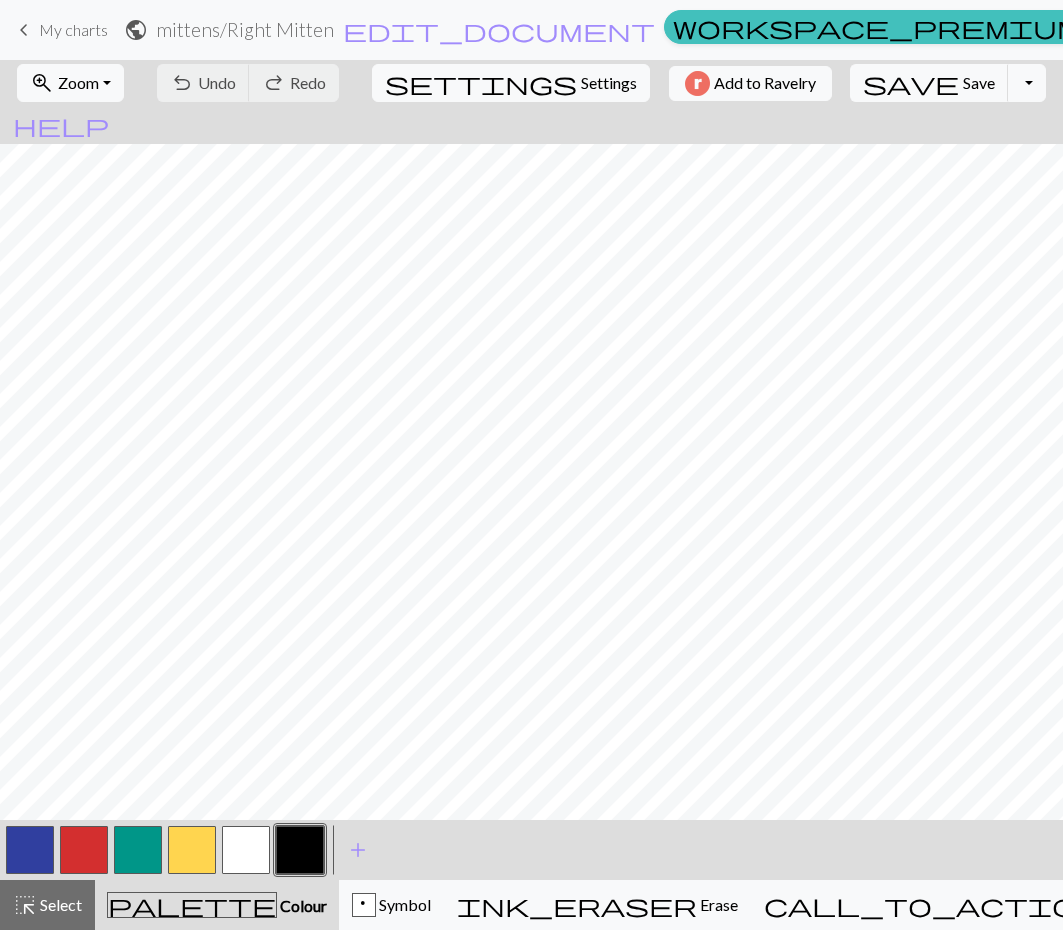 click on "Chart saved" at bounding box center [531, 39] 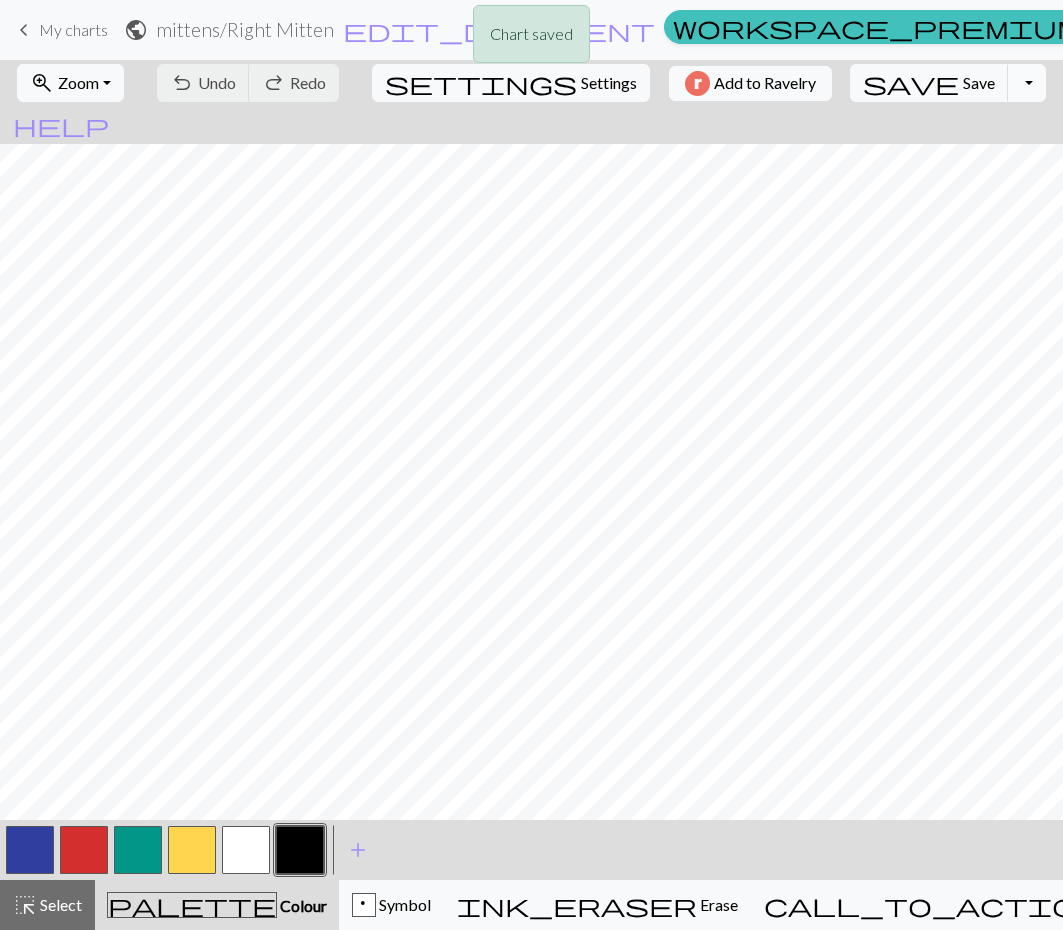 click on "Toggle Dropdown" at bounding box center [1027, 83] 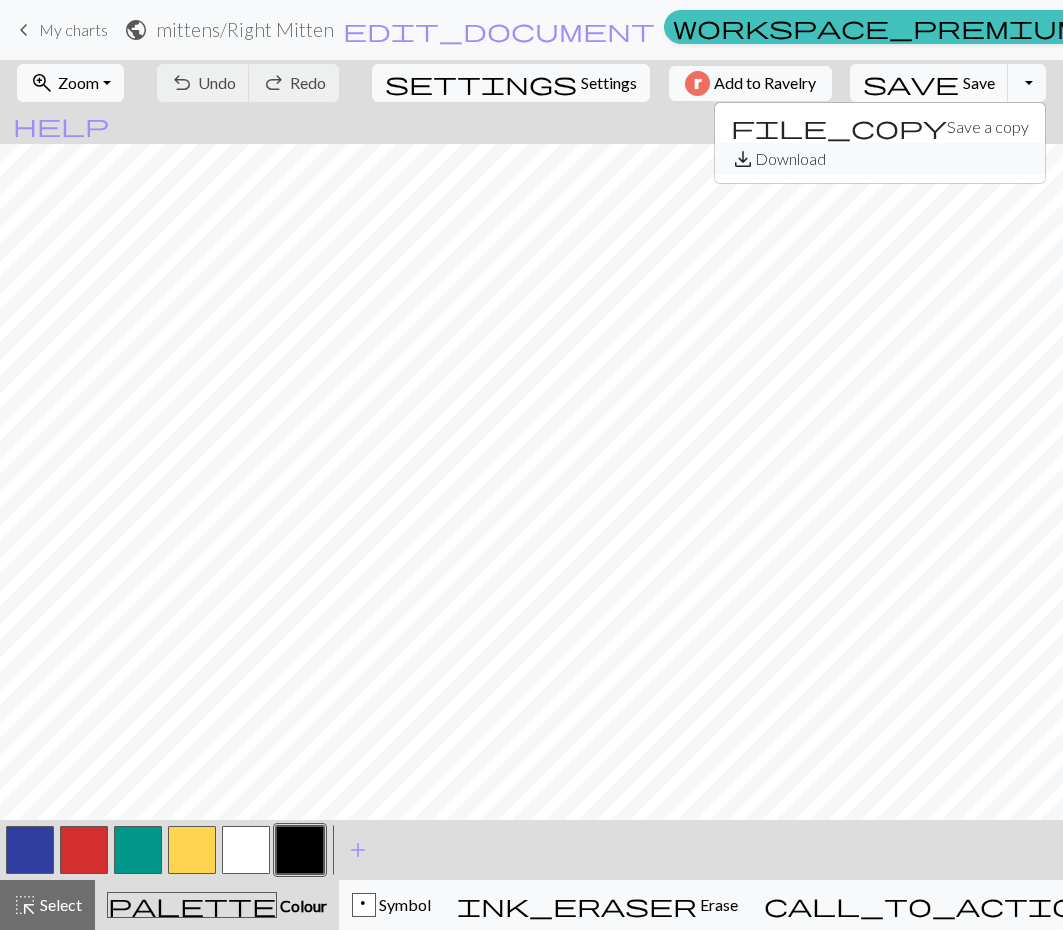 click on "save_alt  Download" at bounding box center (880, 159) 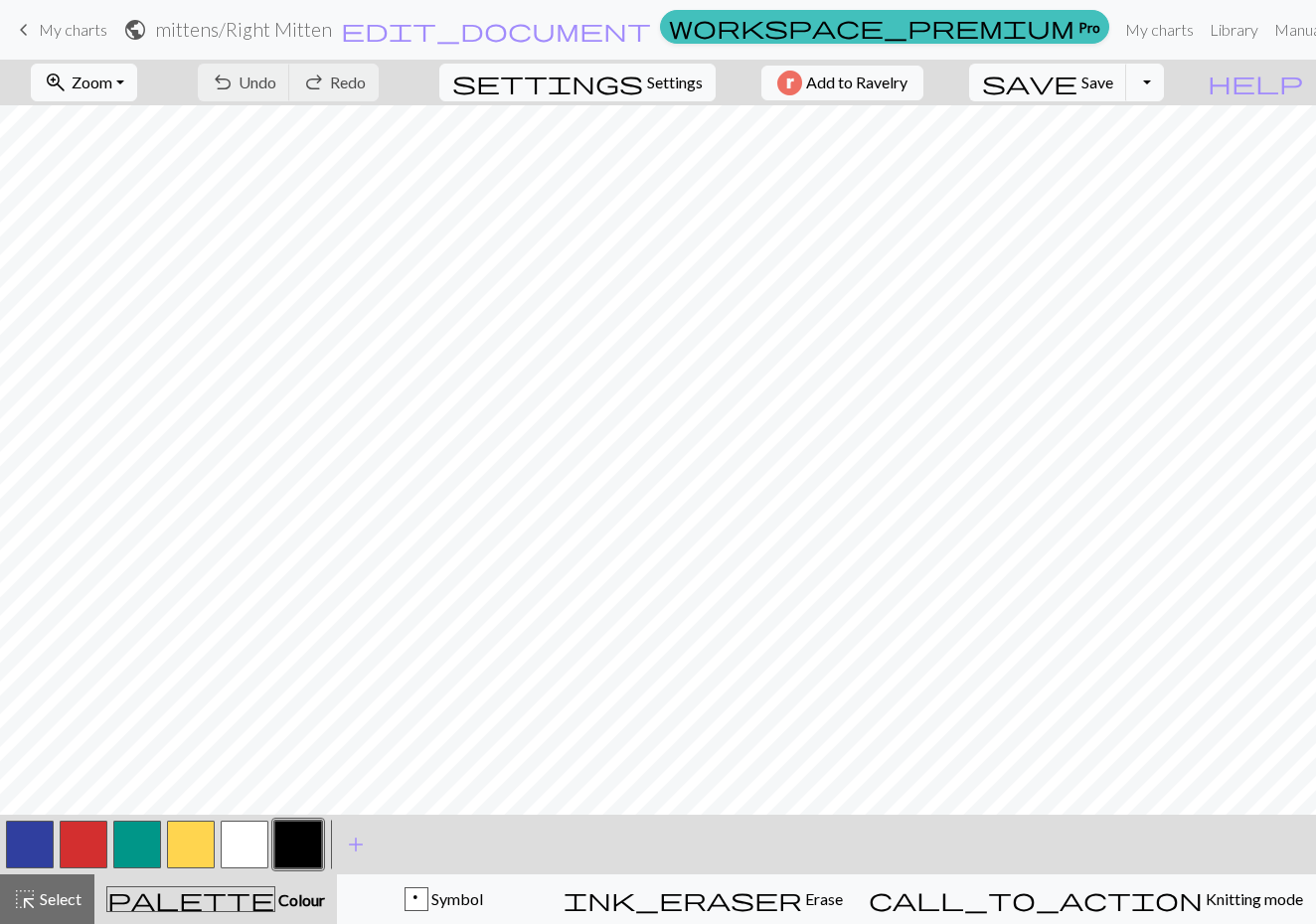 click on "mittens  /  Right Mitten" at bounding box center (244, 29) 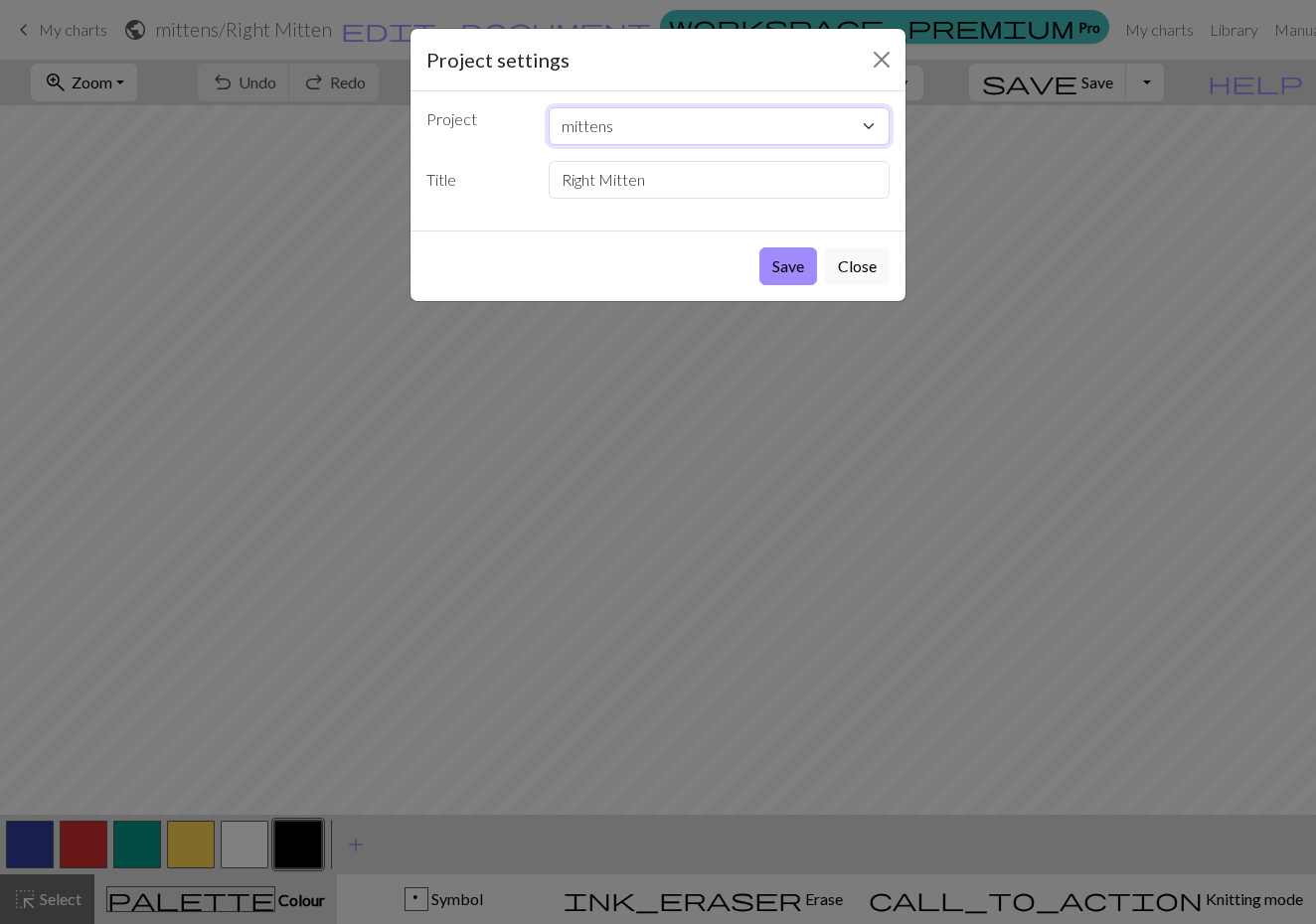 click on "mittens" at bounding box center [720, 126] 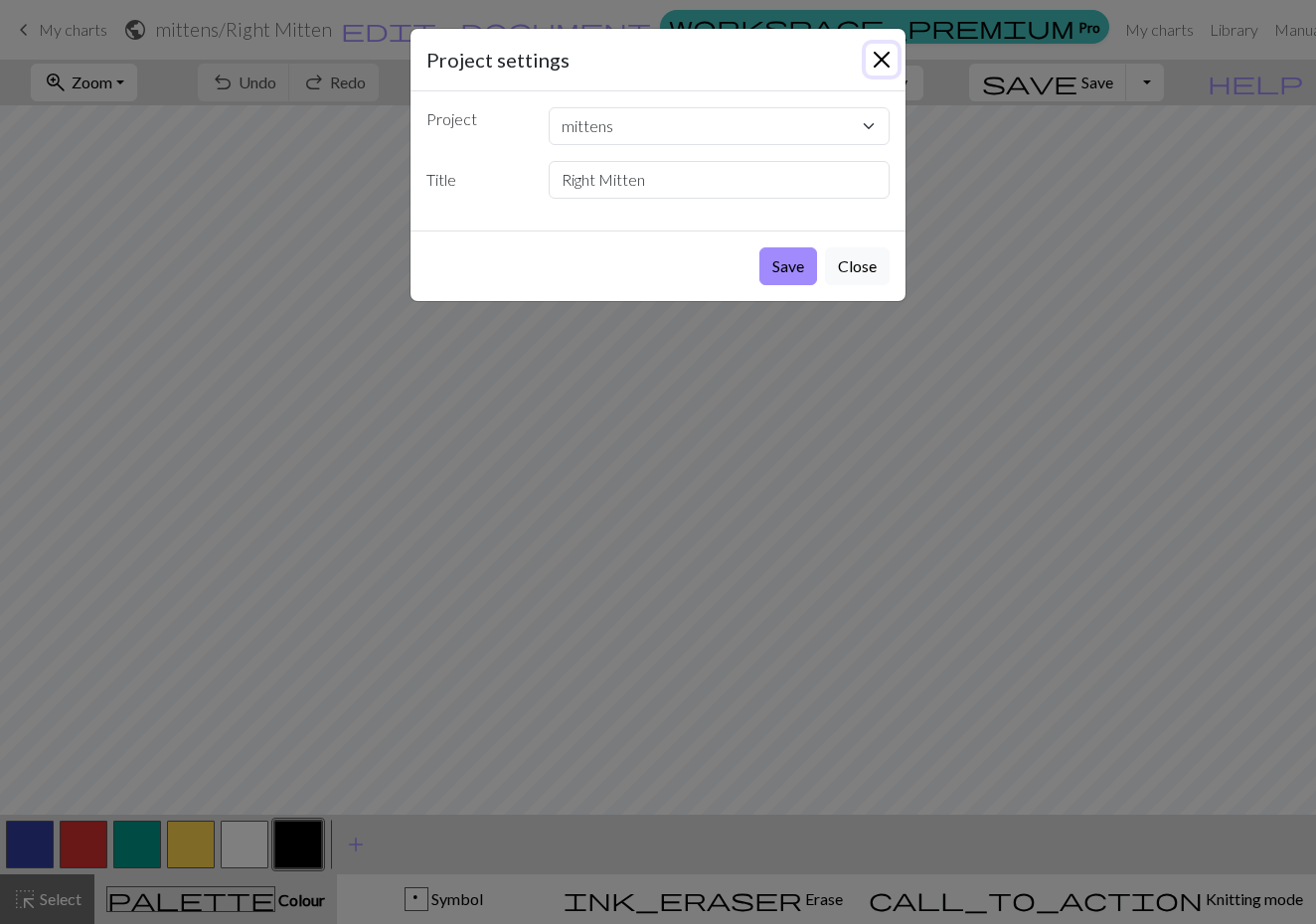 click at bounding box center (882, 60) 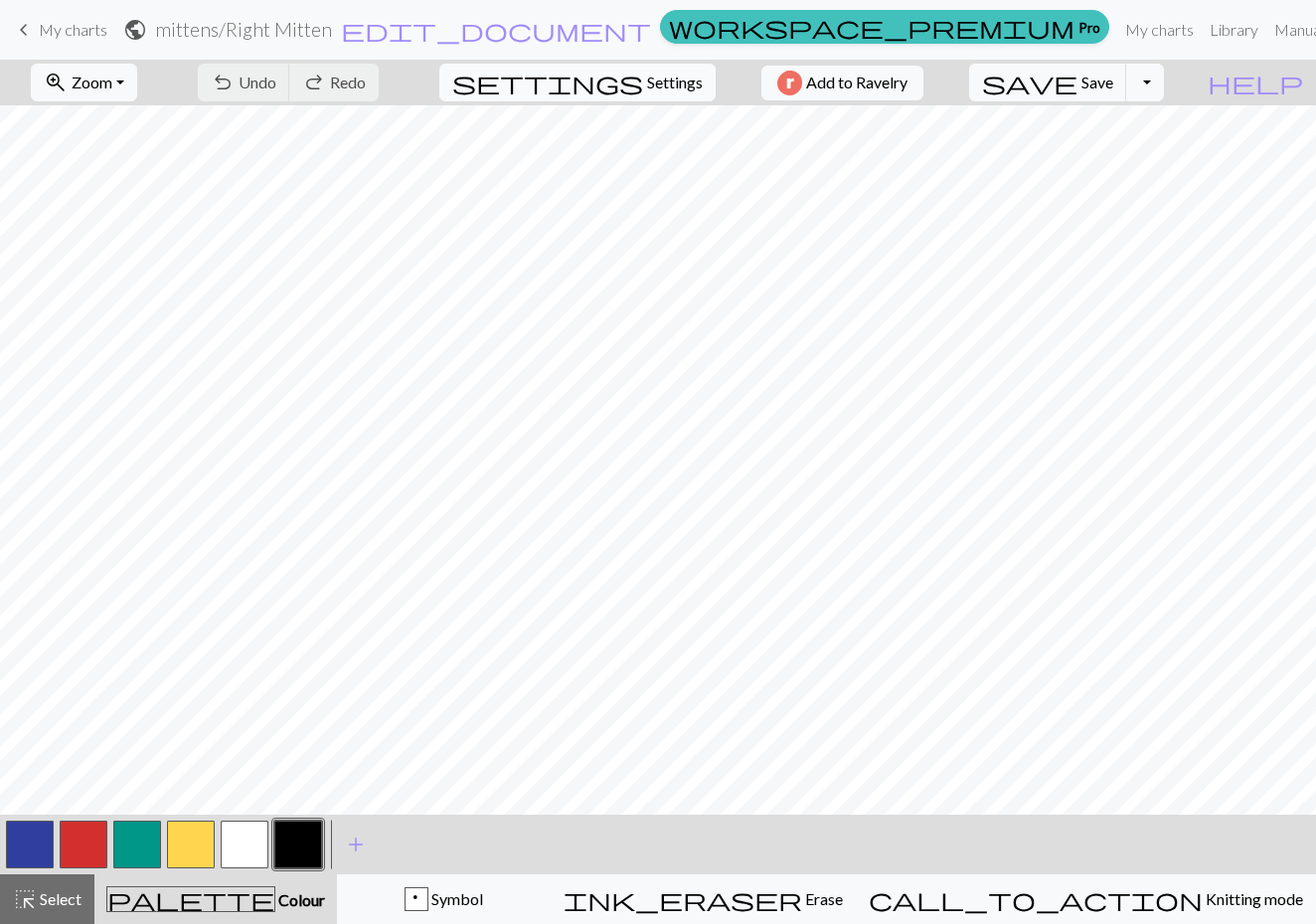 click on "Settings" at bounding box center [675, 82] 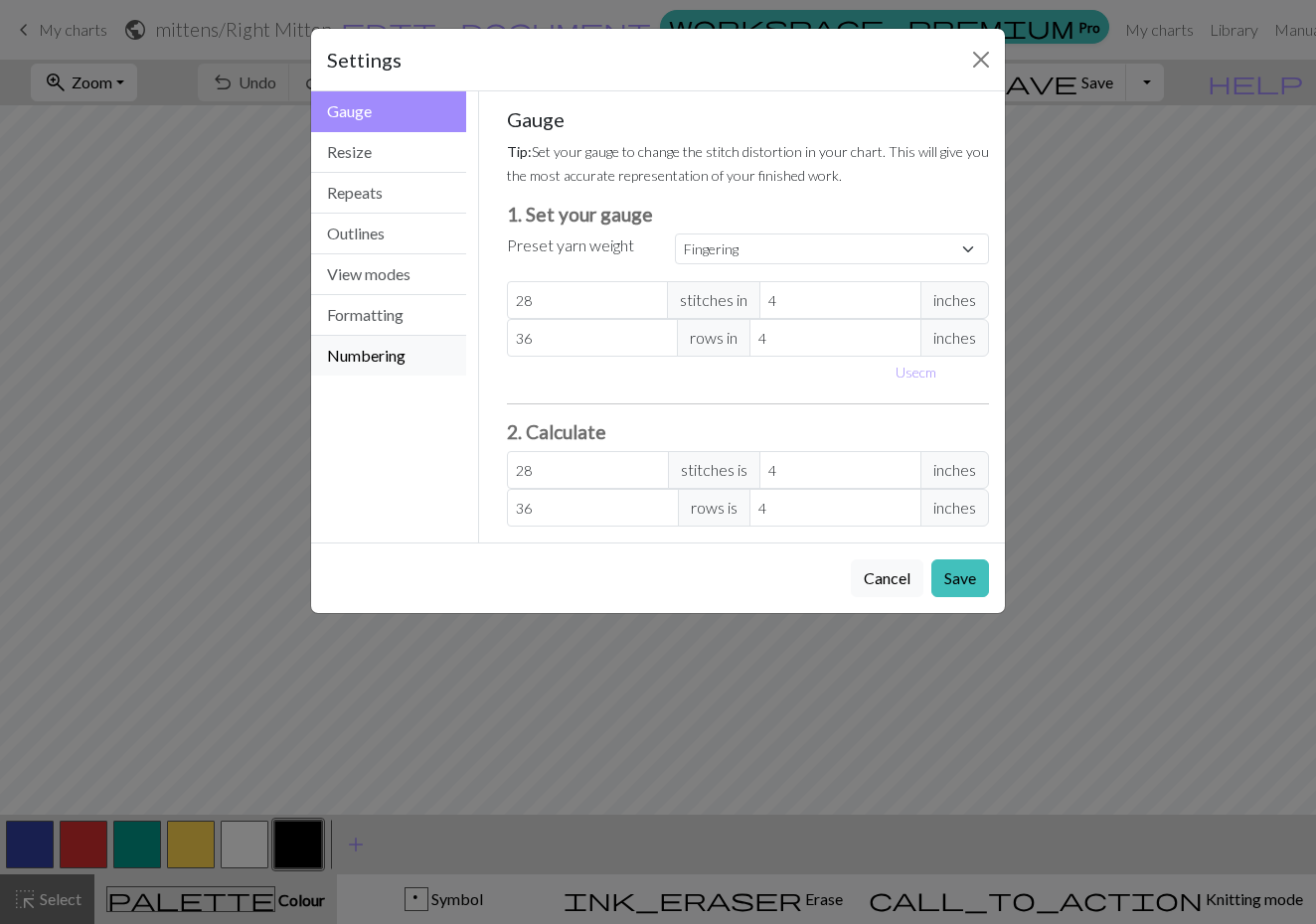 click on "Numbering" at bounding box center [389, 356] 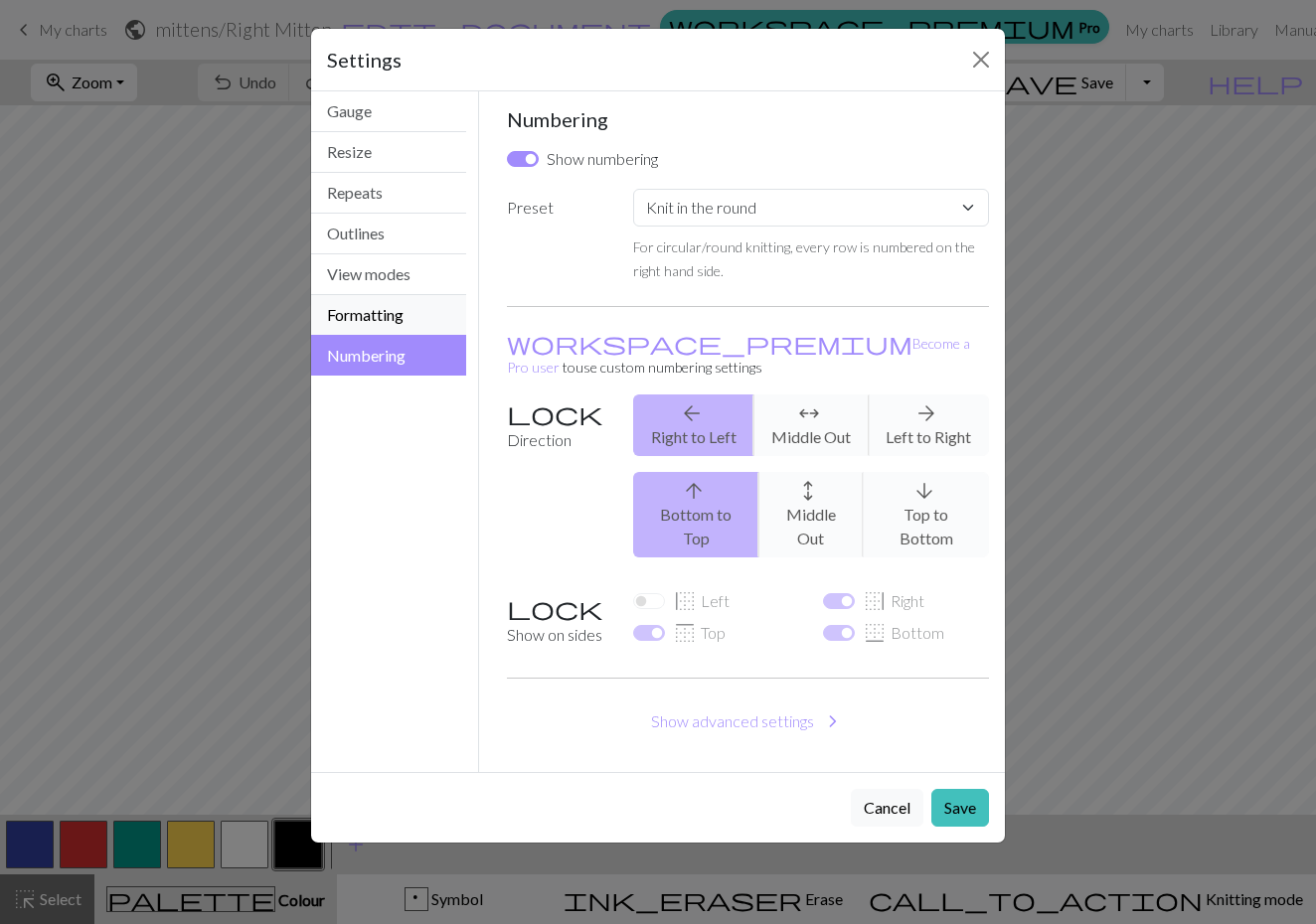 click on "Formatting" at bounding box center [389, 315] 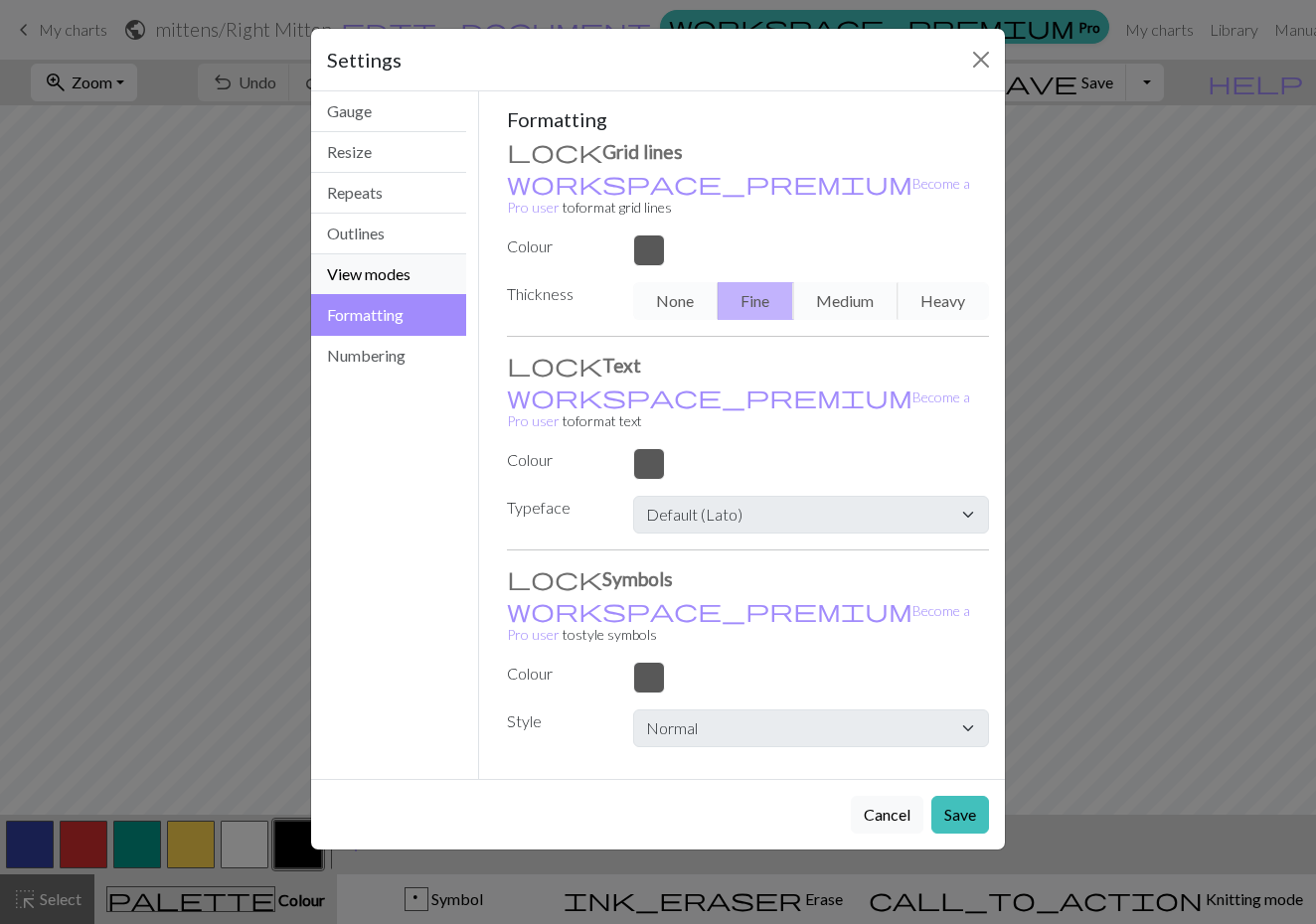 click on "View modes" at bounding box center [389, 274] 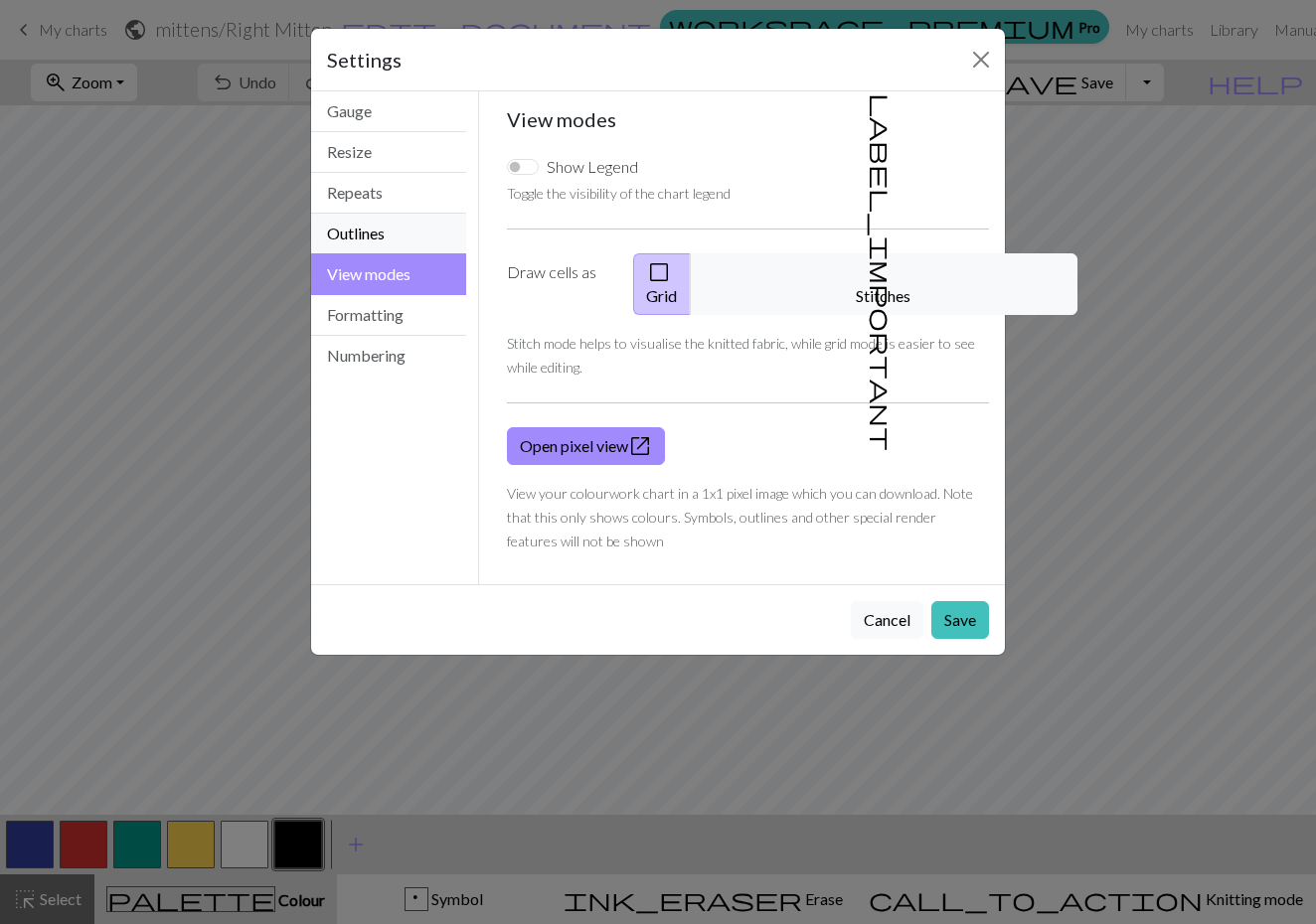 click on "Outlines" at bounding box center (389, 233) 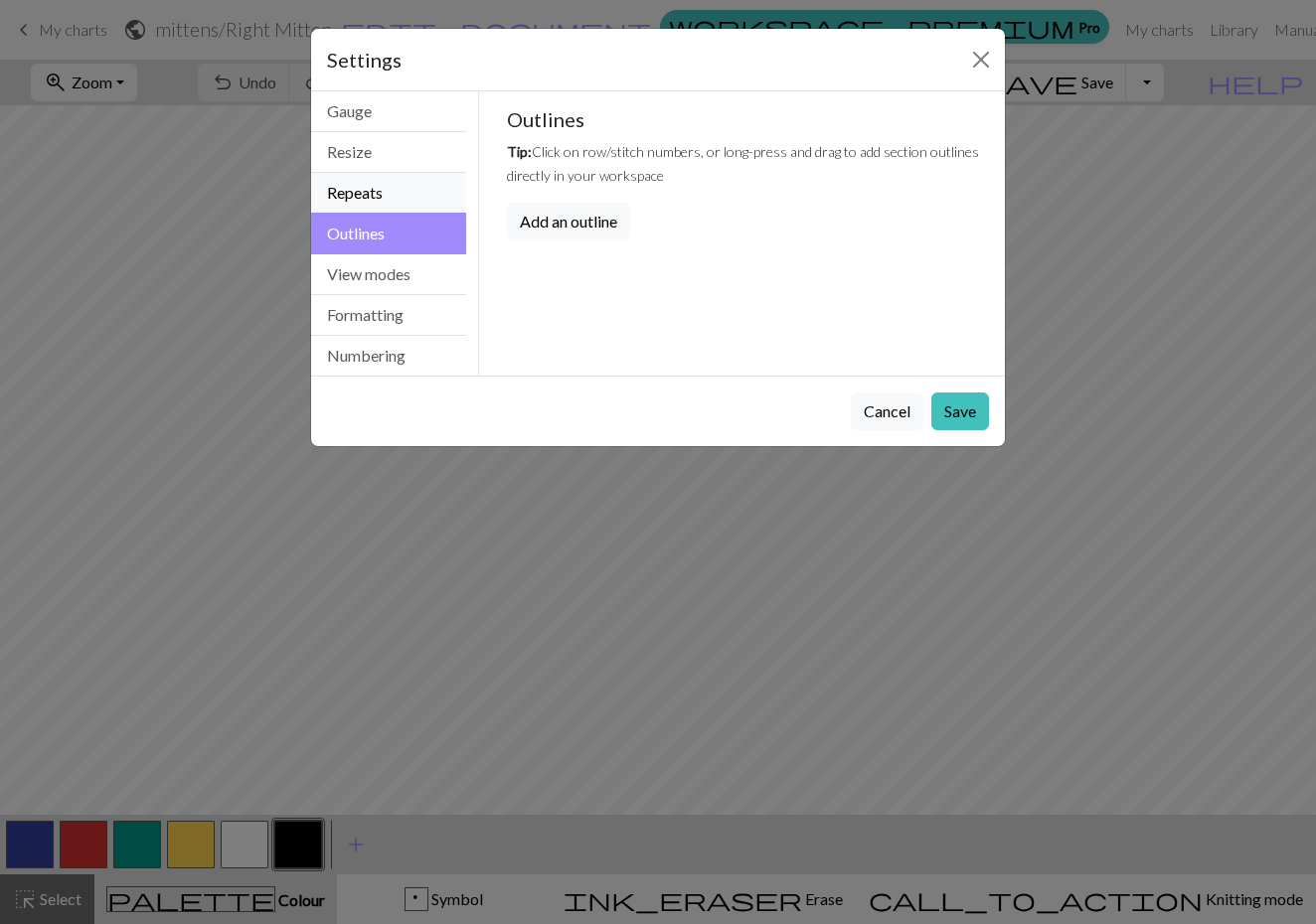 click on "Repeats" at bounding box center (389, 193) 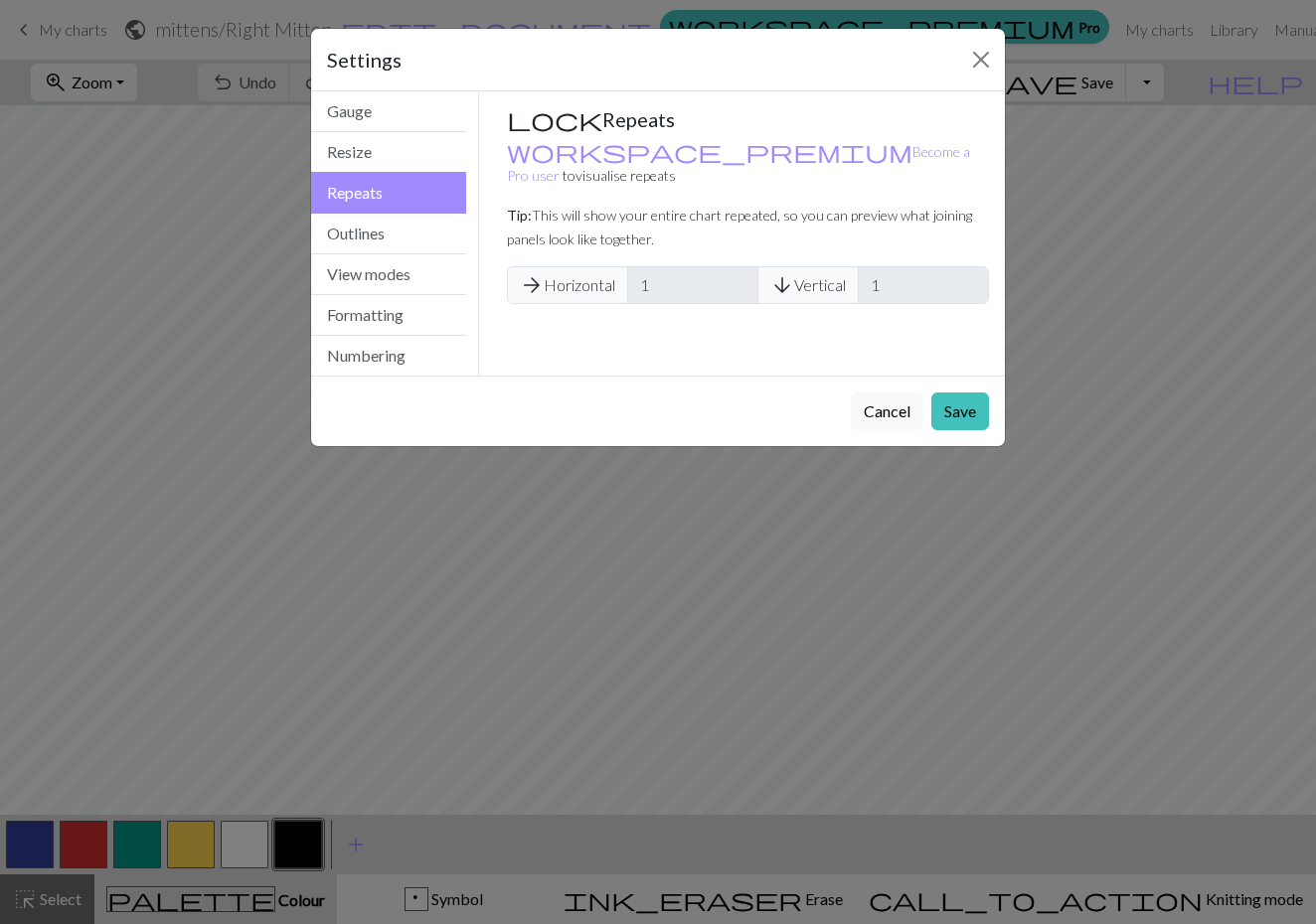 click on "Repeats" at bounding box center (389, 193) 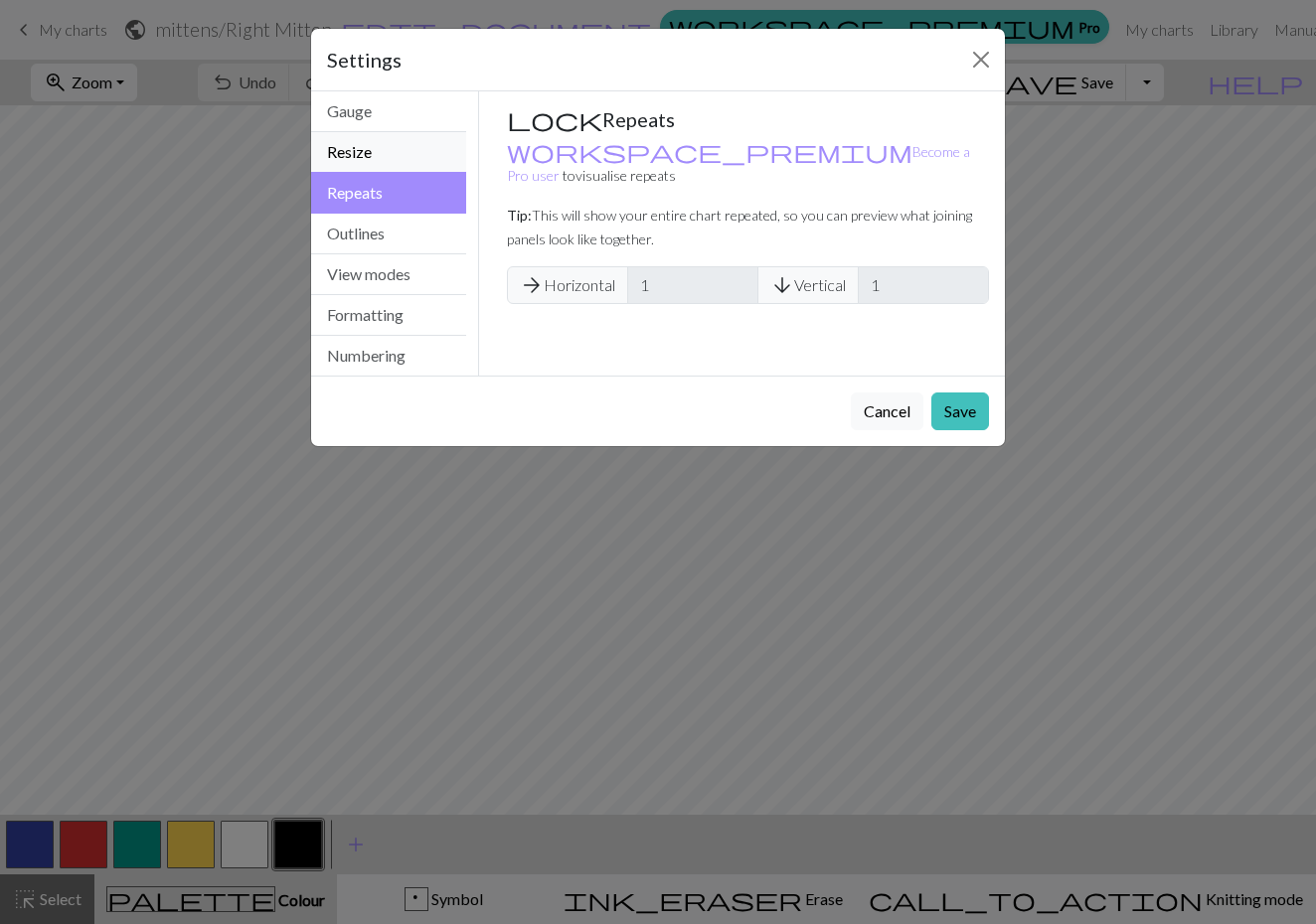 click on "Resize" at bounding box center (389, 152) 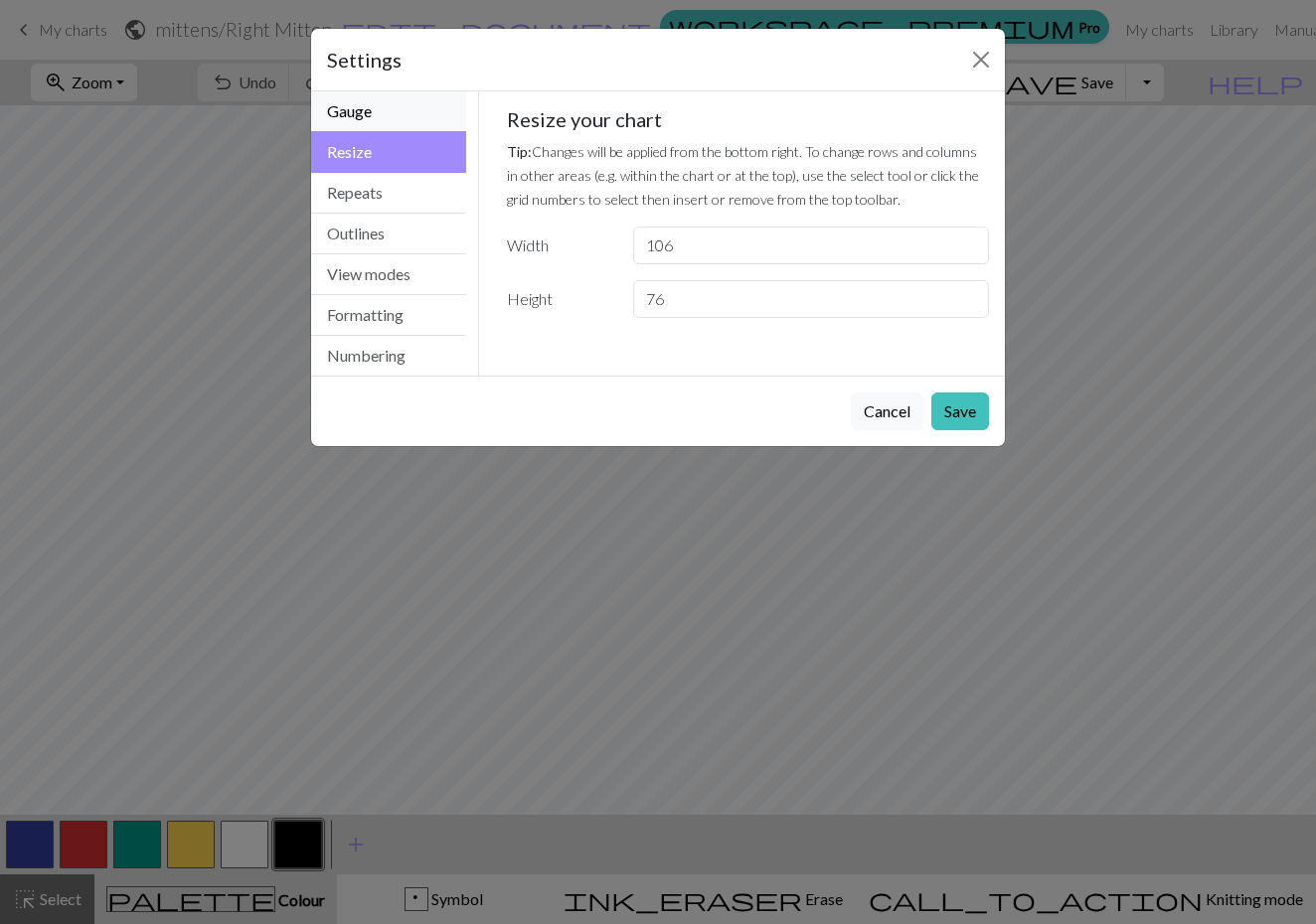 click on "Gauge" at bounding box center (389, 111) 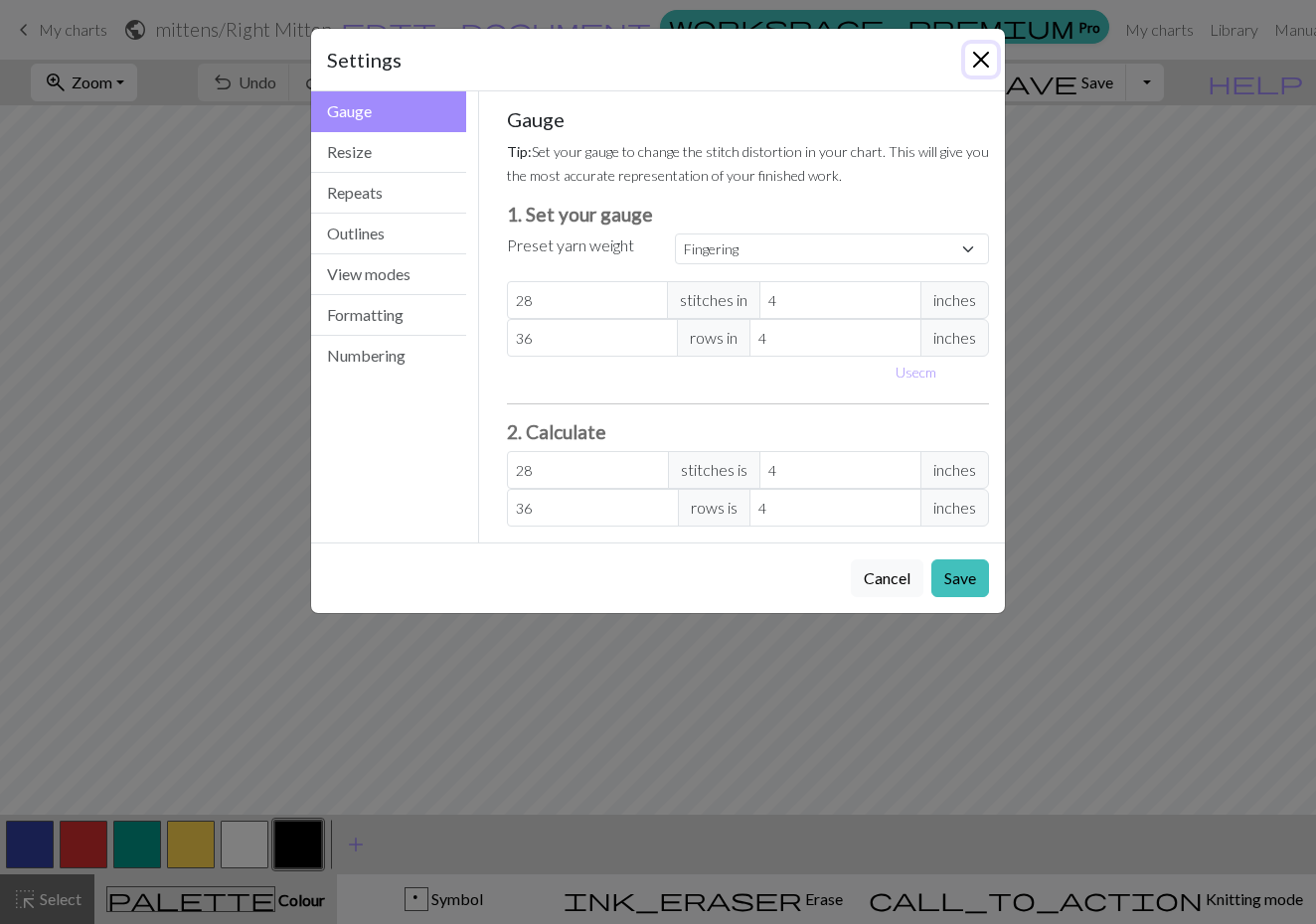 click at bounding box center [981, 60] 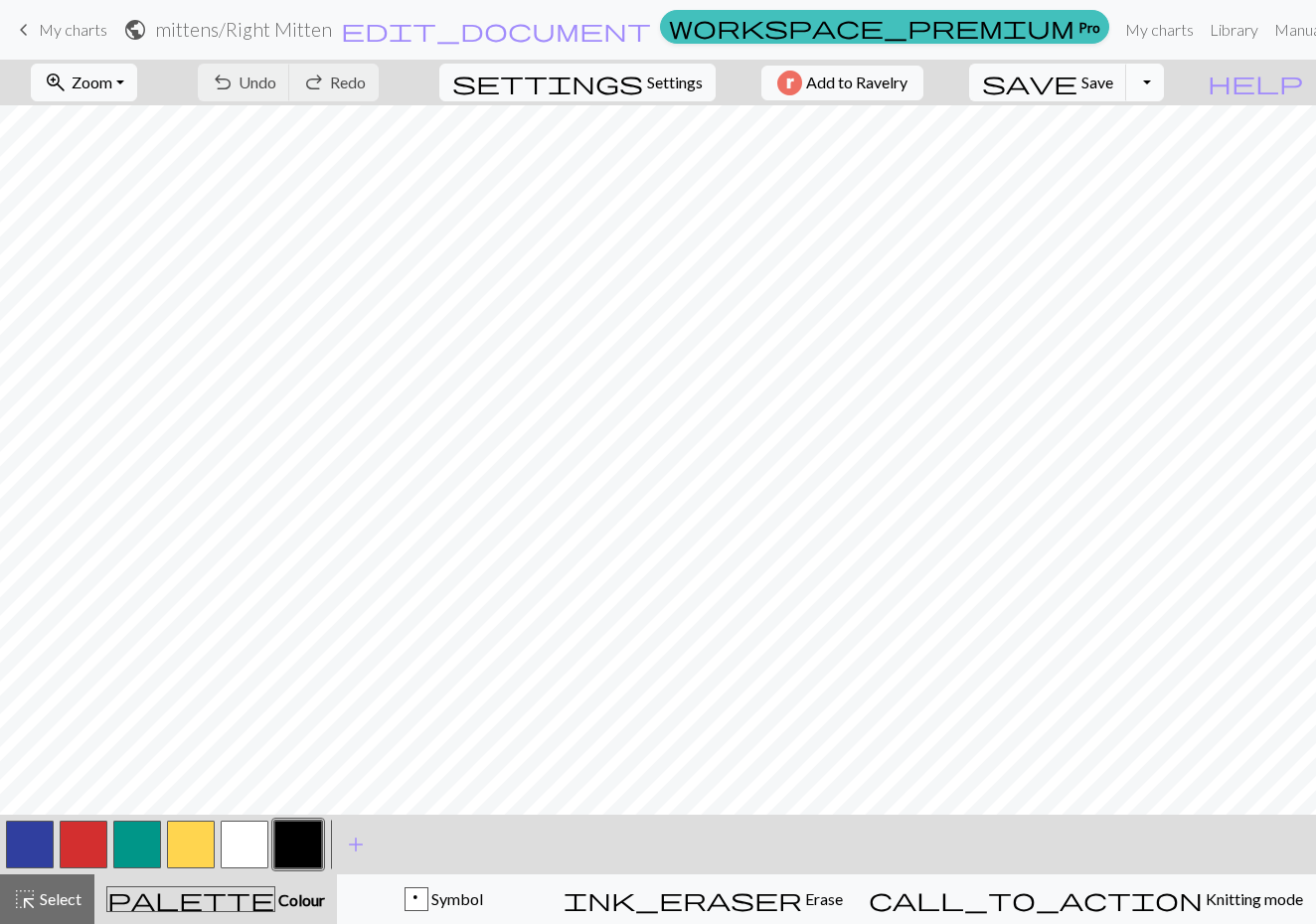 click on "Toggle Dropdown" at bounding box center (1145, 82) 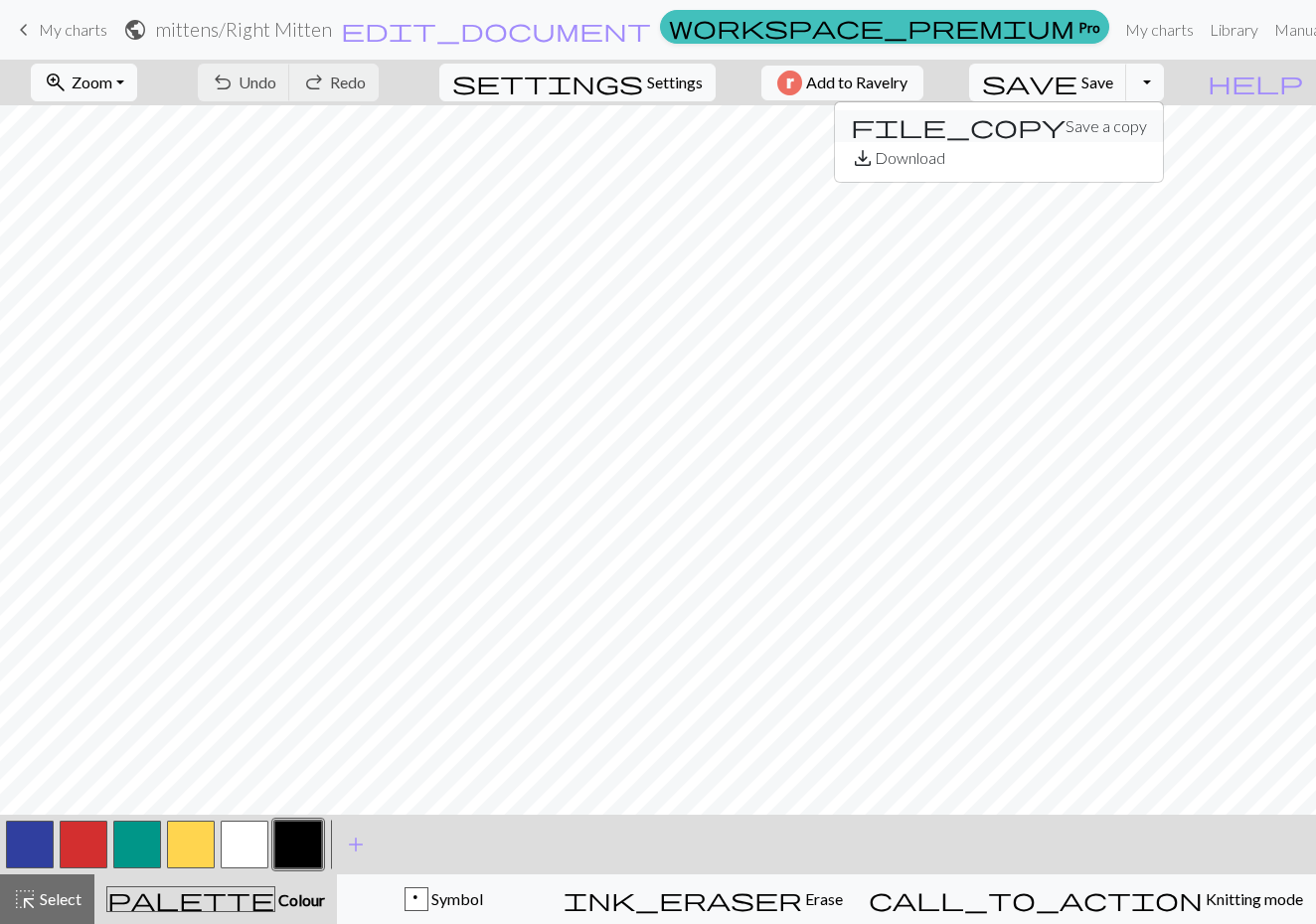 click on "file_copy  Save a copy" at bounding box center (999, 126) 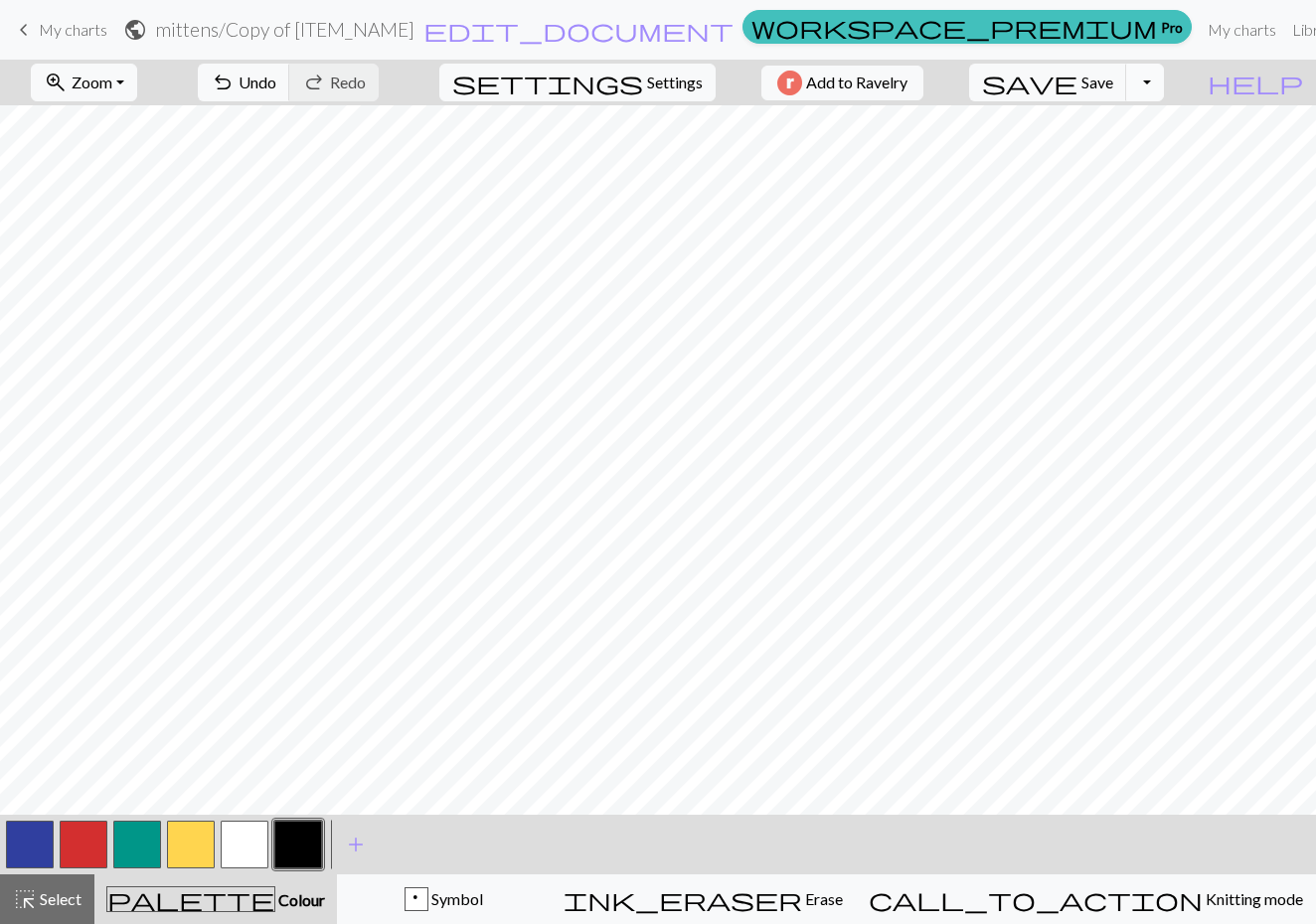 click on "Toggle Dropdown" at bounding box center (1145, 82) 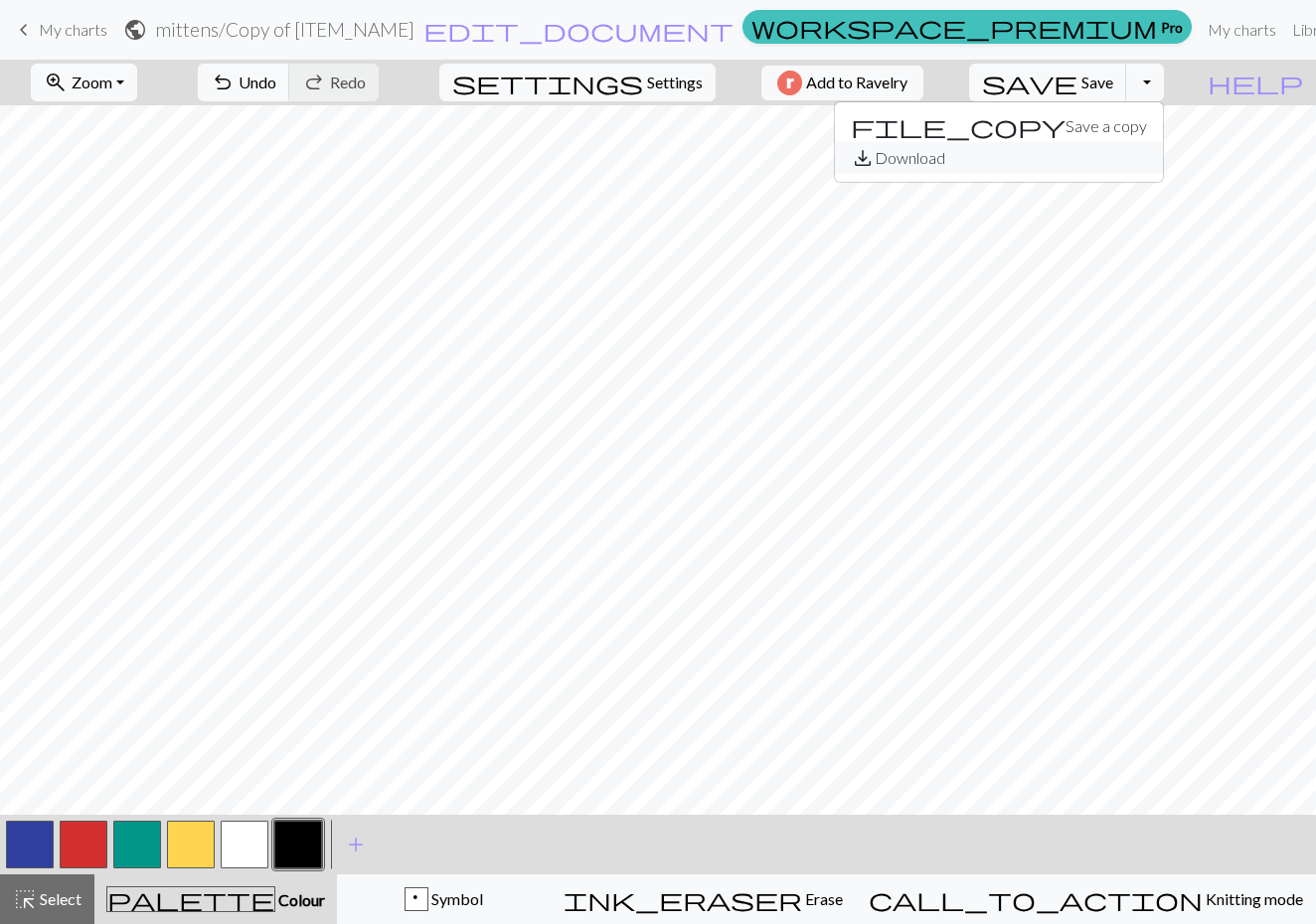 click on "save_alt  Download" at bounding box center [999, 158] 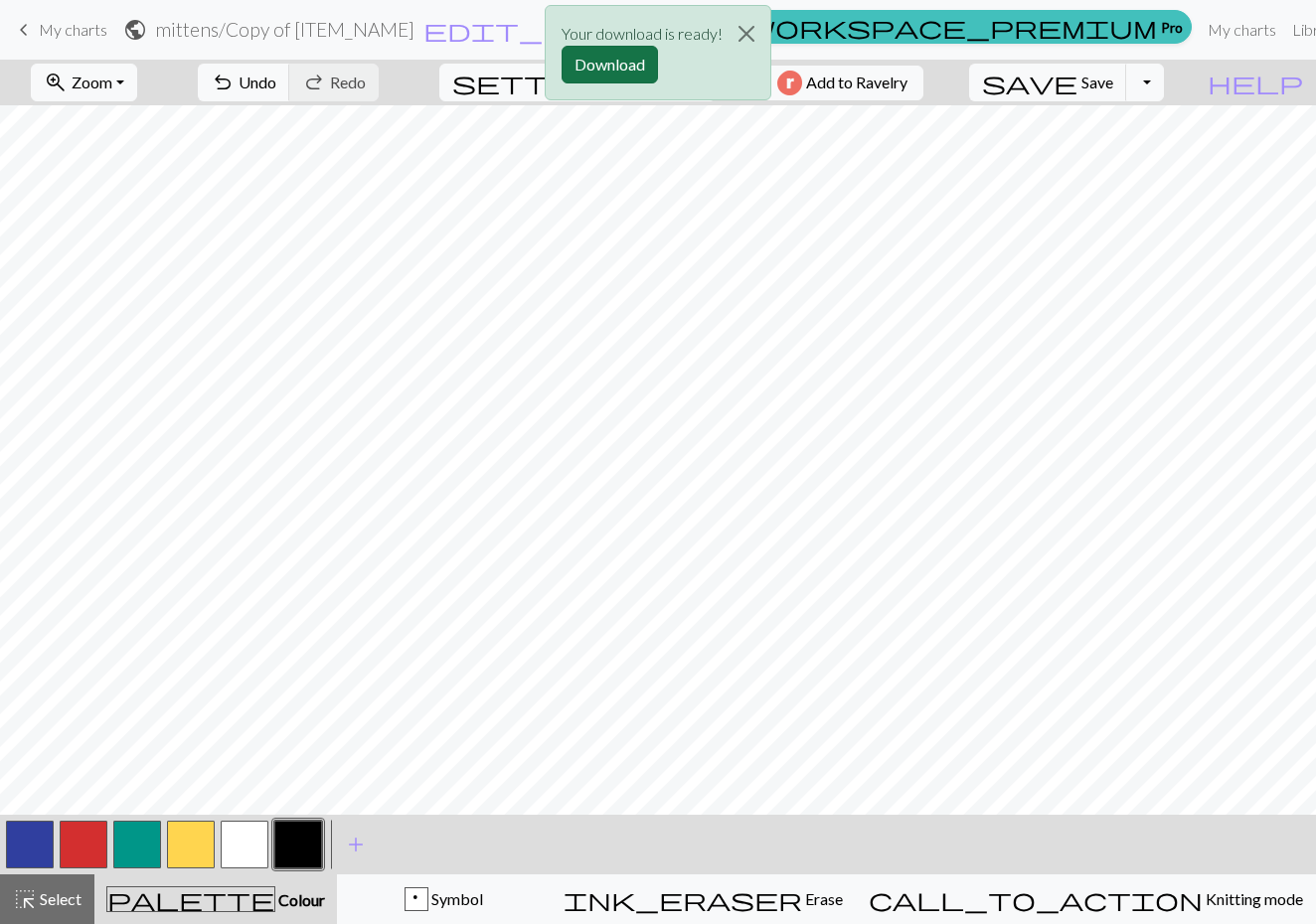 click on "Download" at bounding box center (609, 65) 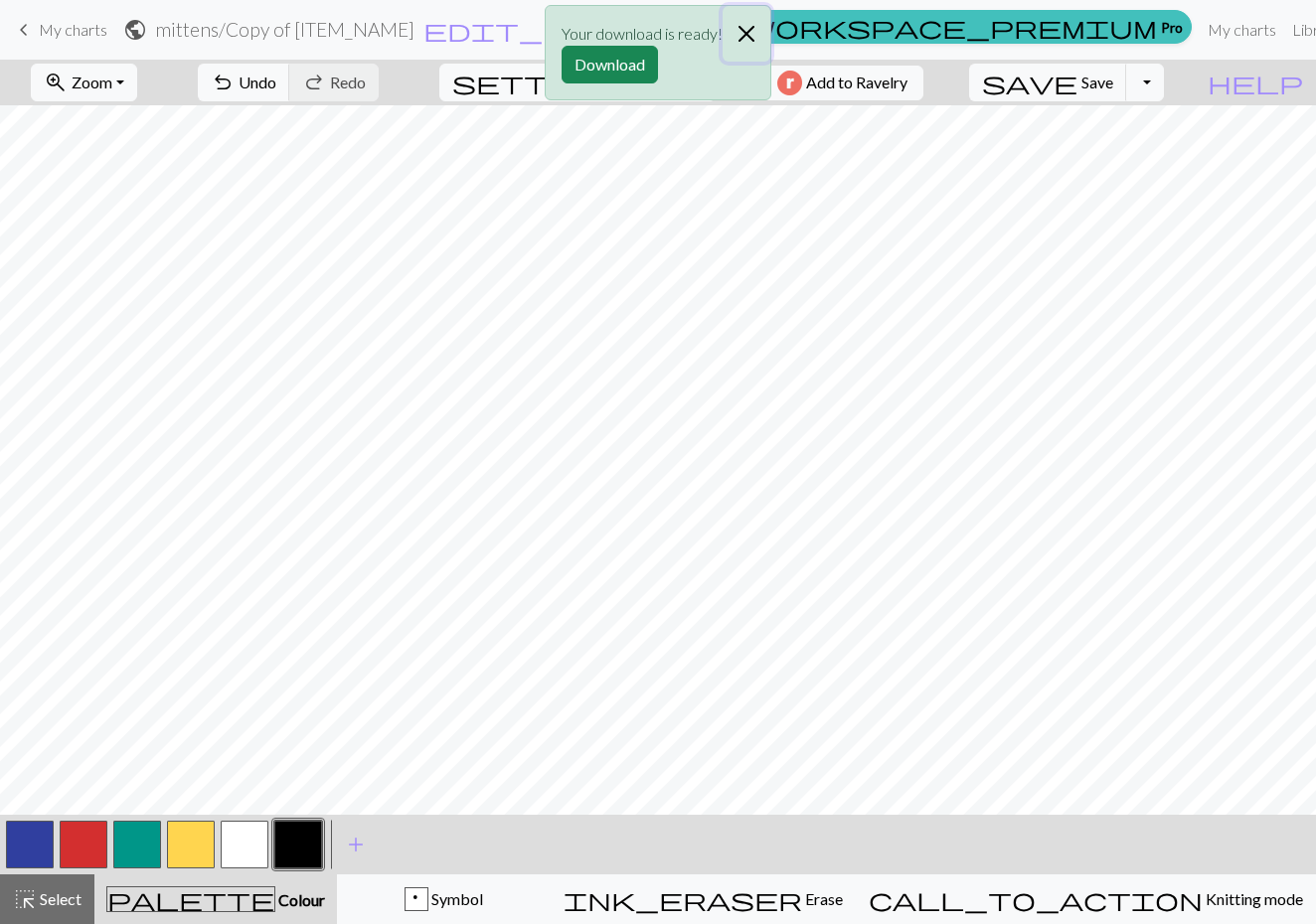 click at bounding box center (746, 34) 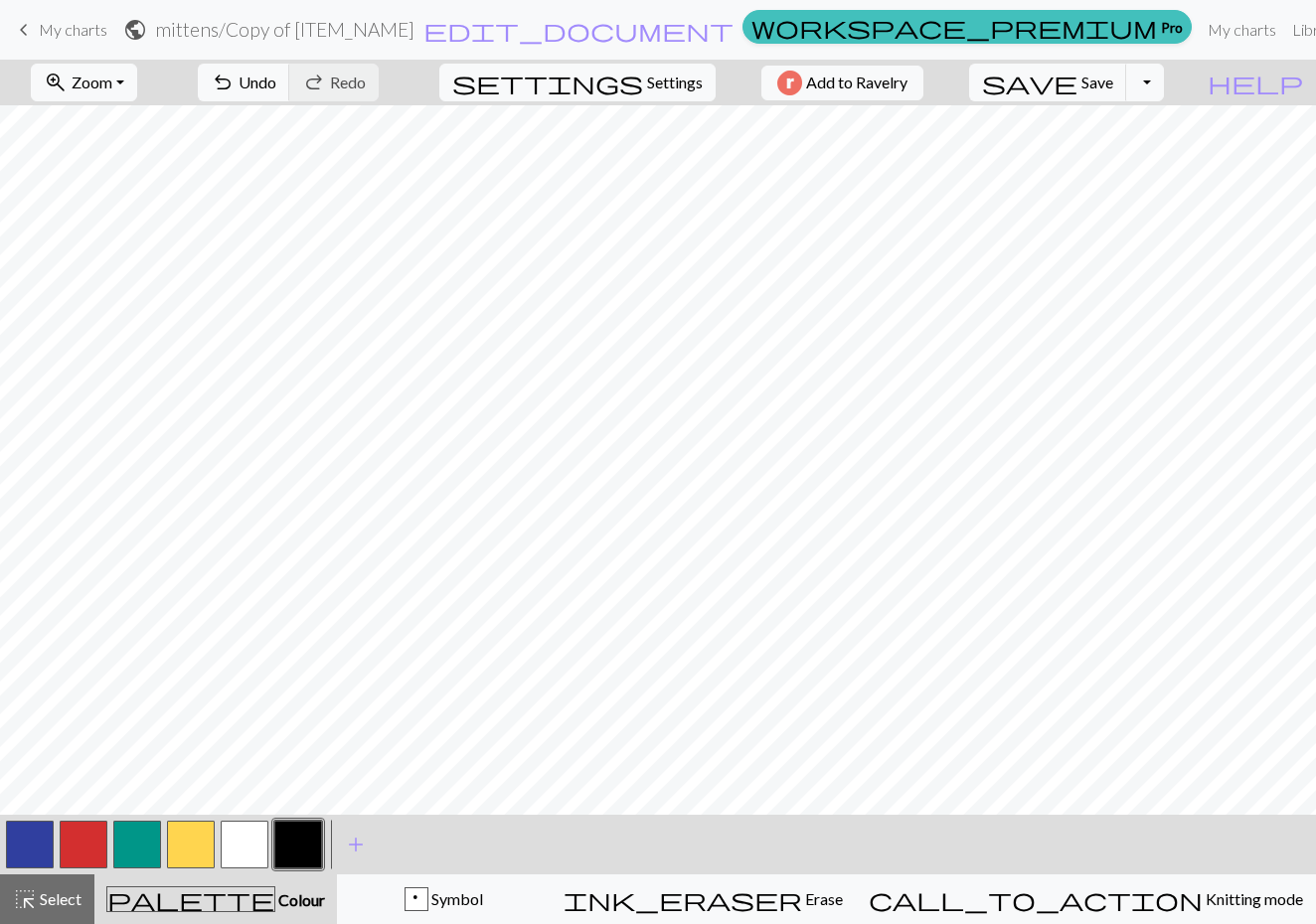 click on "public mittens  /  Copy of Right Mitten edit_document Edit settings" at bounding box center (428, 29) 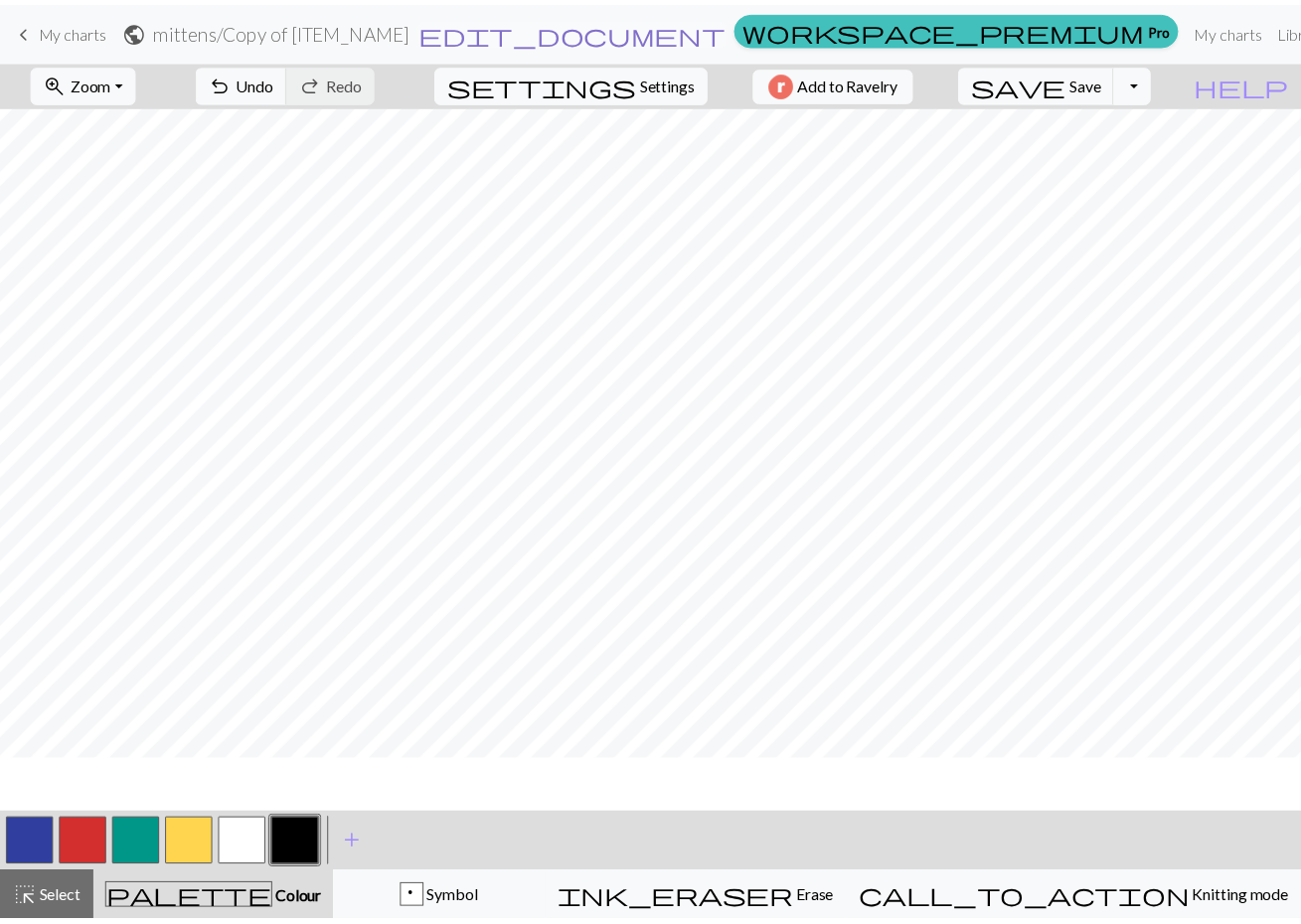 scroll, scrollTop: 0, scrollLeft: 0, axis: both 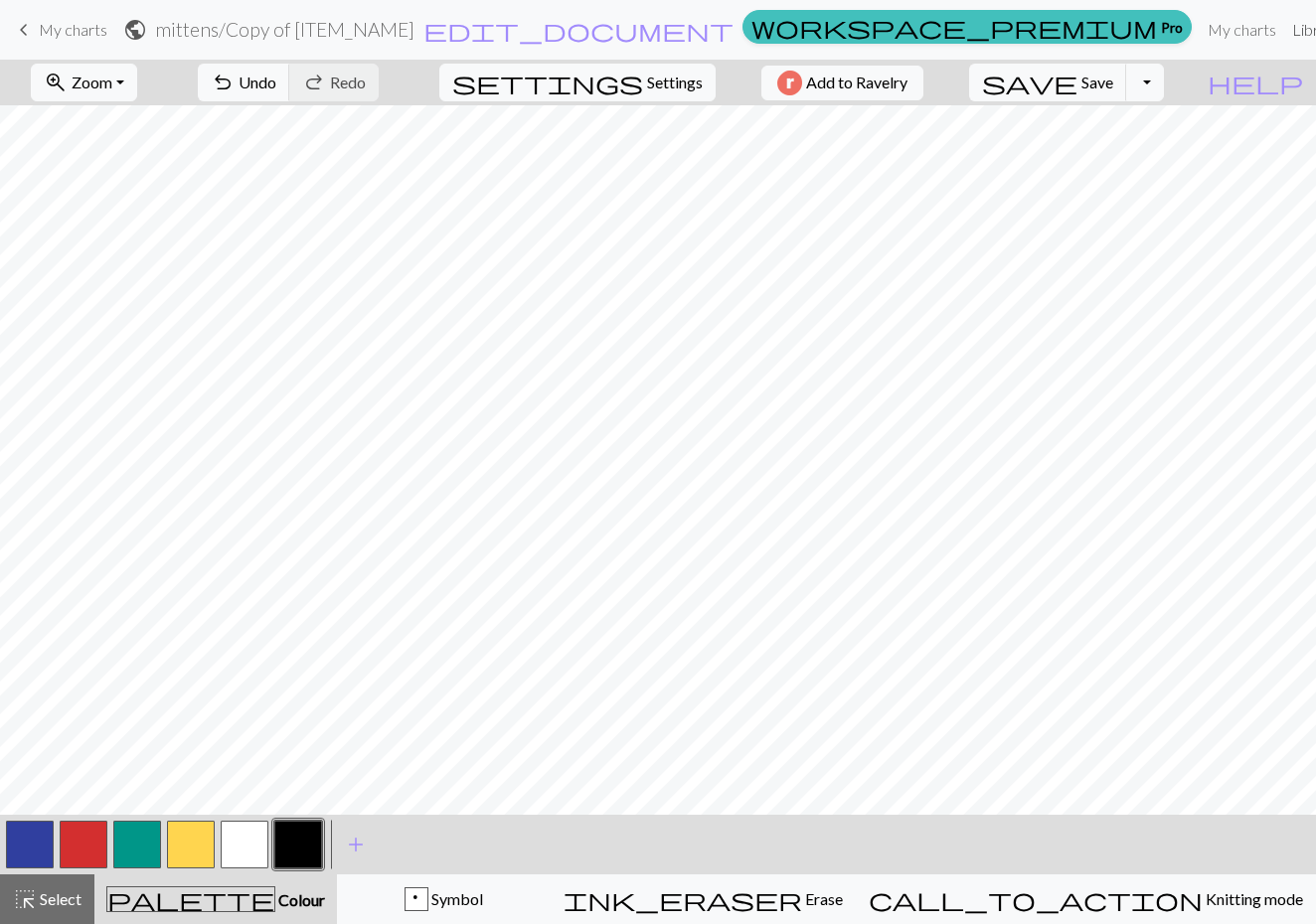 click on "Library" at bounding box center (1316, 30) 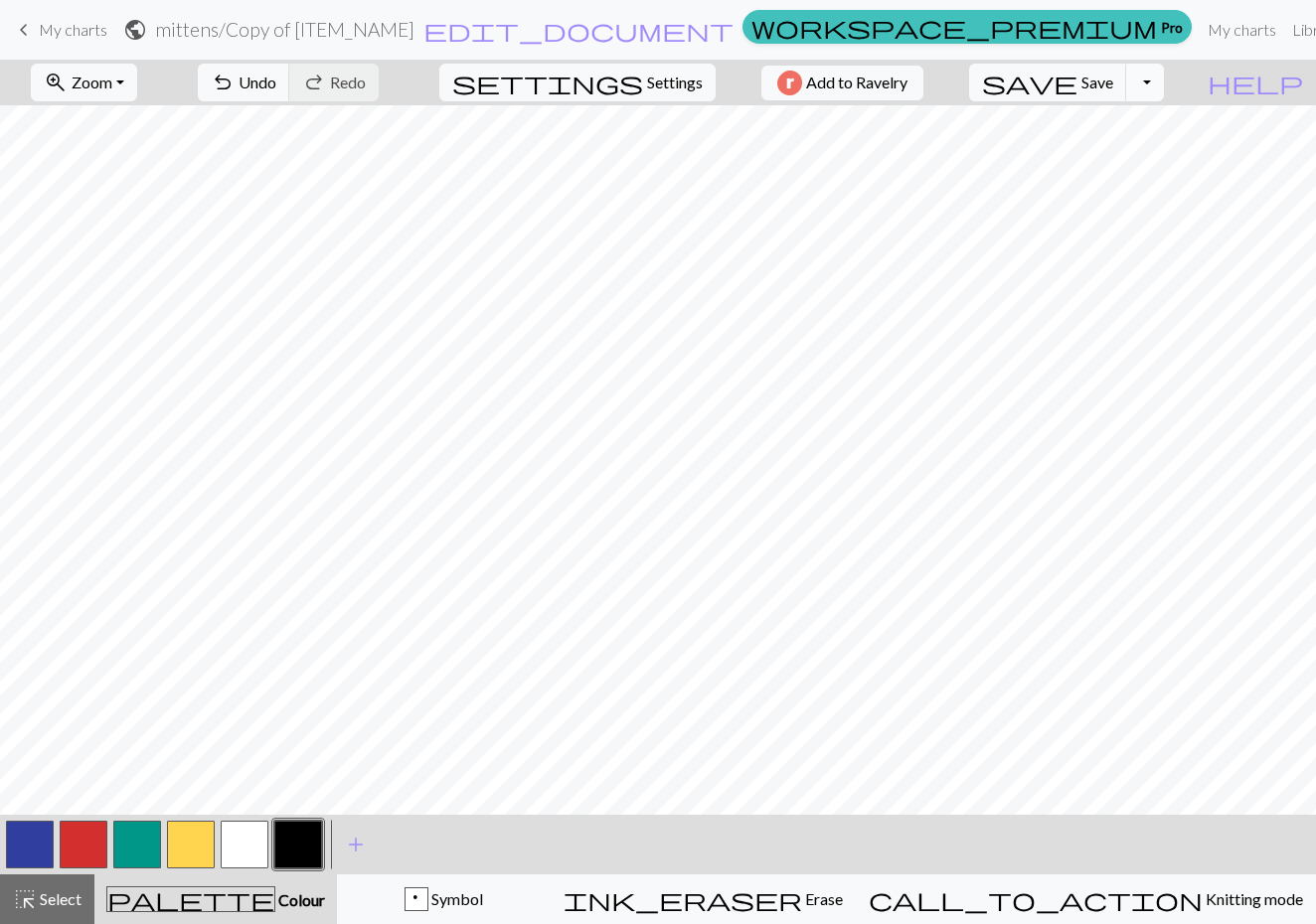 click on "Toggle Dropdown" at bounding box center (1145, 82) 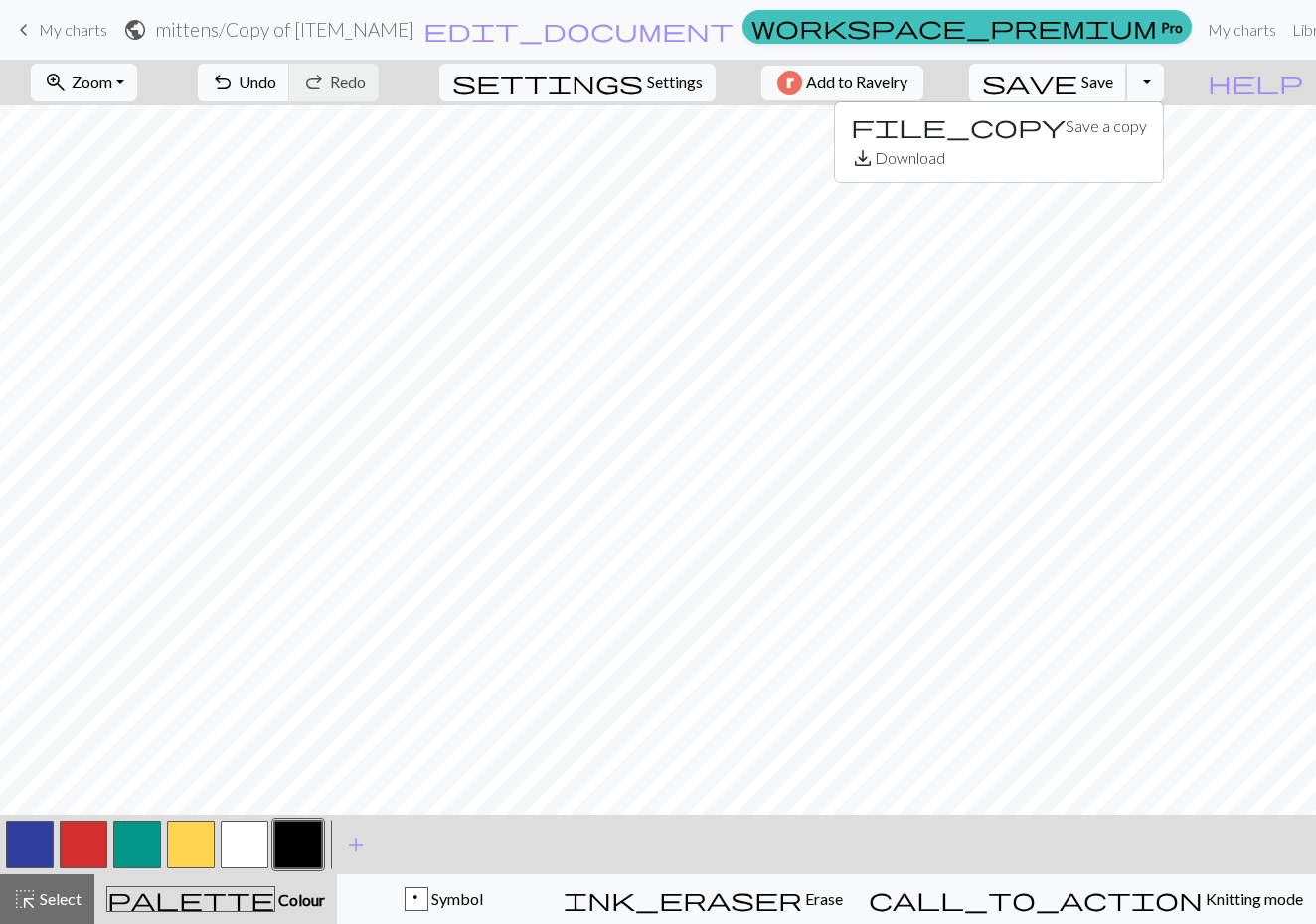 click on "Save" at bounding box center (1097, 81) 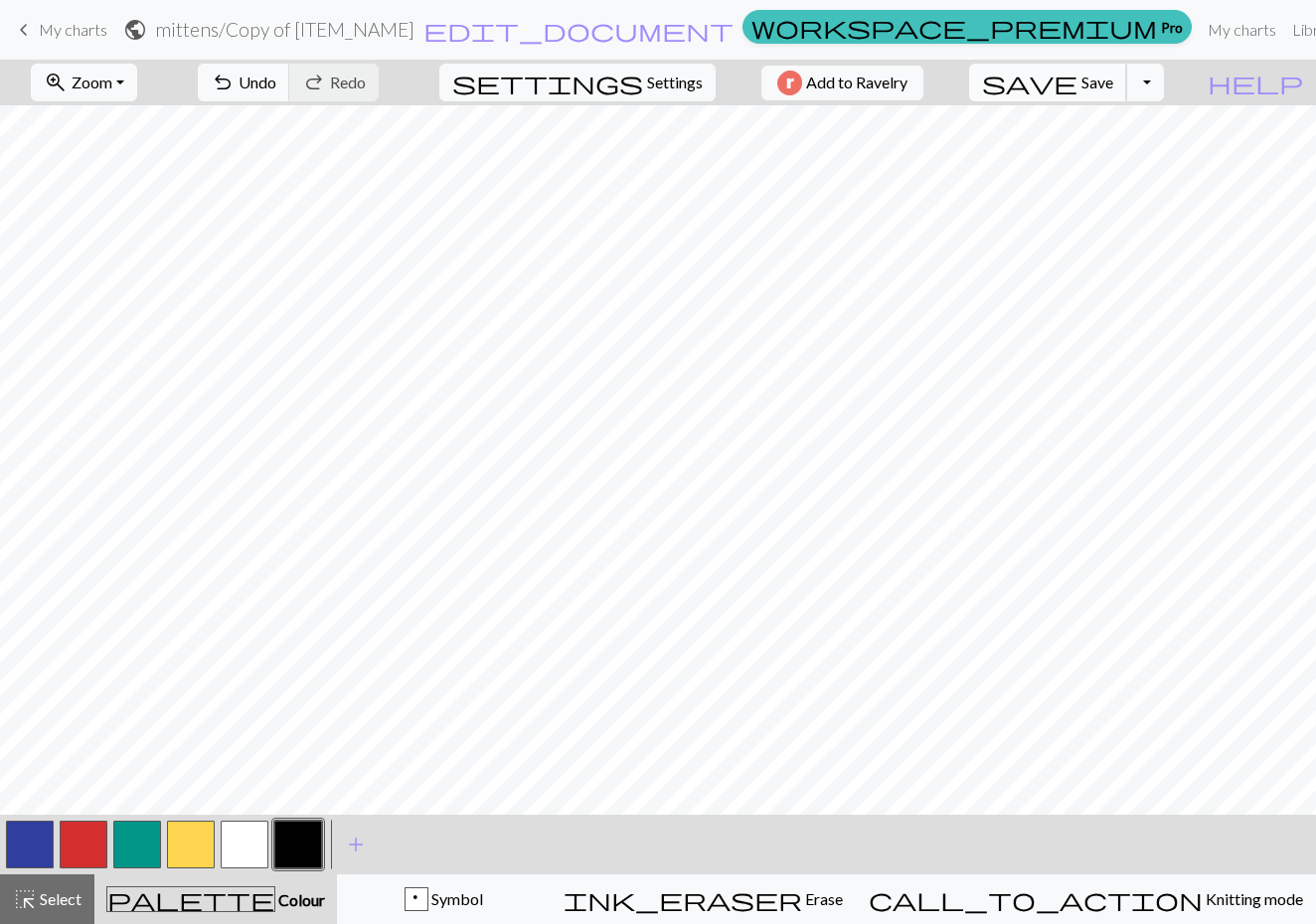 click on "Save" at bounding box center (1097, 81) 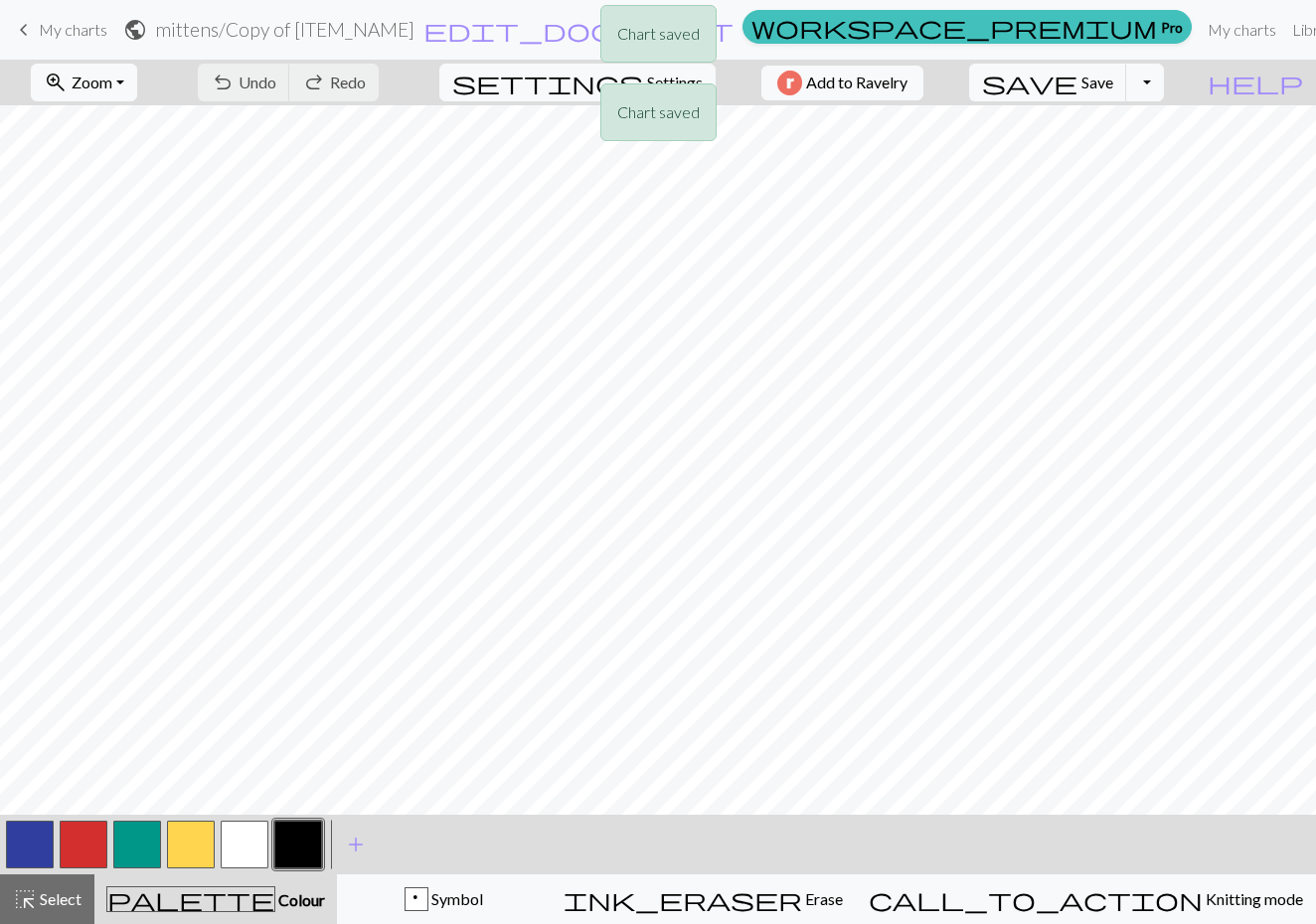 click on "Chart saved Chart saved" at bounding box center [658, 78] 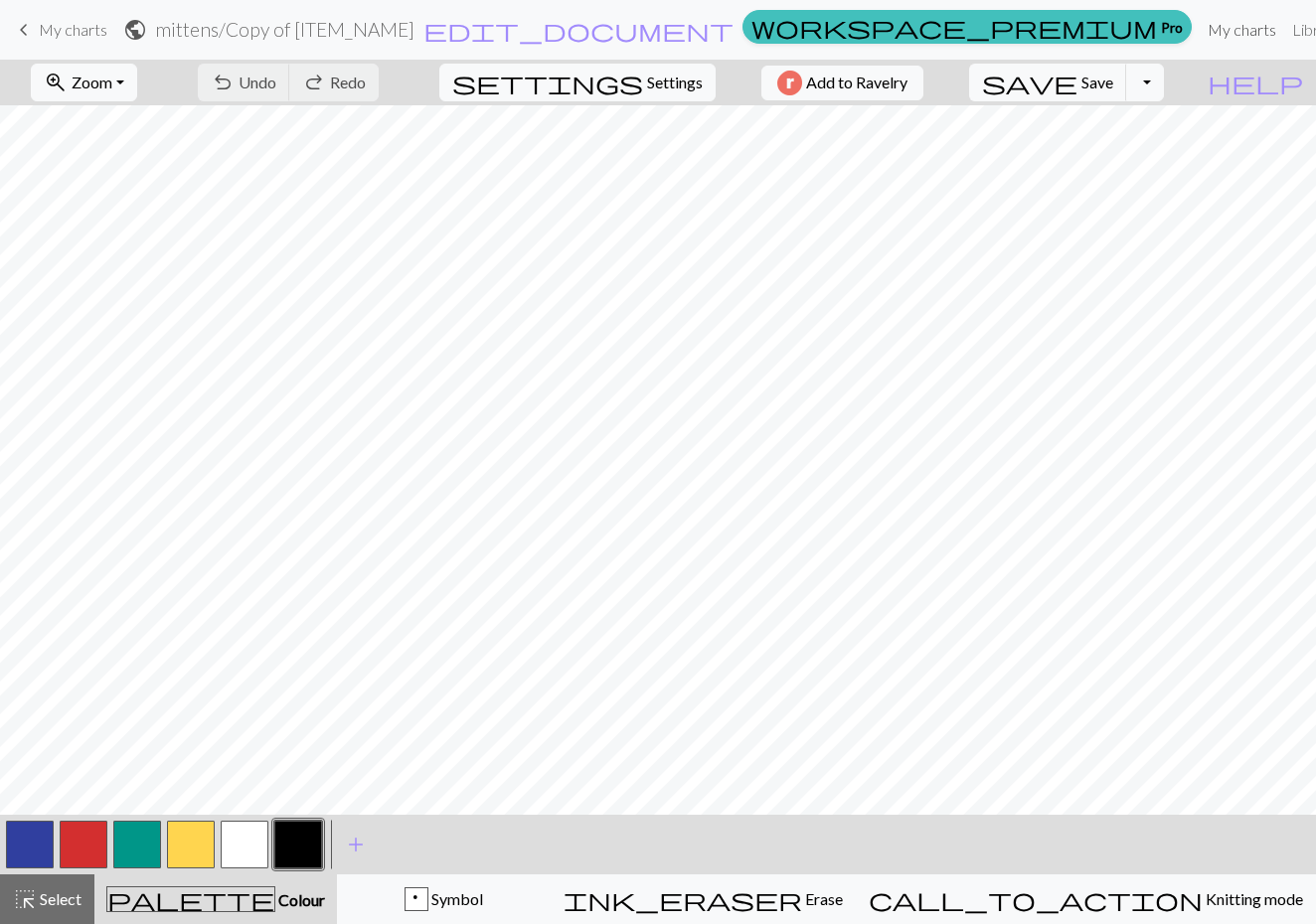 click on "My charts" at bounding box center (1241, 30) 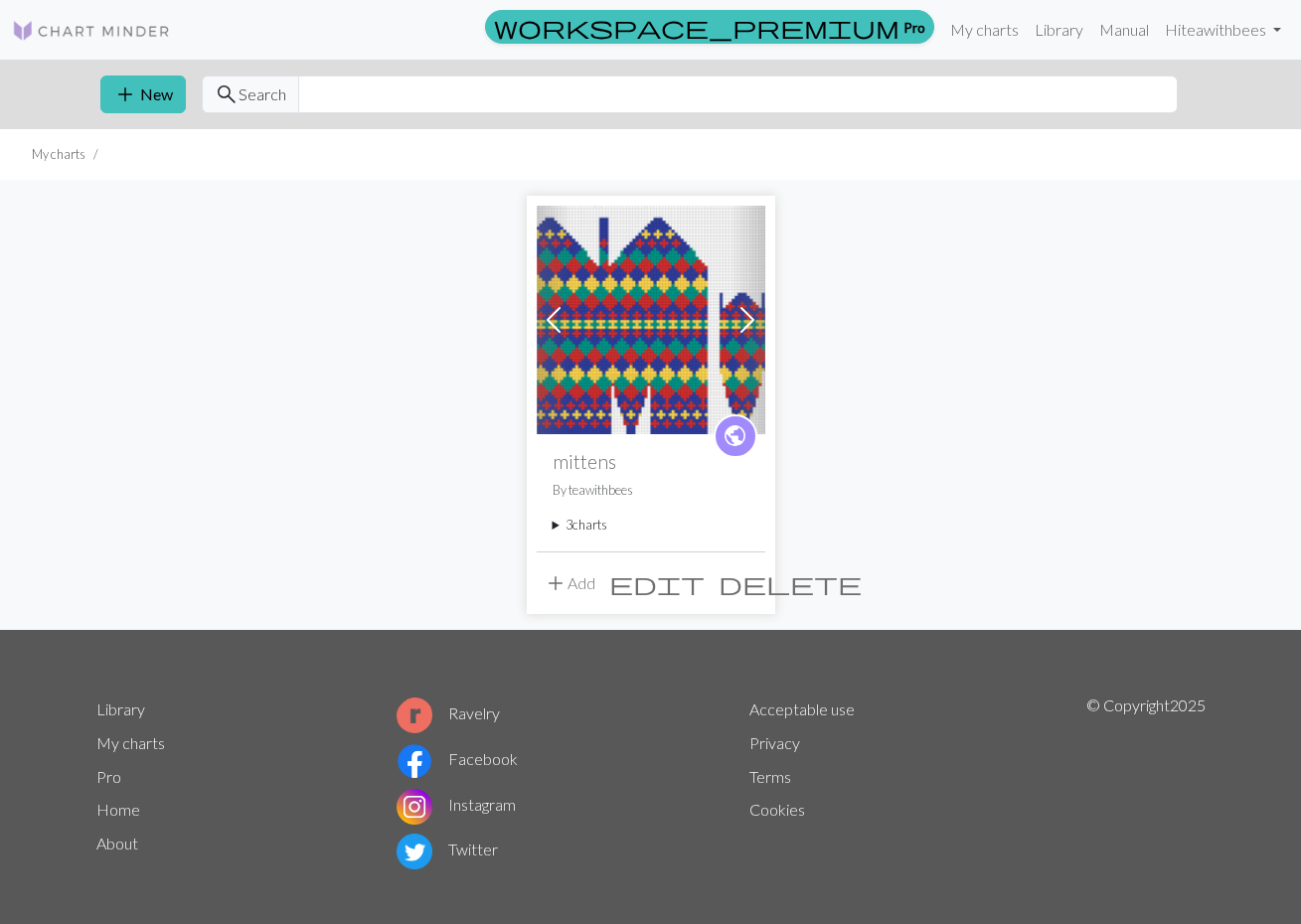 click at bounding box center [747, 320] 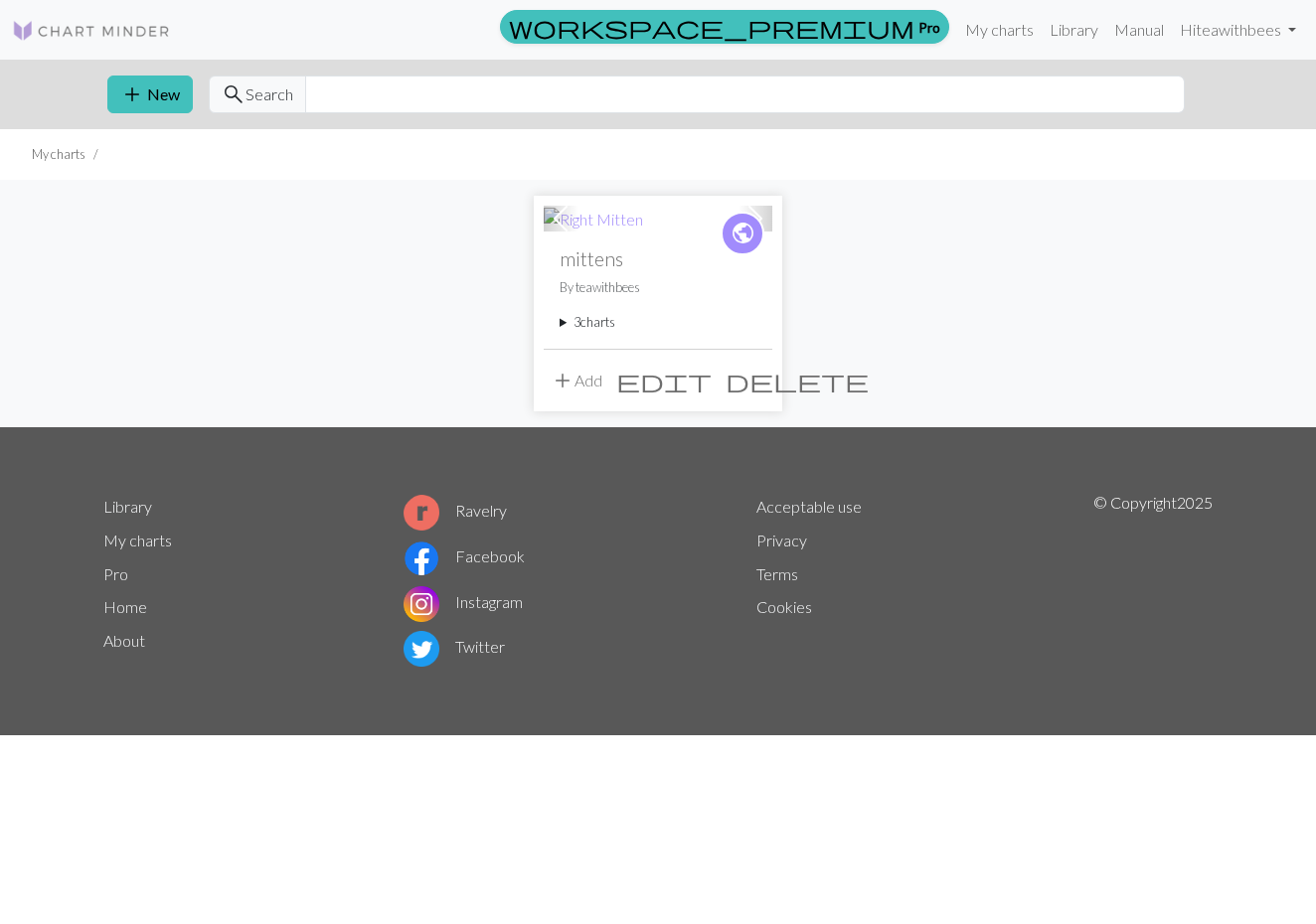 click on "3  charts" at bounding box center (658, 322) 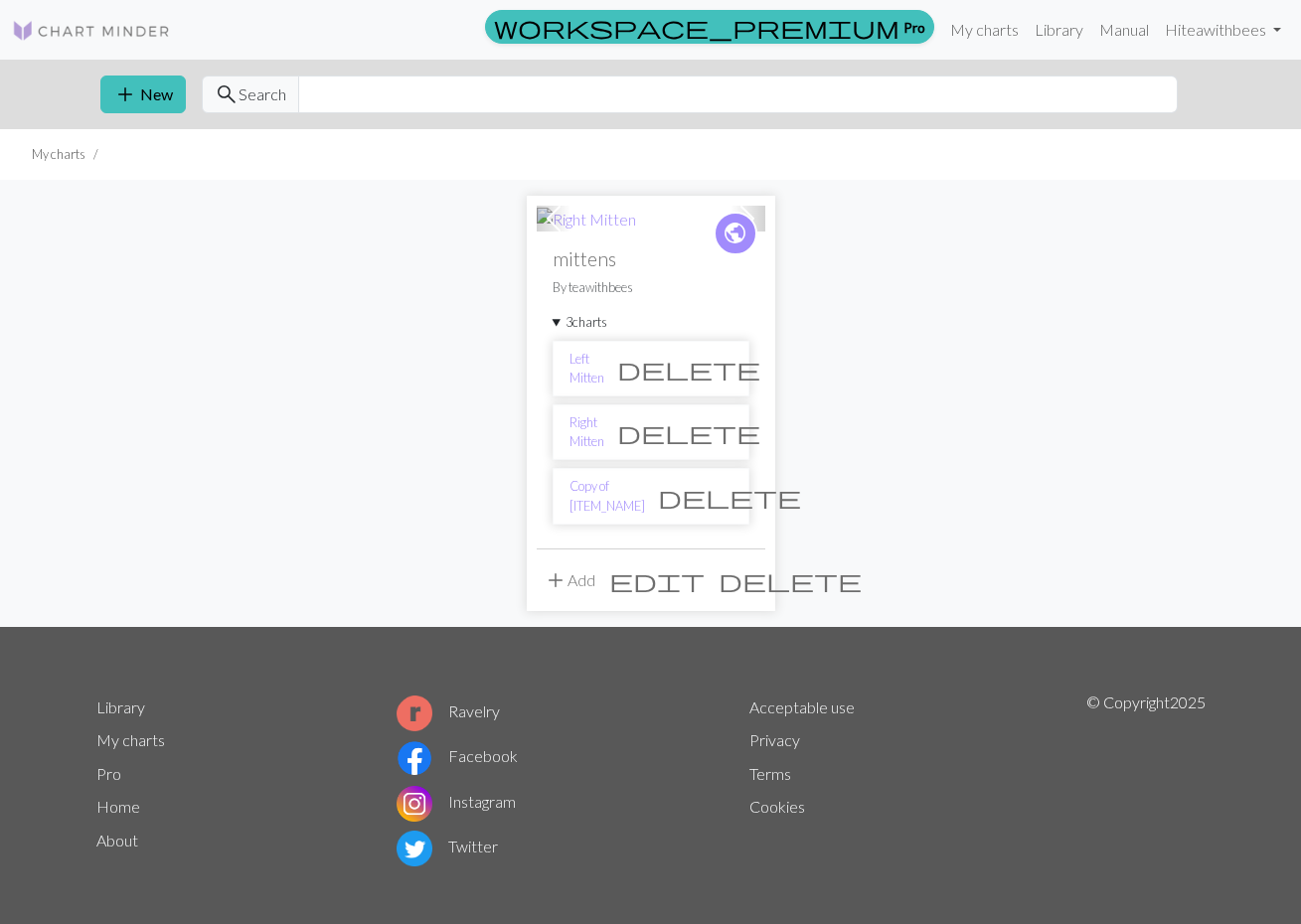 click on "delete" at bounding box center [689, 432] 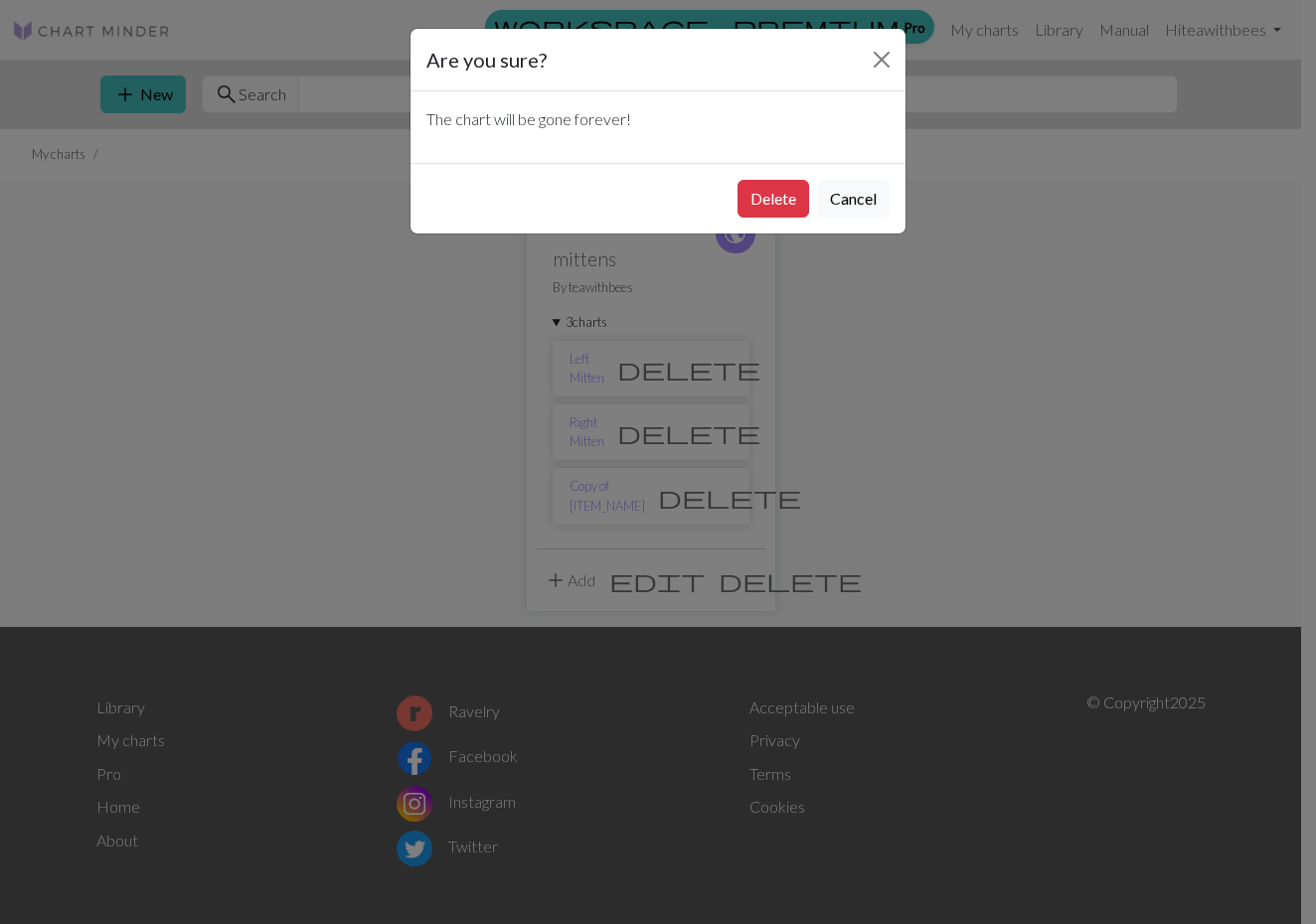 click on "Delete Cancel" at bounding box center [658, 198] 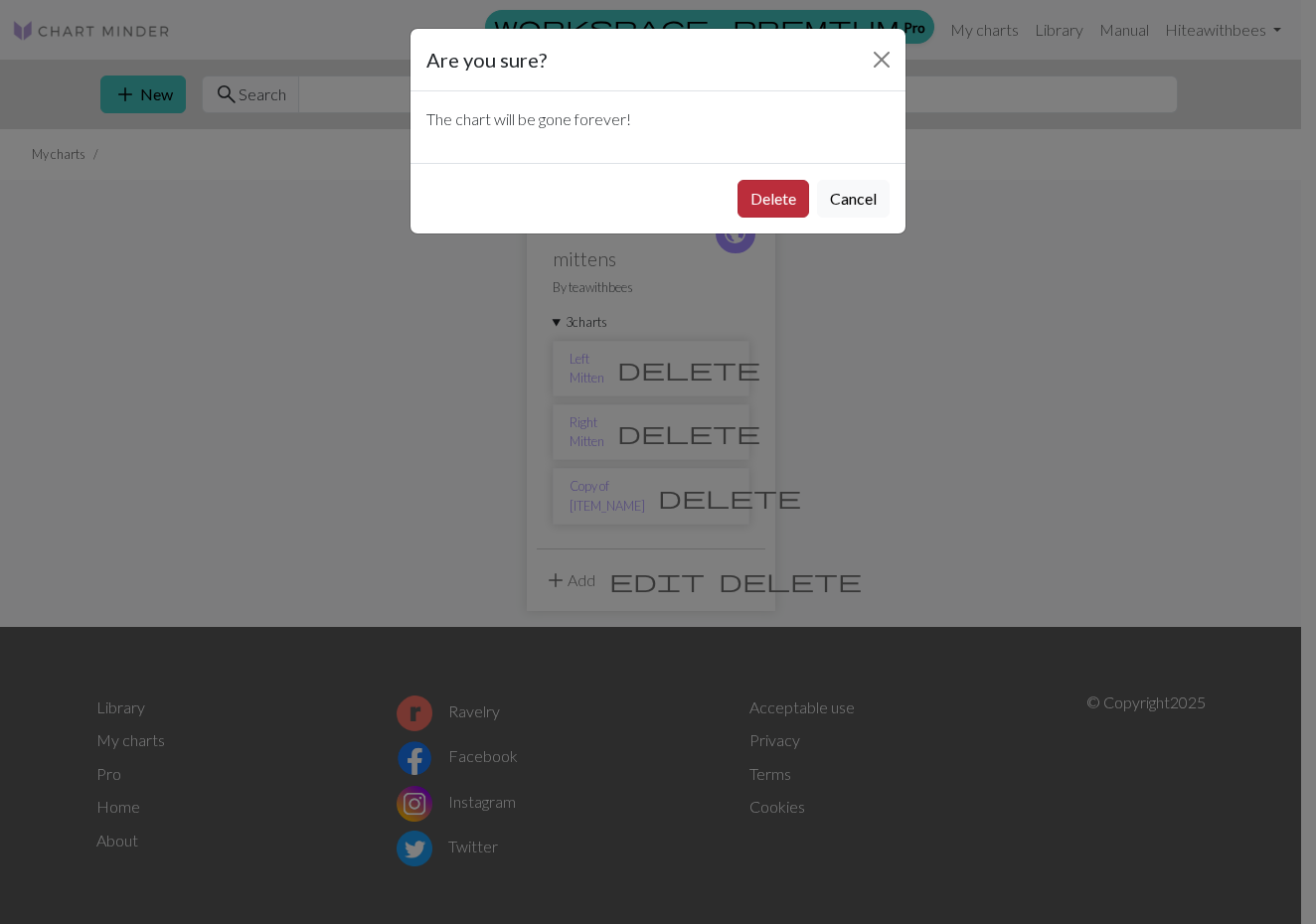 click on "Delete" at bounding box center [773, 199] 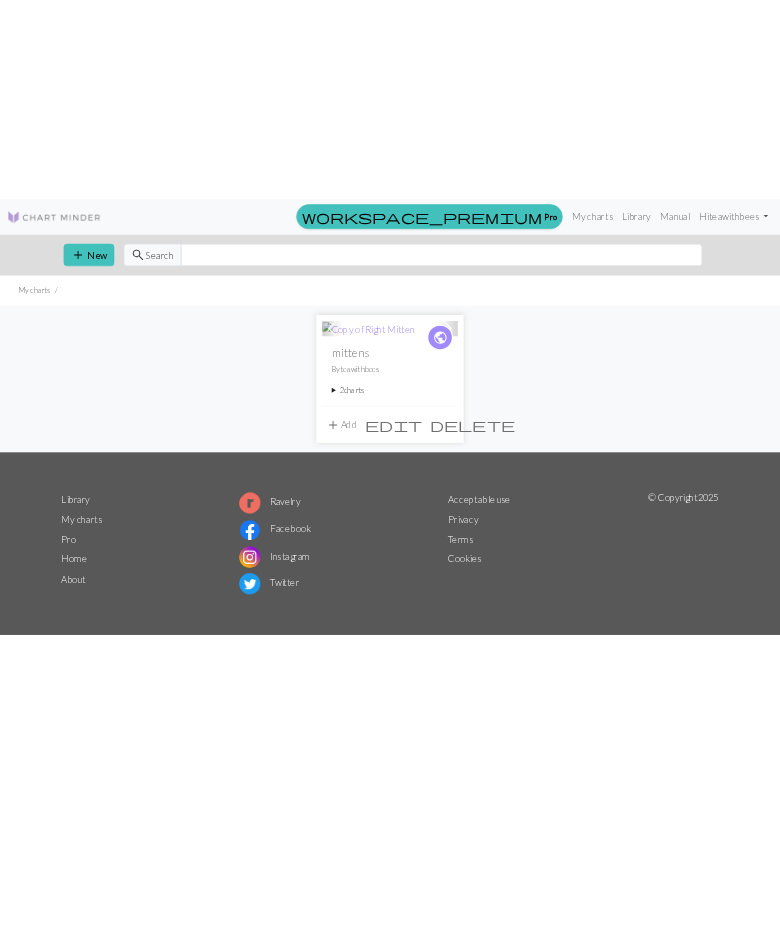 scroll, scrollTop: 0, scrollLeft: 0, axis: both 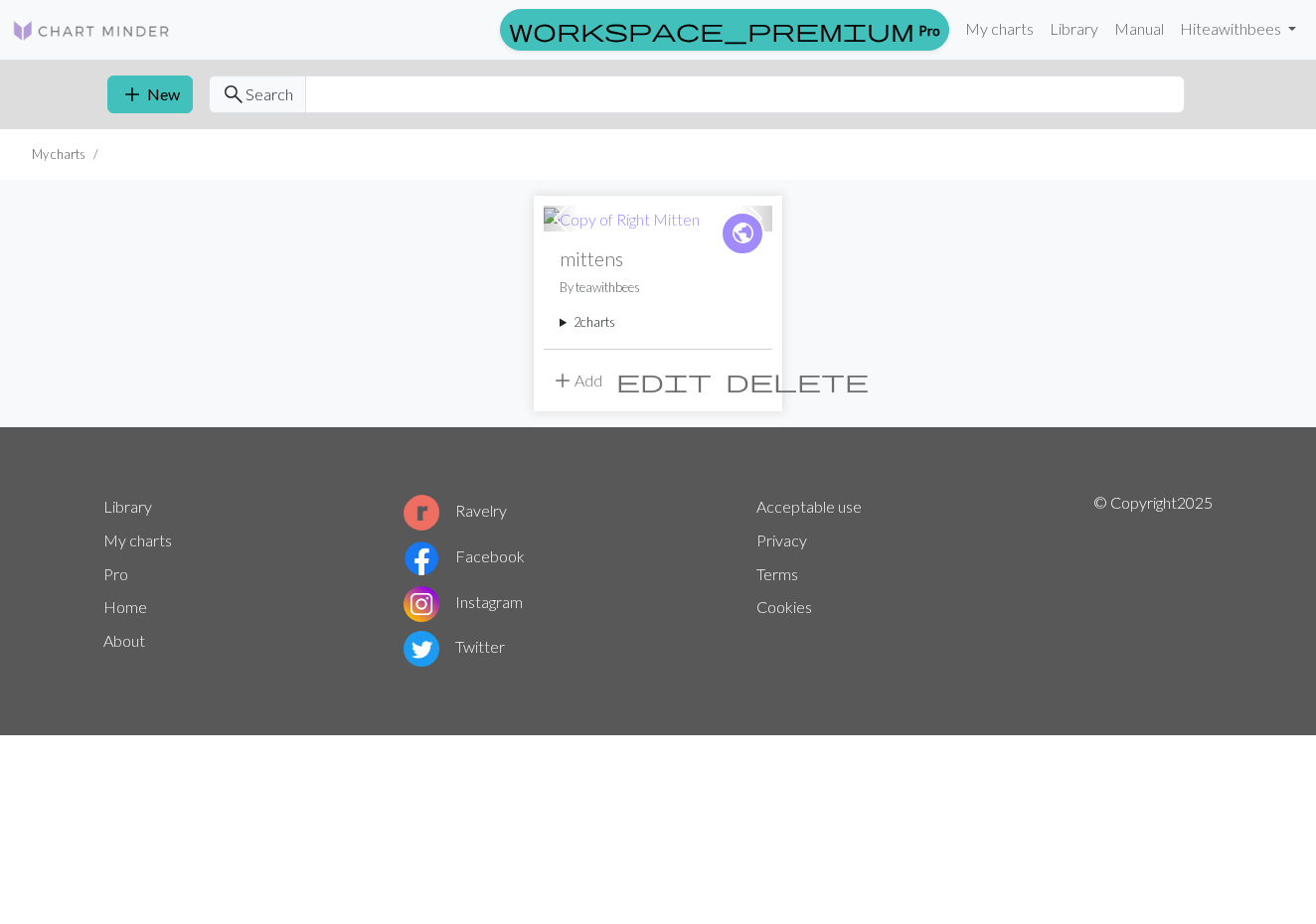 click at bounding box center [561, 219] 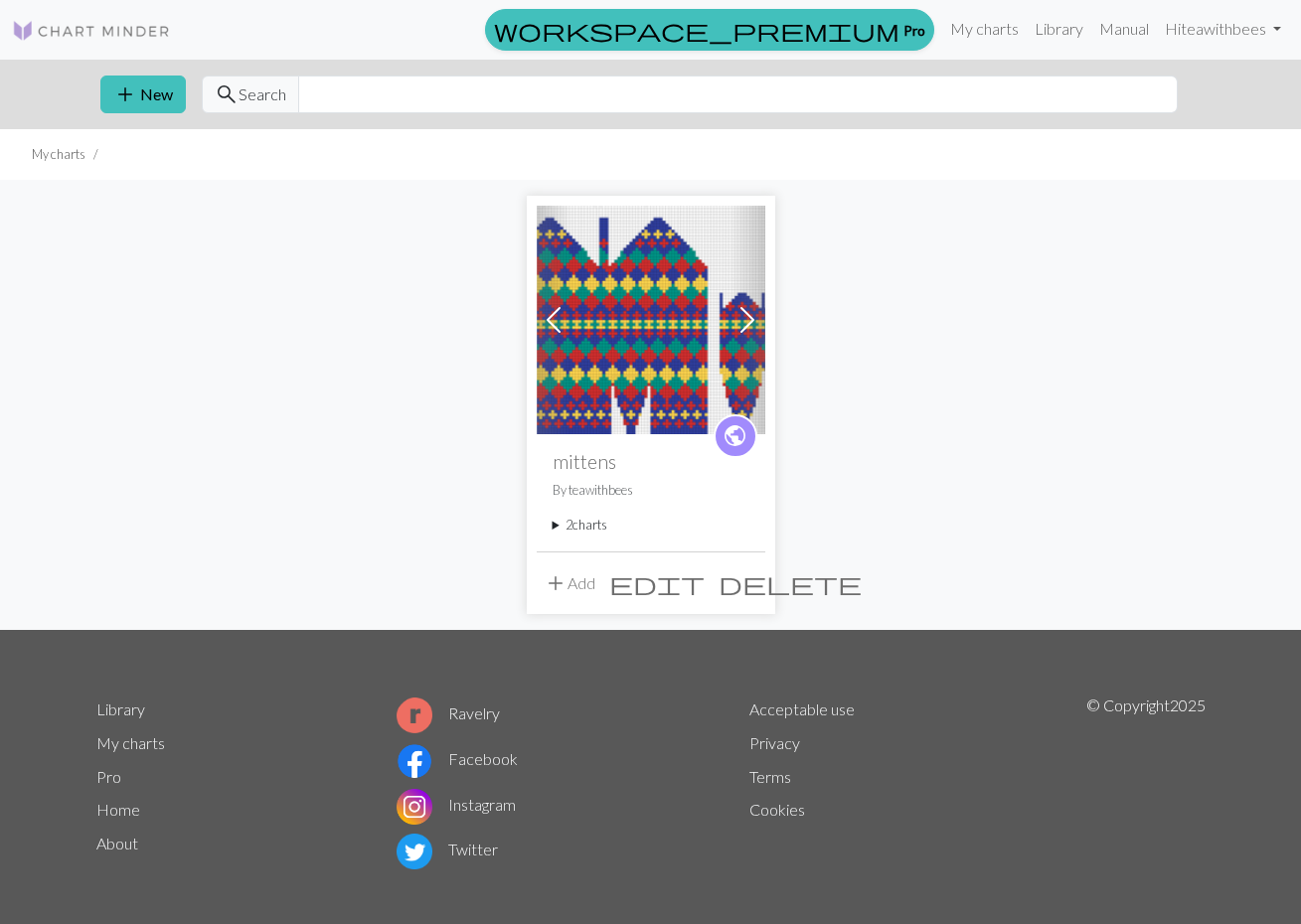 click on "public" at bounding box center (734, 435) 